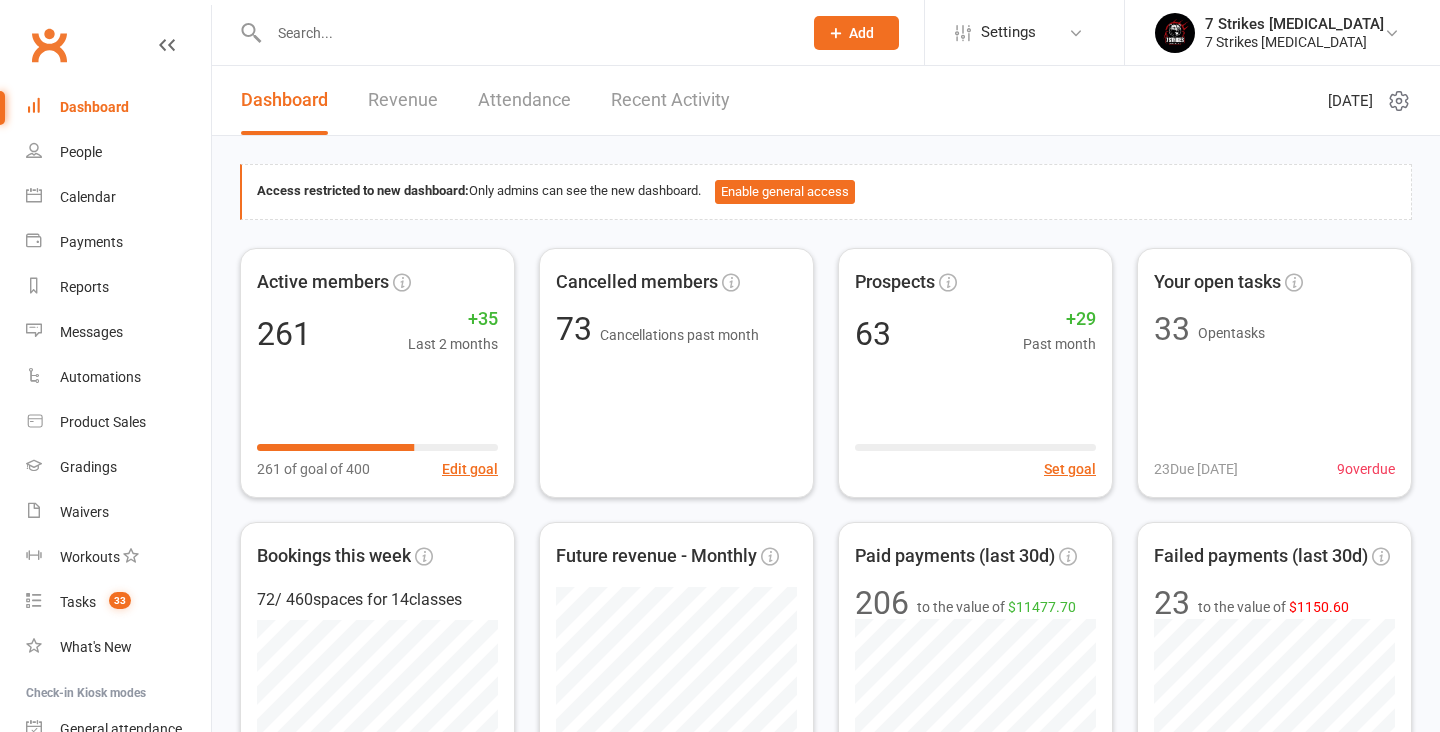 scroll, scrollTop: 0, scrollLeft: 0, axis: both 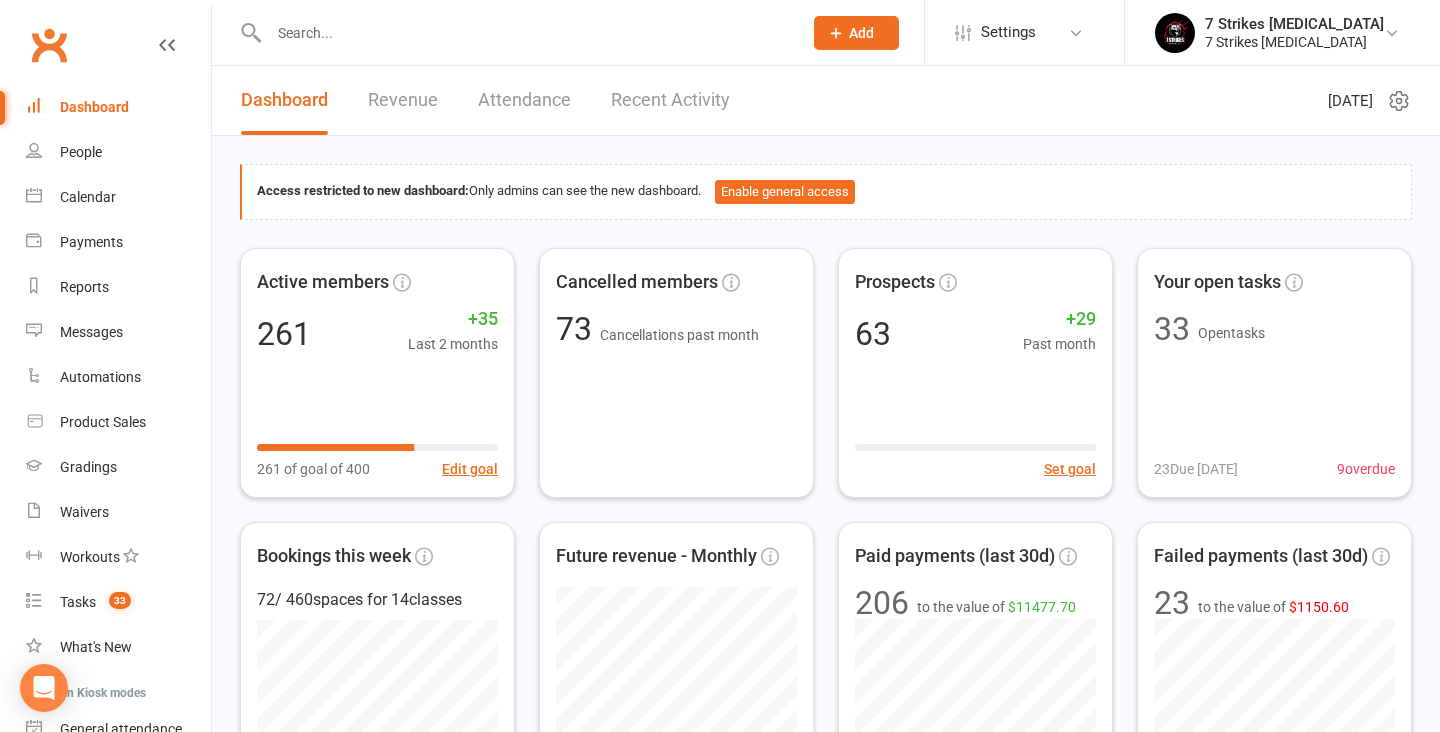 drag, startPoint x: 446, startPoint y: 148, endPoint x: 427, endPoint y: 156, distance: 20.615528 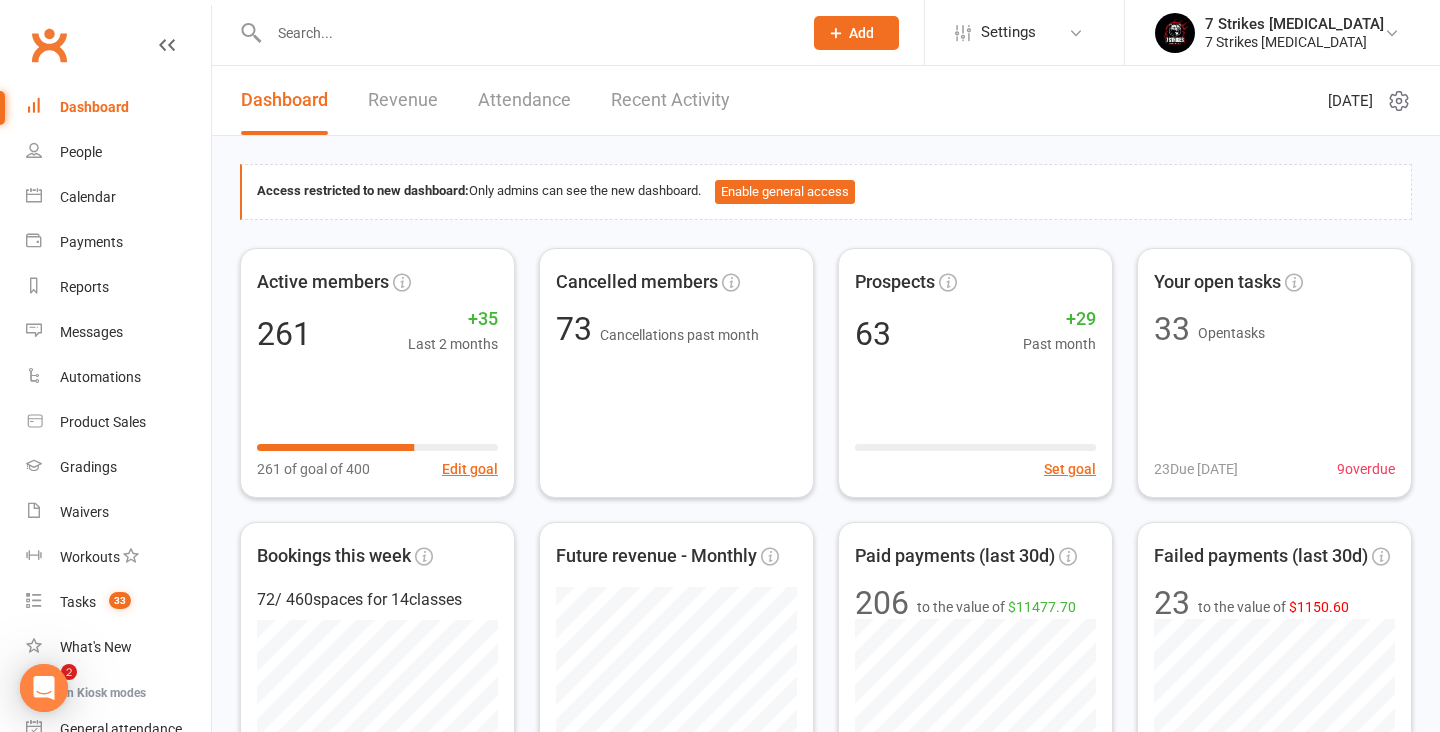 scroll, scrollTop: 0, scrollLeft: 0, axis: both 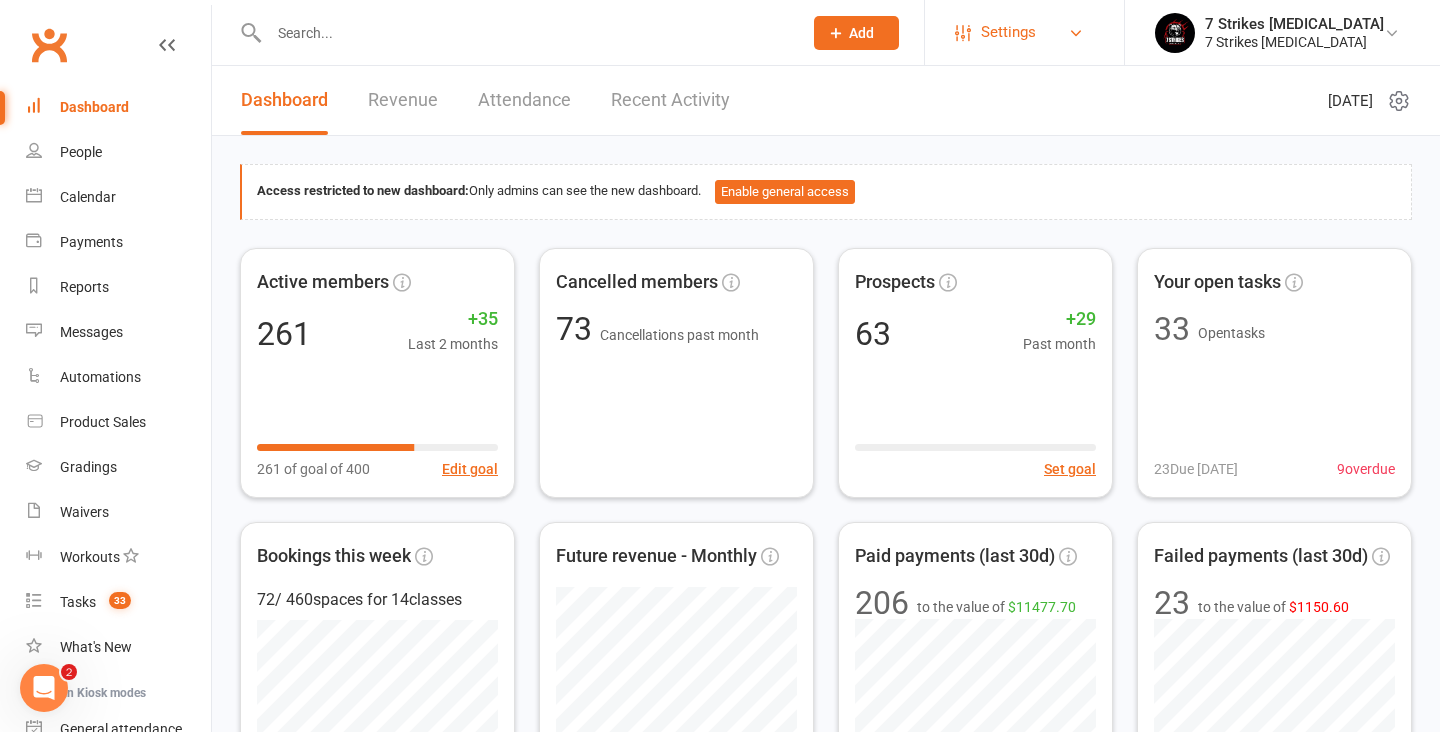 click on "Settings" at bounding box center (1024, 32) 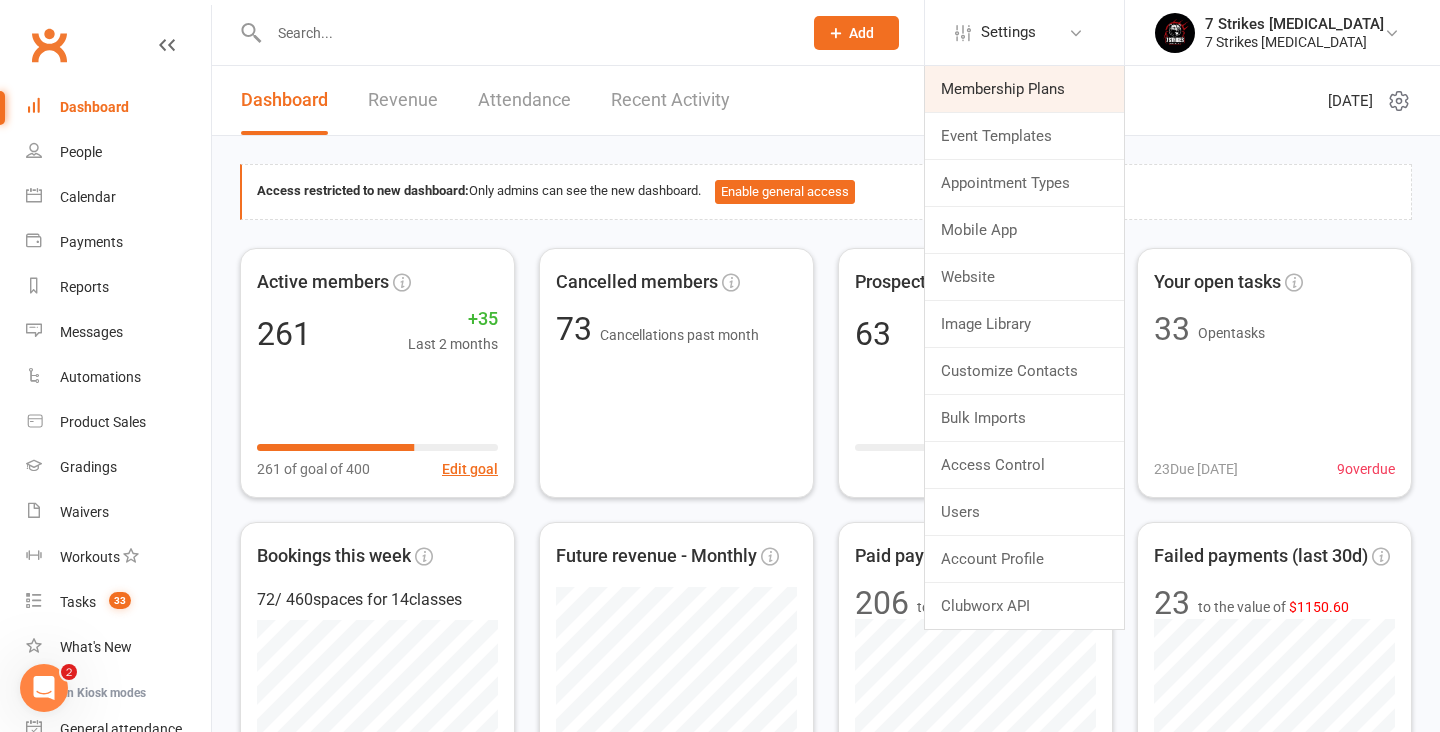 click on "Membership Plans" at bounding box center (1024, 89) 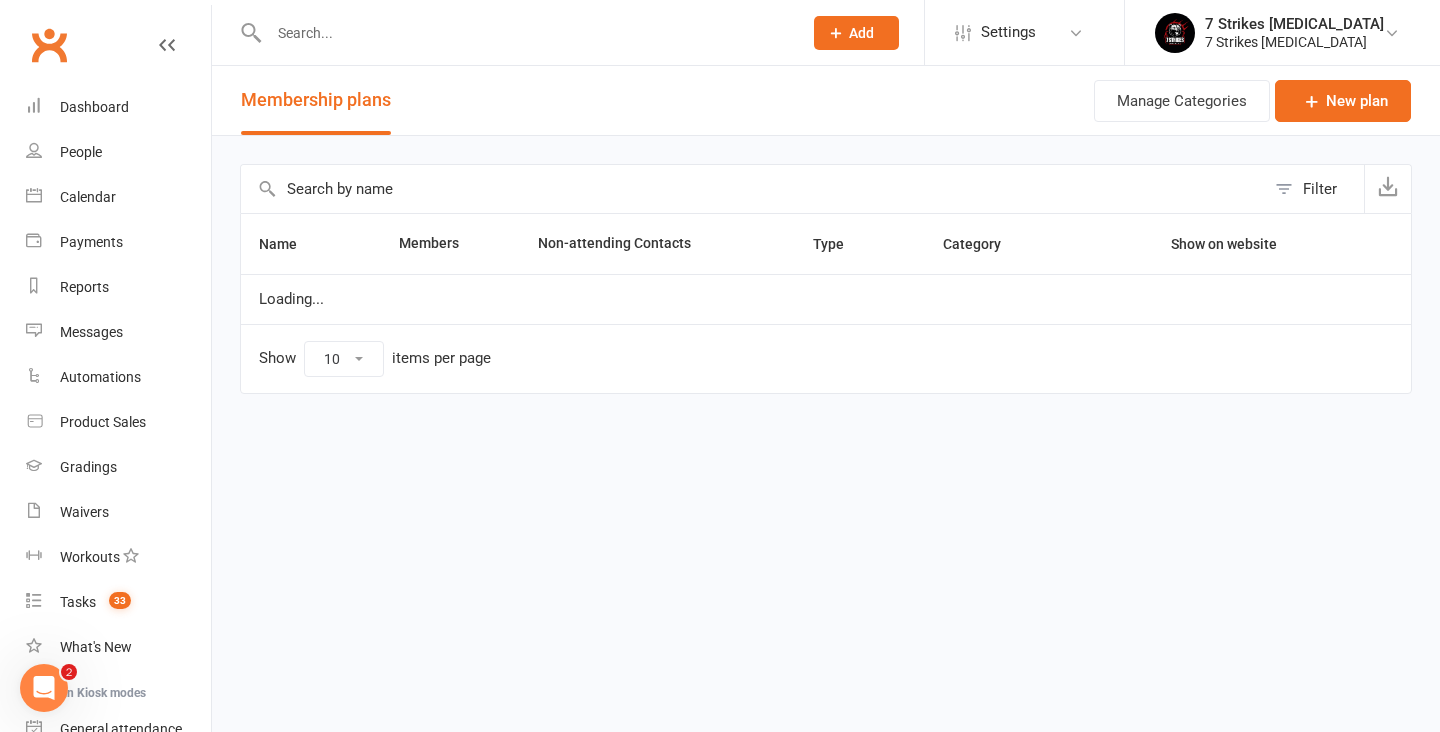 select on "100" 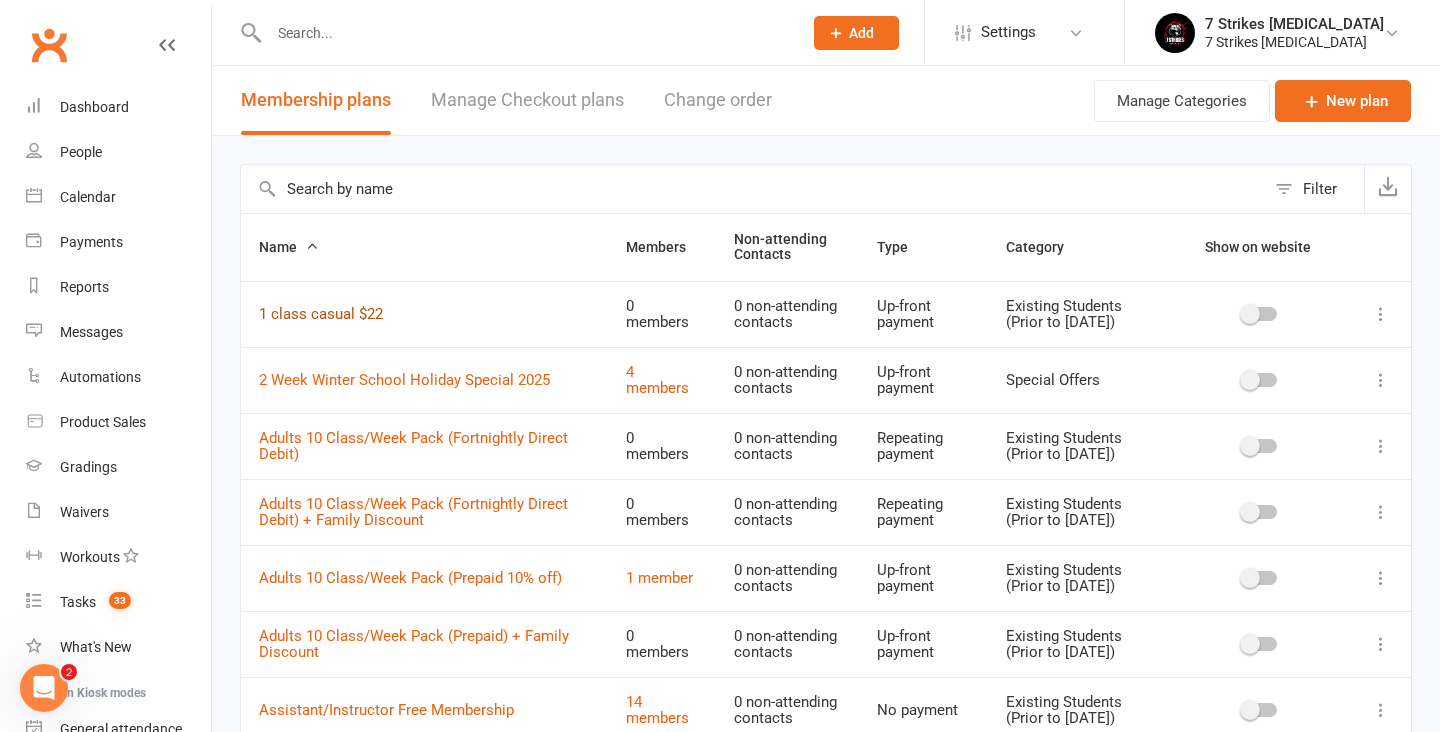 click on "1 class casual $22" at bounding box center (321, 314) 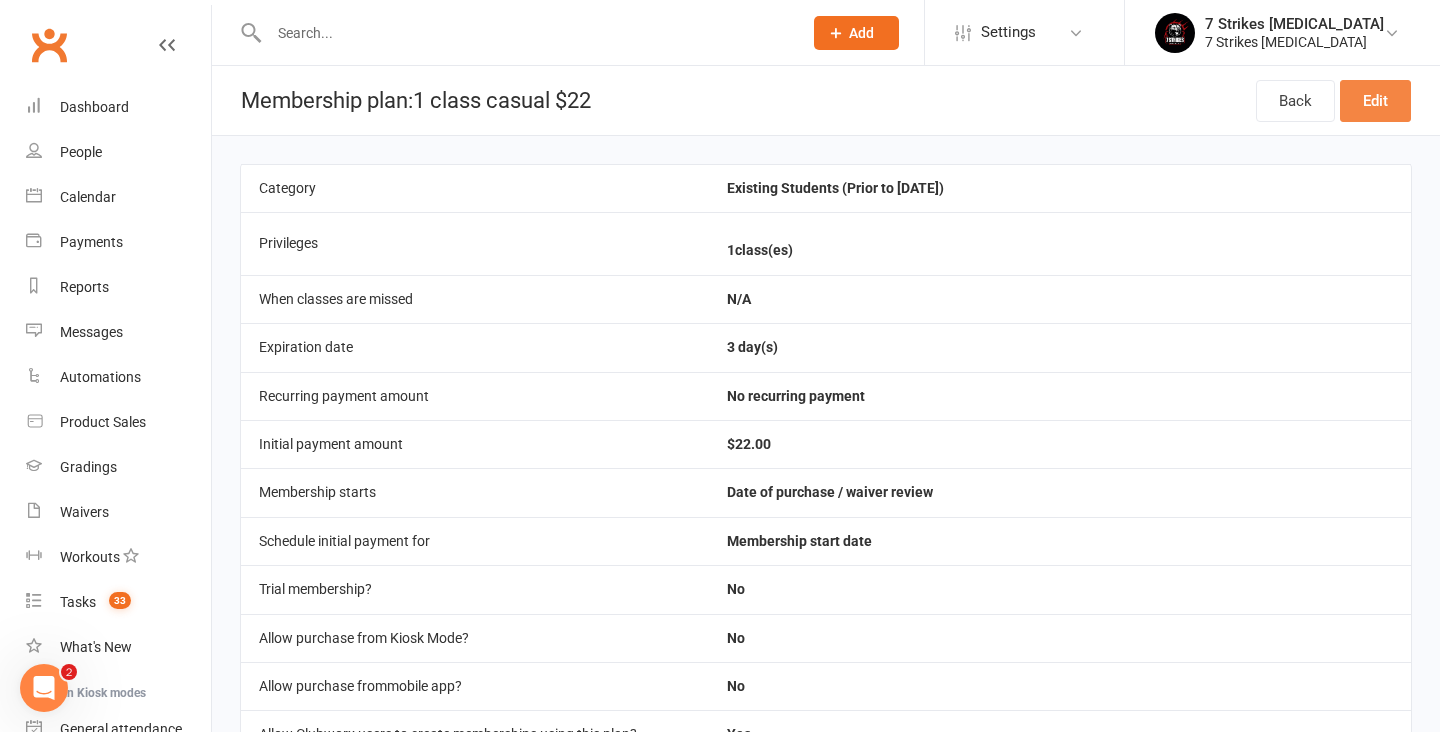click on "Edit" at bounding box center [1375, 101] 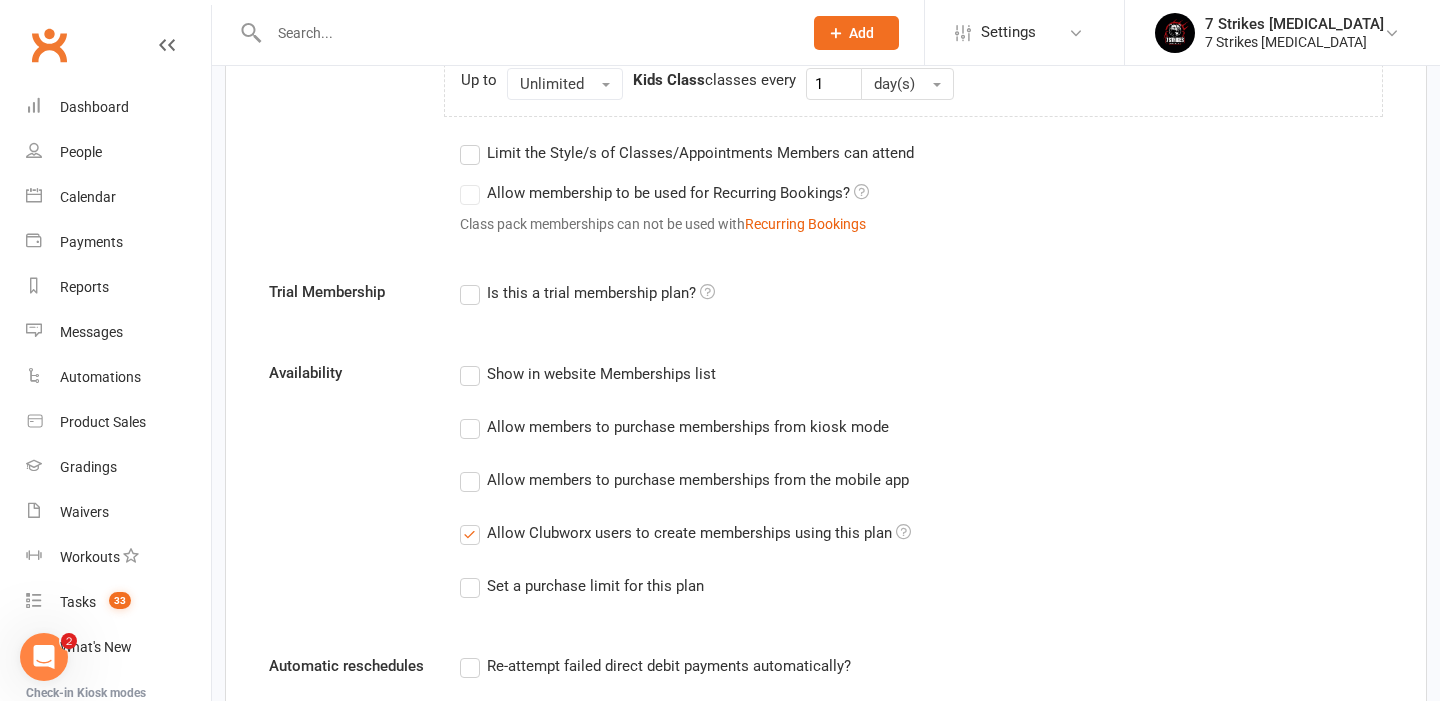 scroll, scrollTop: 992, scrollLeft: 0, axis: vertical 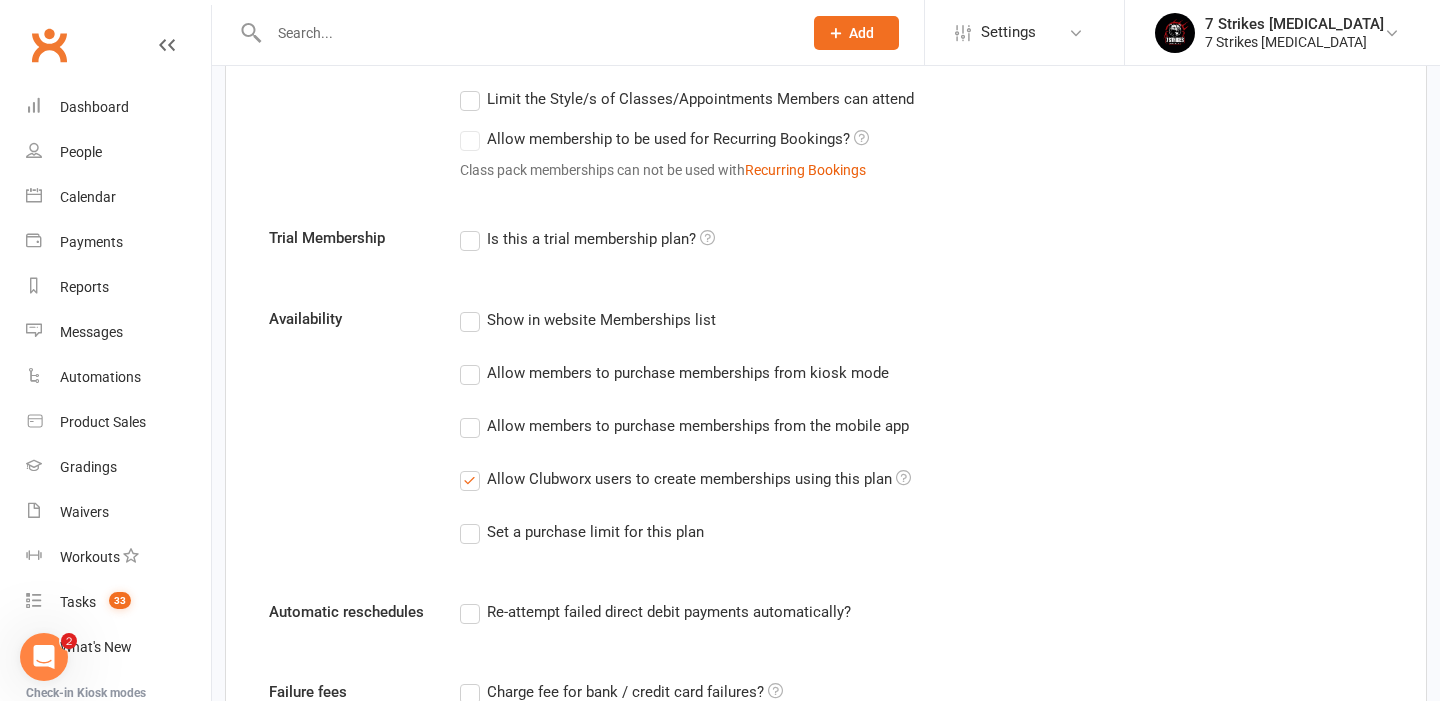 click on "Allow Clubworx users to create memberships using this plan" at bounding box center [685, 479] 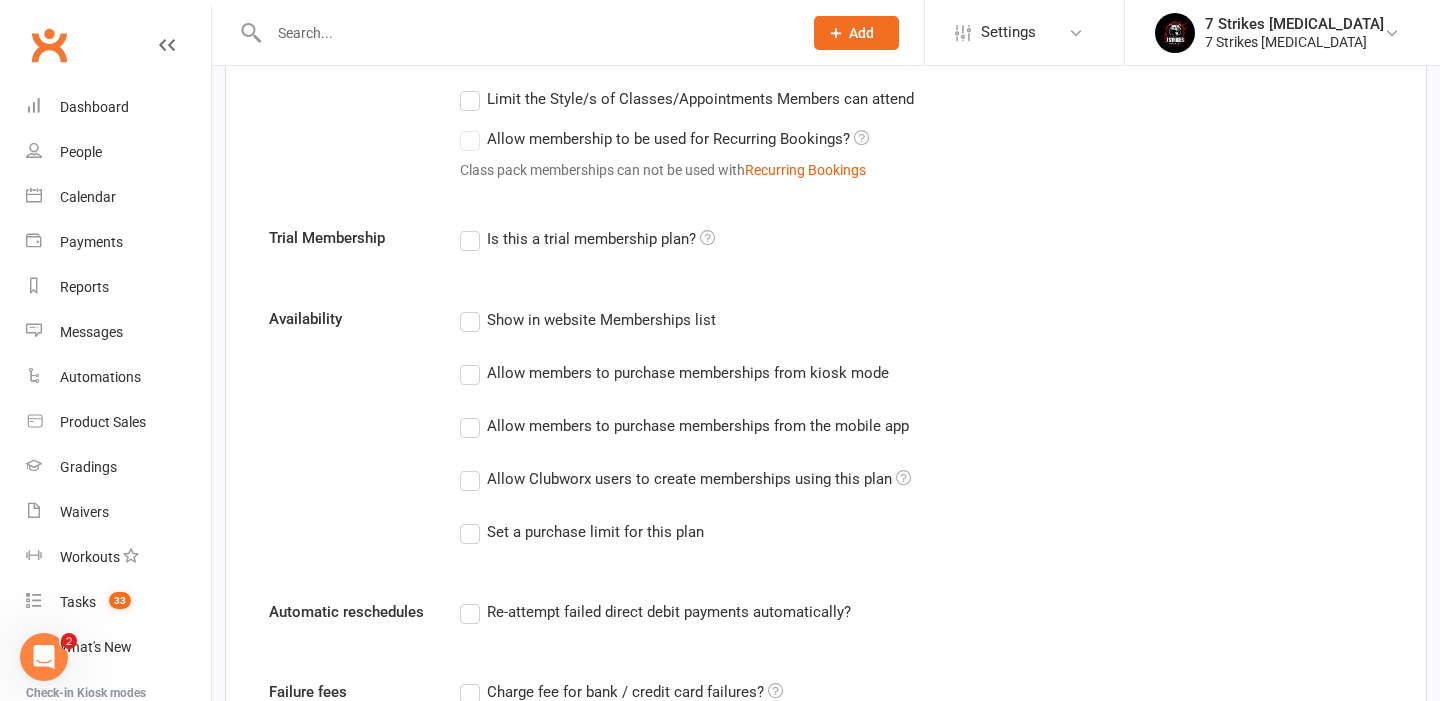 click on "Allow Clubworx users to create memberships using this plan" at bounding box center (685, 479) 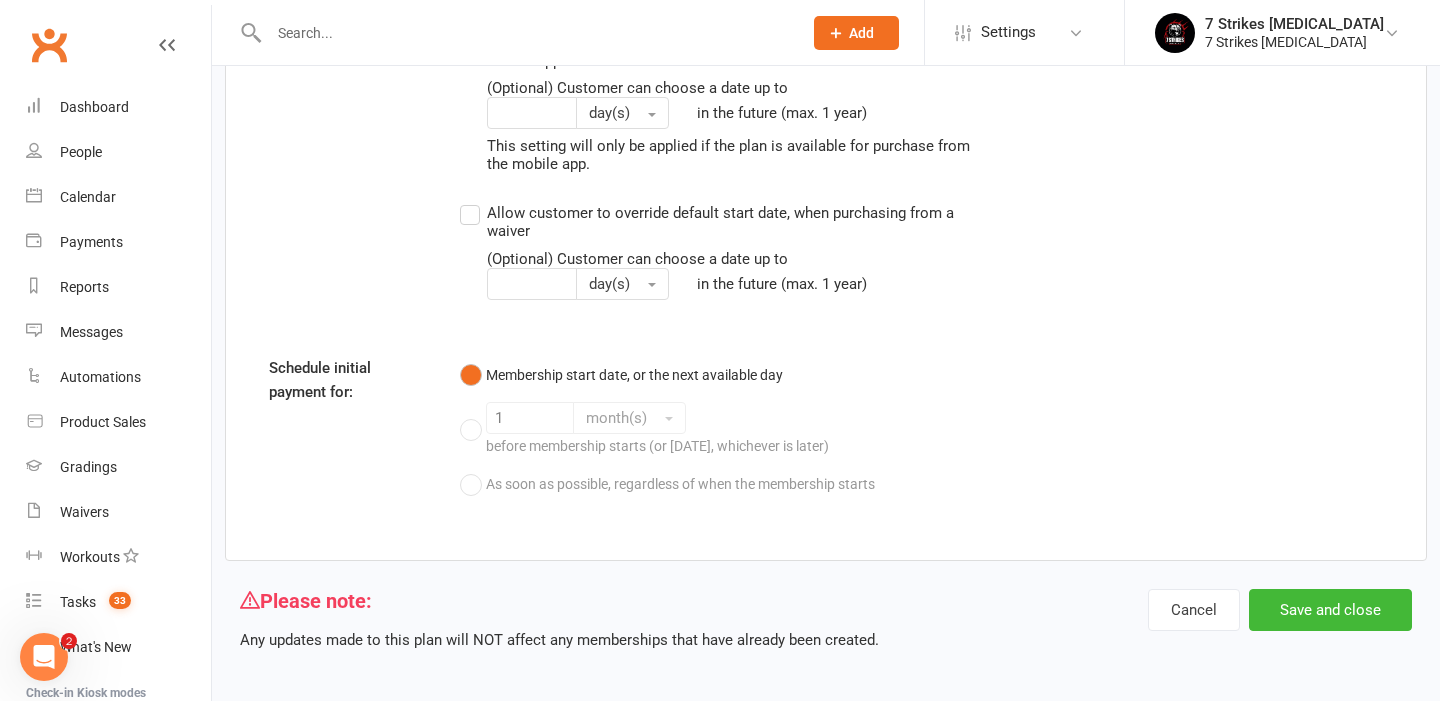 scroll, scrollTop: 2164, scrollLeft: 0, axis: vertical 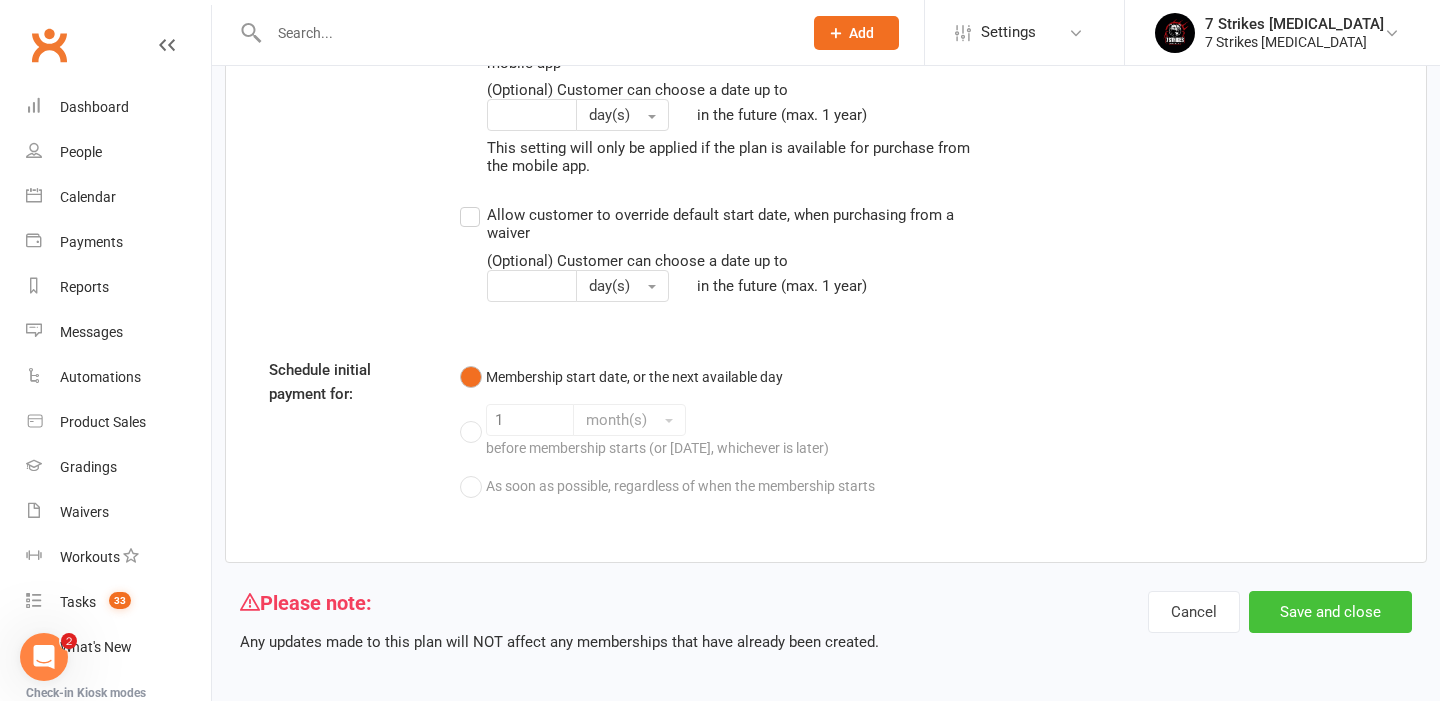 click on "Save and close" at bounding box center (1330, 612) 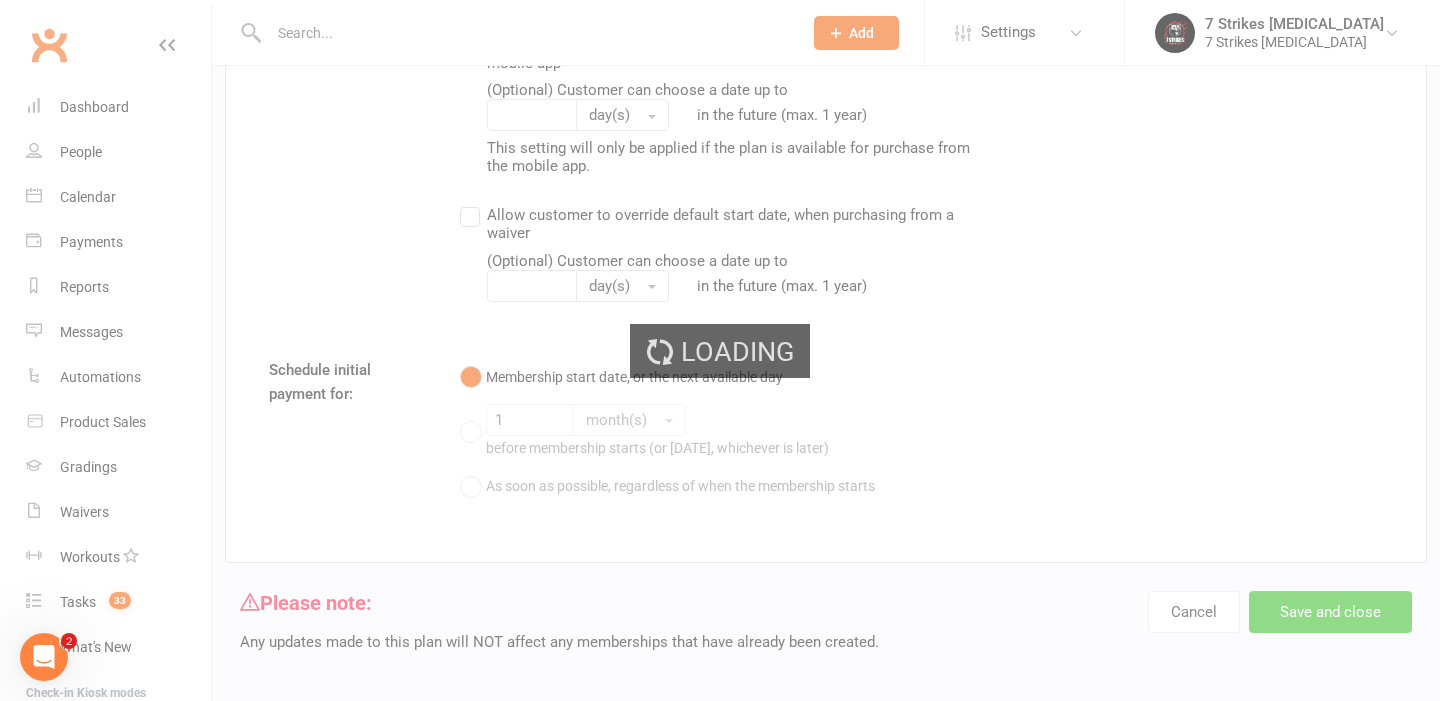 select on "100" 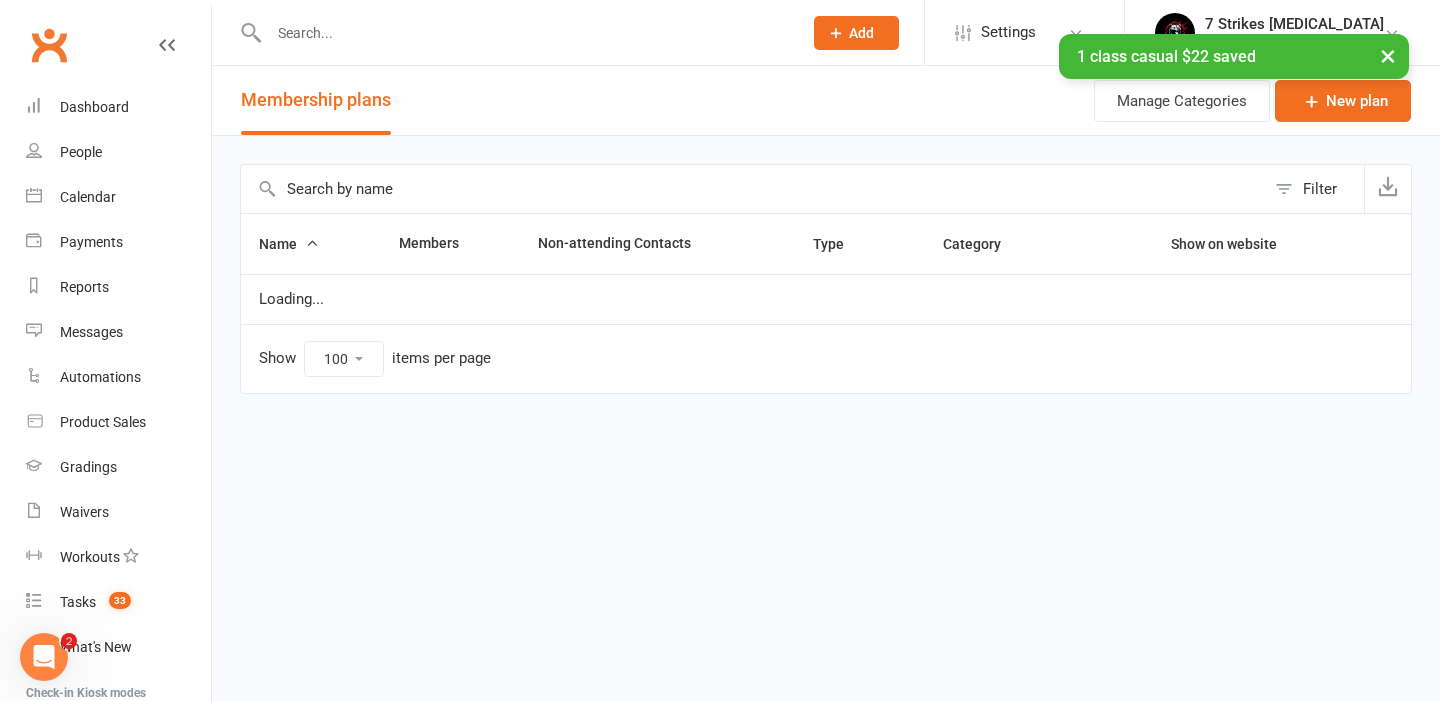 scroll, scrollTop: 0, scrollLeft: 0, axis: both 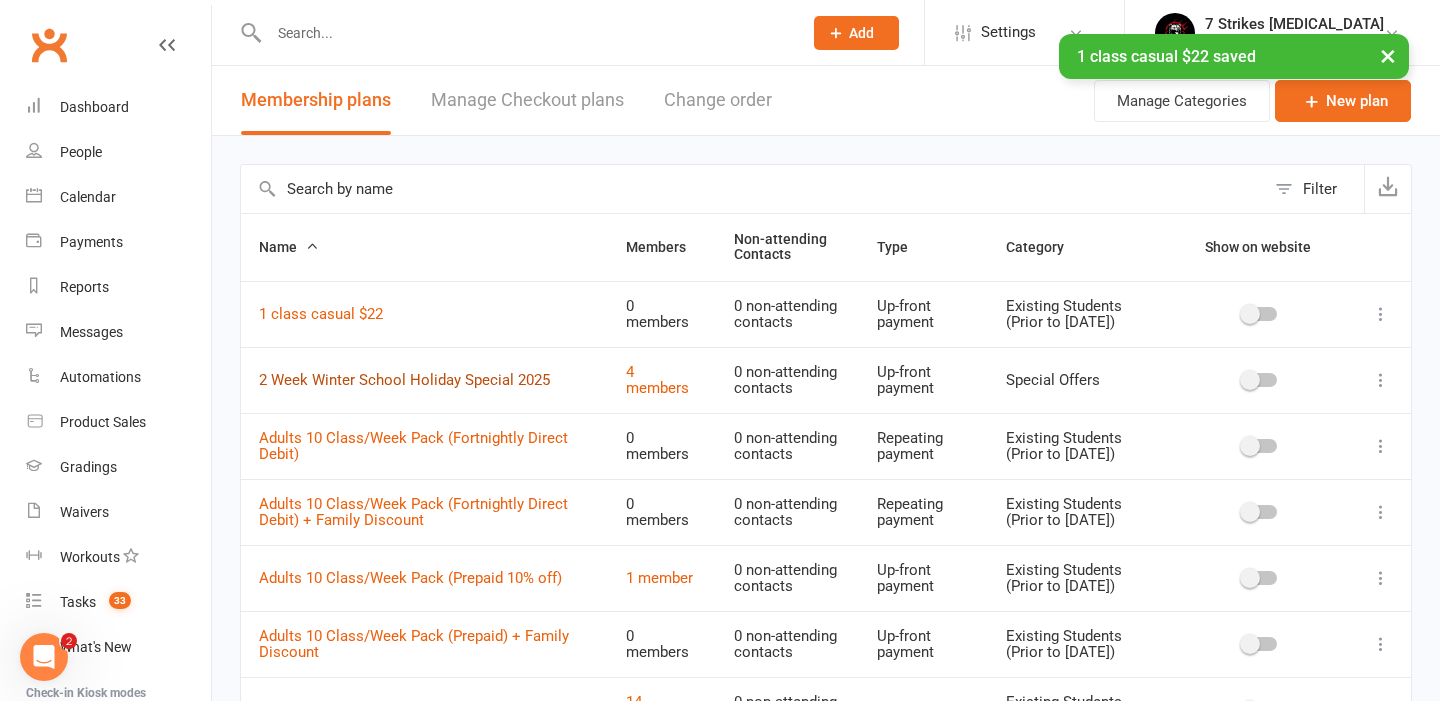 click on "2 Week Winter School Holiday Special 2025" at bounding box center [404, 380] 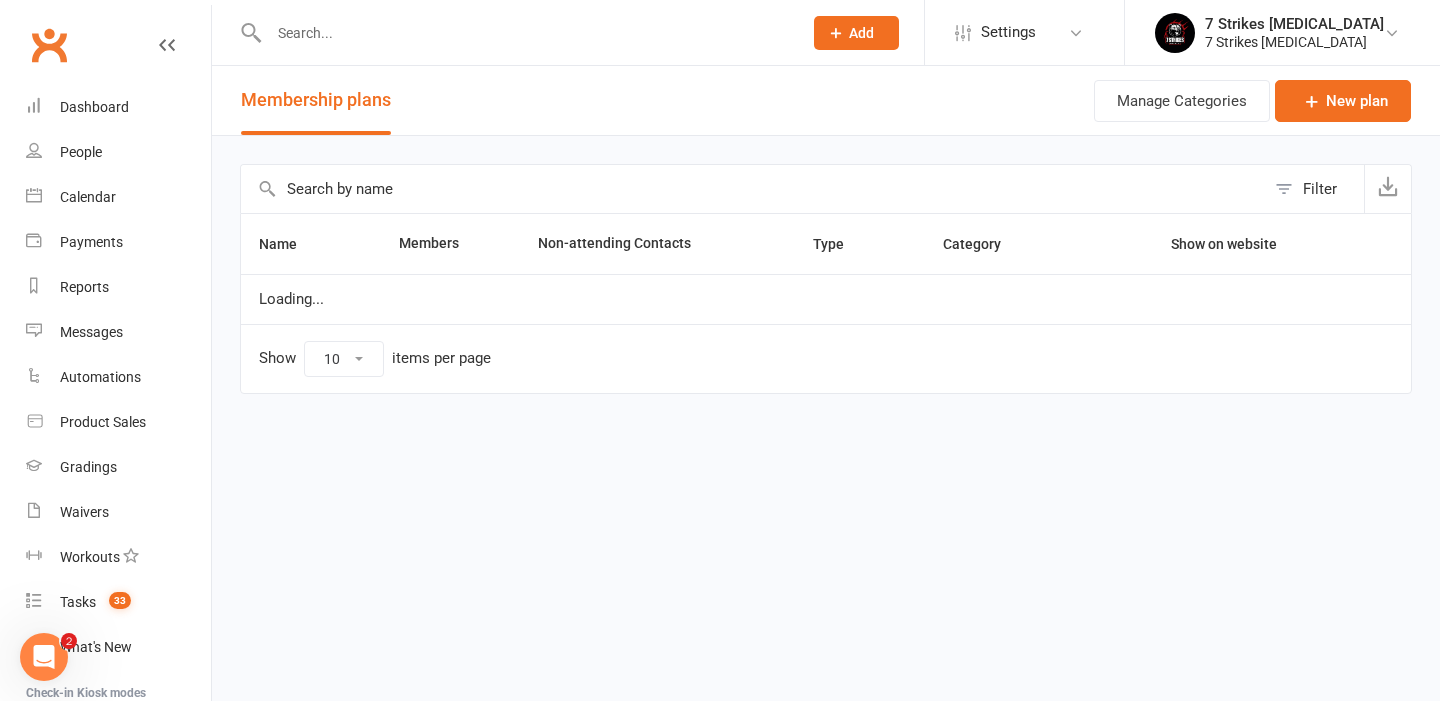 select on "100" 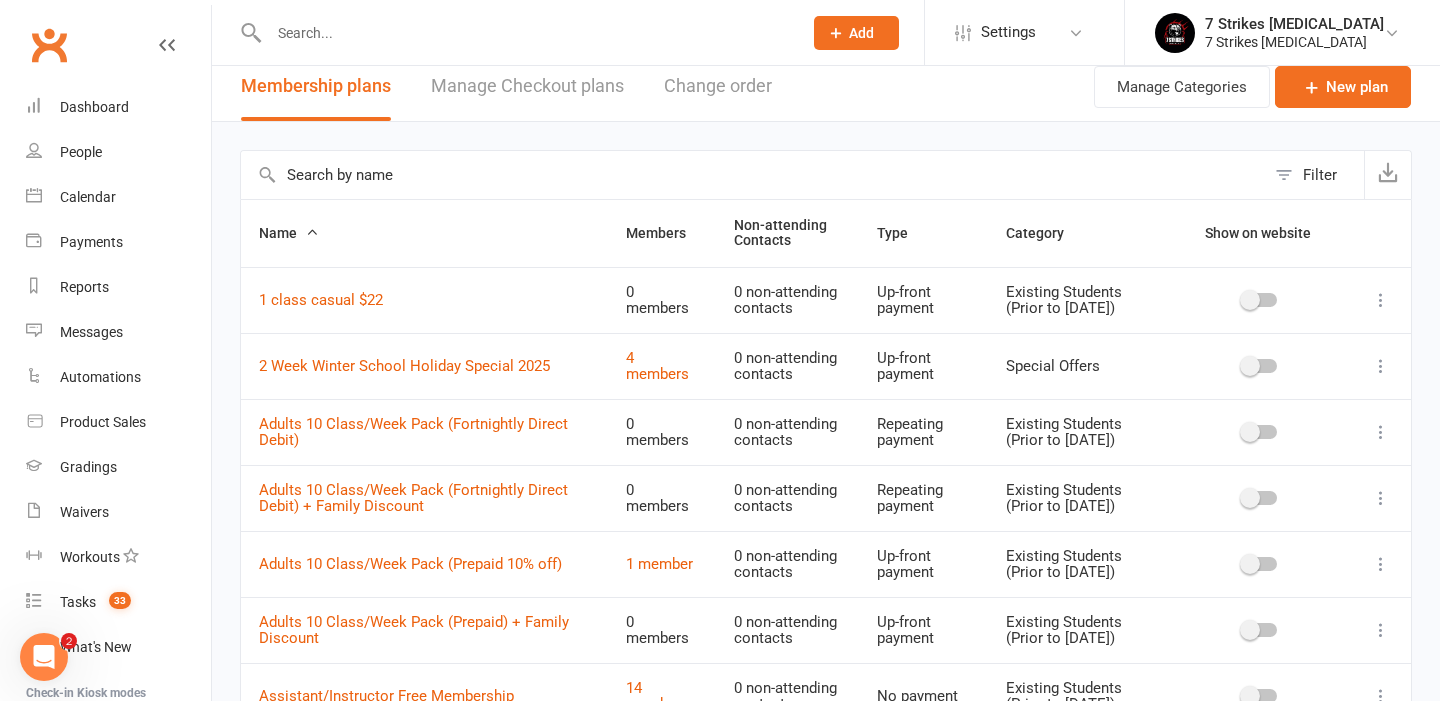 scroll, scrollTop: 67, scrollLeft: 0, axis: vertical 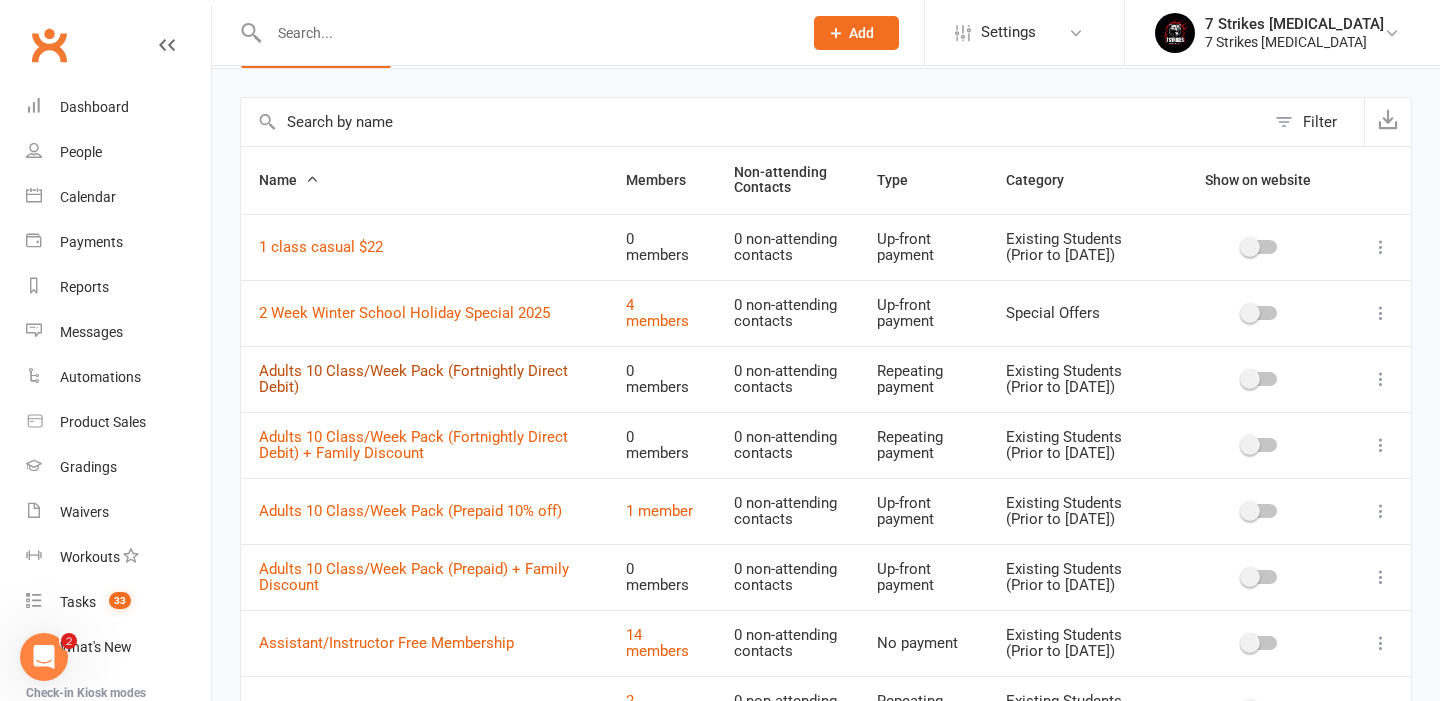 click on "Adults 10 Class/Week Pack (Fortnightly Direct Debit)" at bounding box center [413, 379] 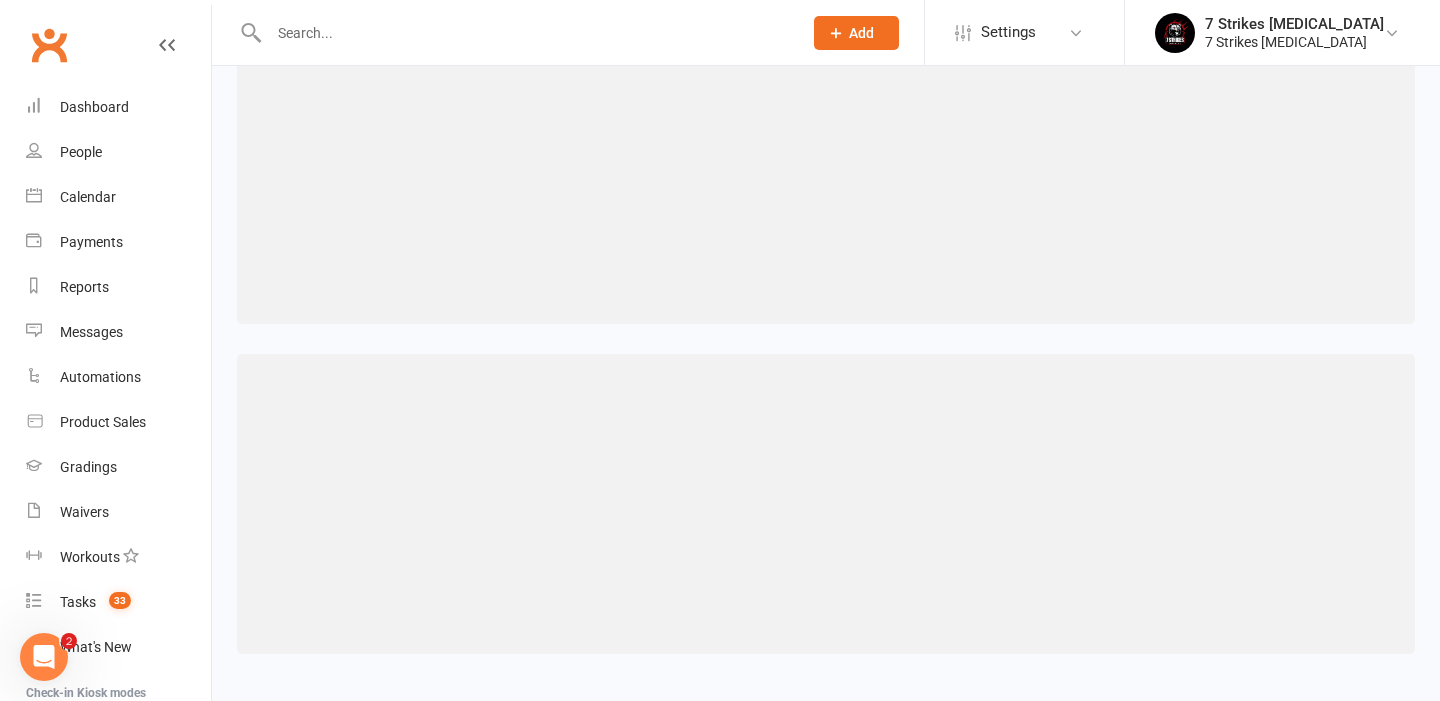 scroll, scrollTop: 0, scrollLeft: 0, axis: both 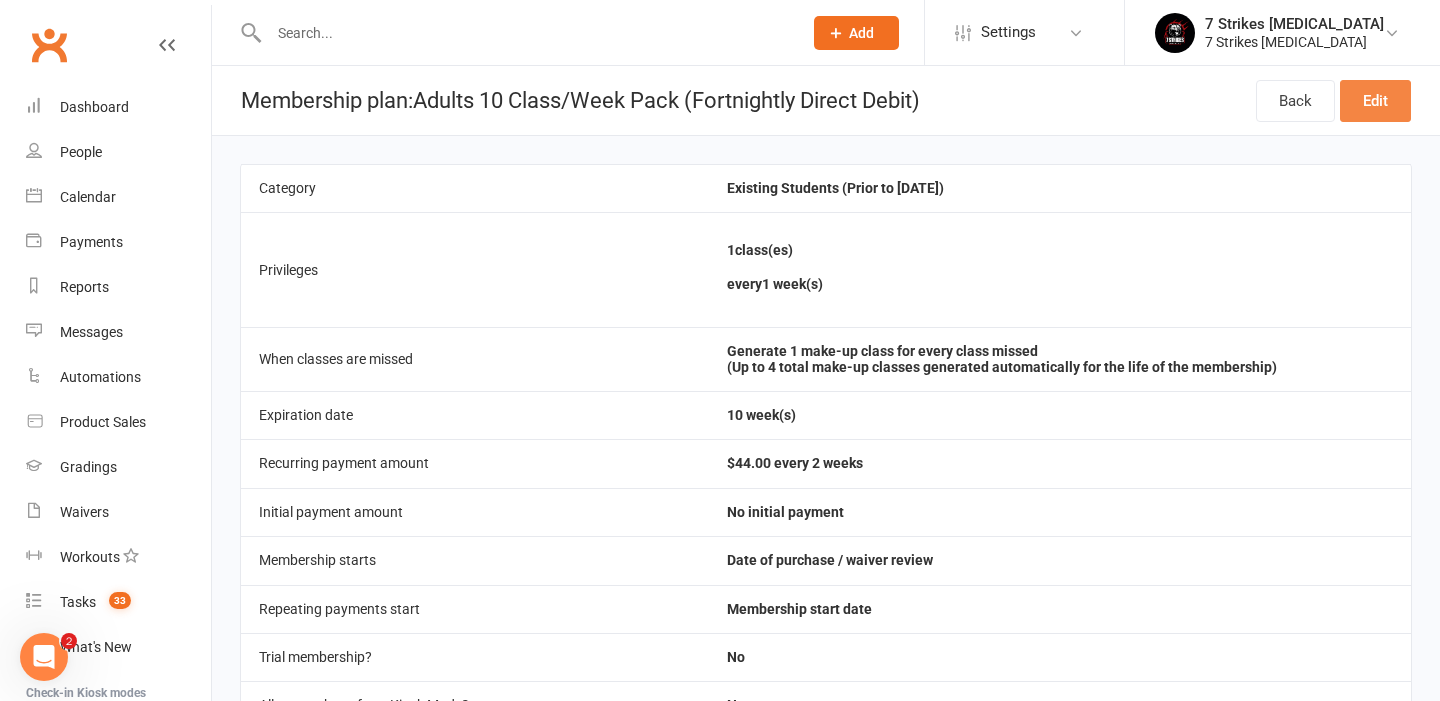 click on "Edit" at bounding box center [1375, 101] 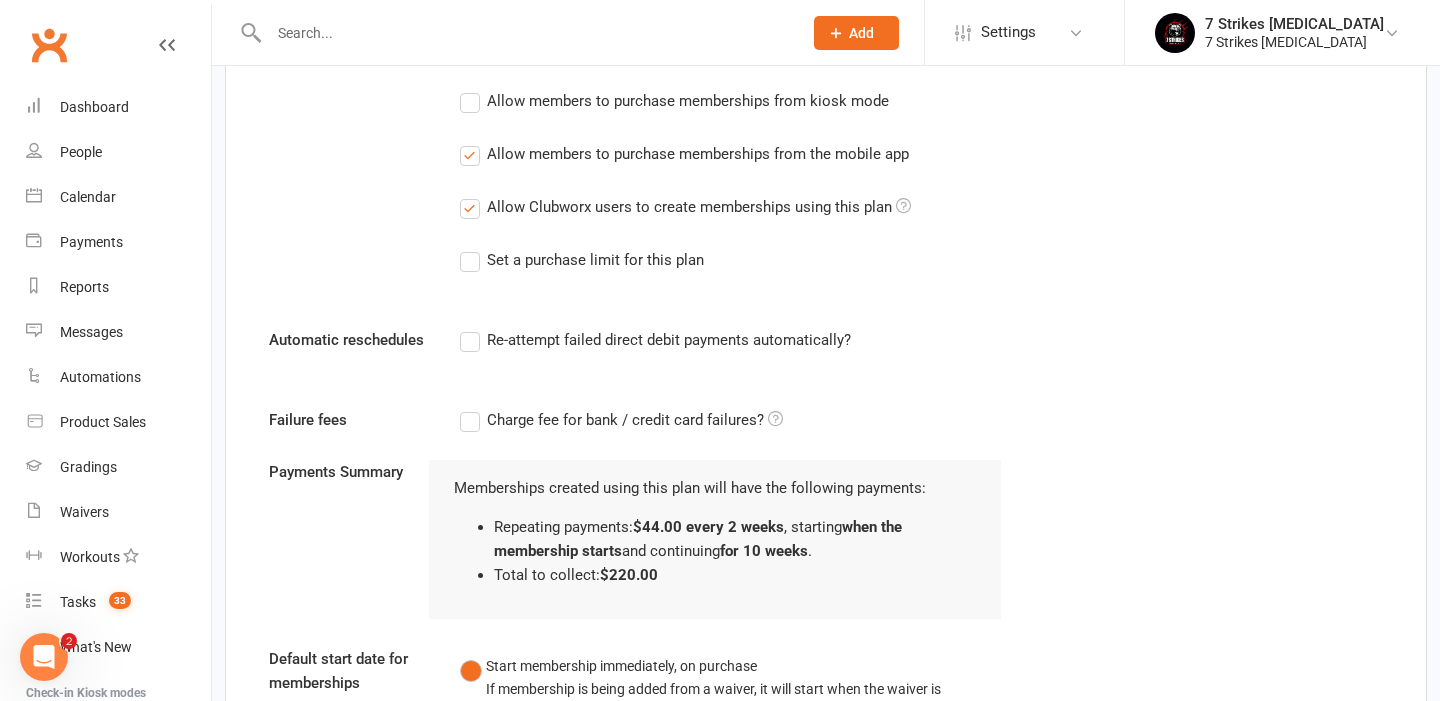 scroll, scrollTop: 1740, scrollLeft: 0, axis: vertical 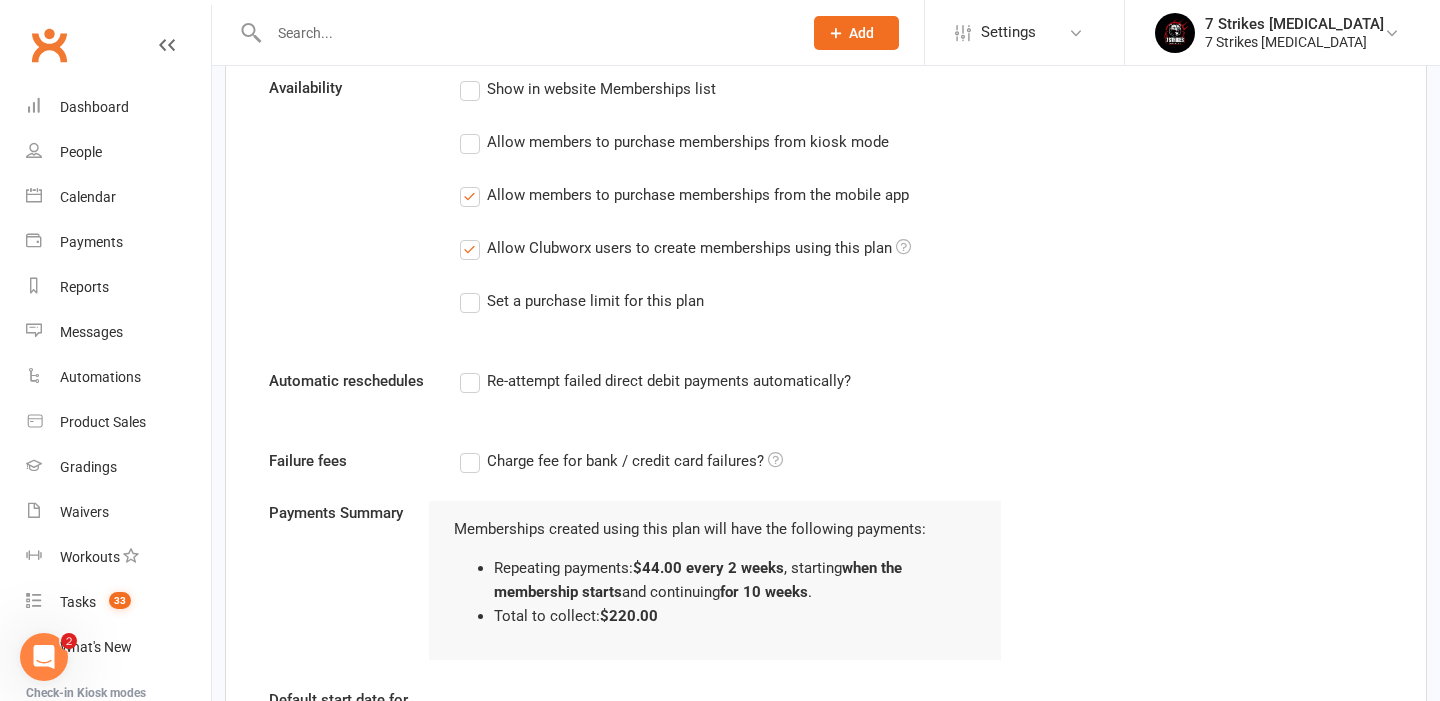 click on "Allow members to purchase memberships from the mobile app" at bounding box center [698, 193] 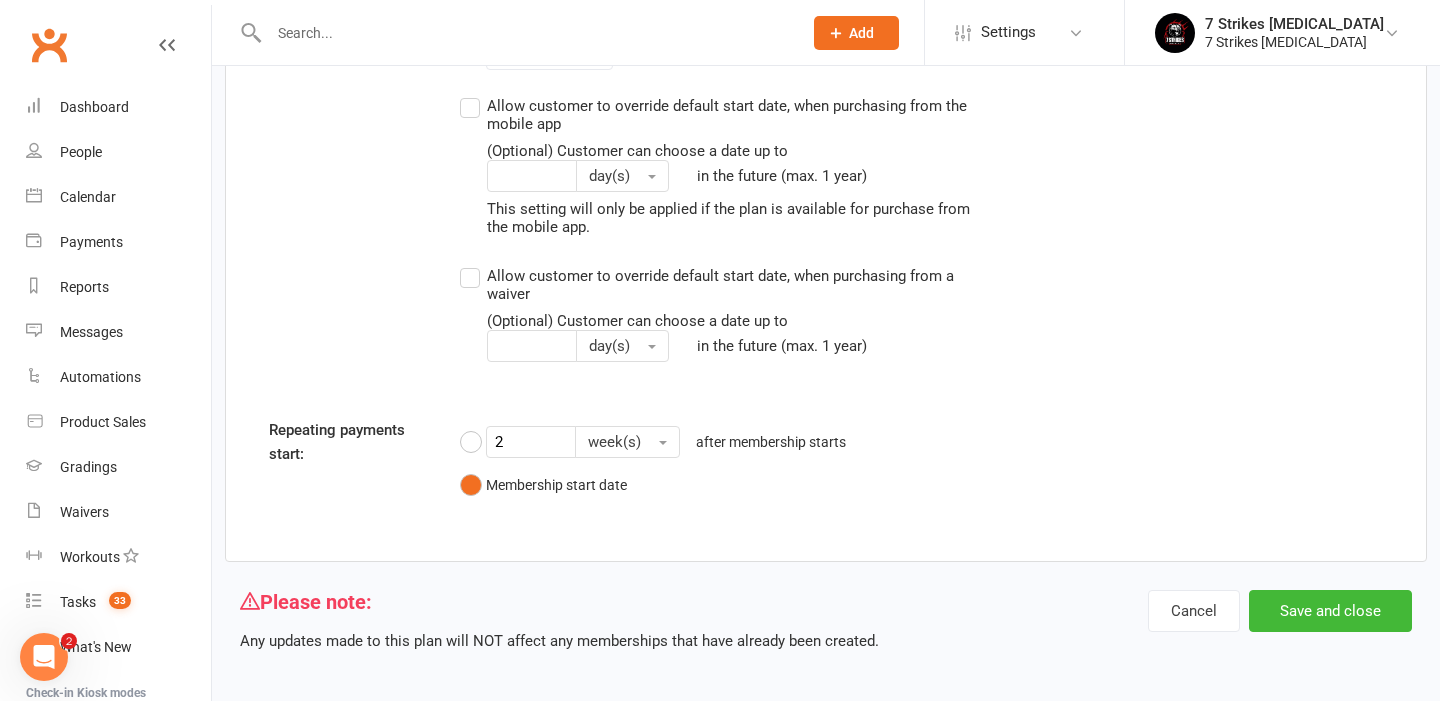 scroll, scrollTop: 2644, scrollLeft: 0, axis: vertical 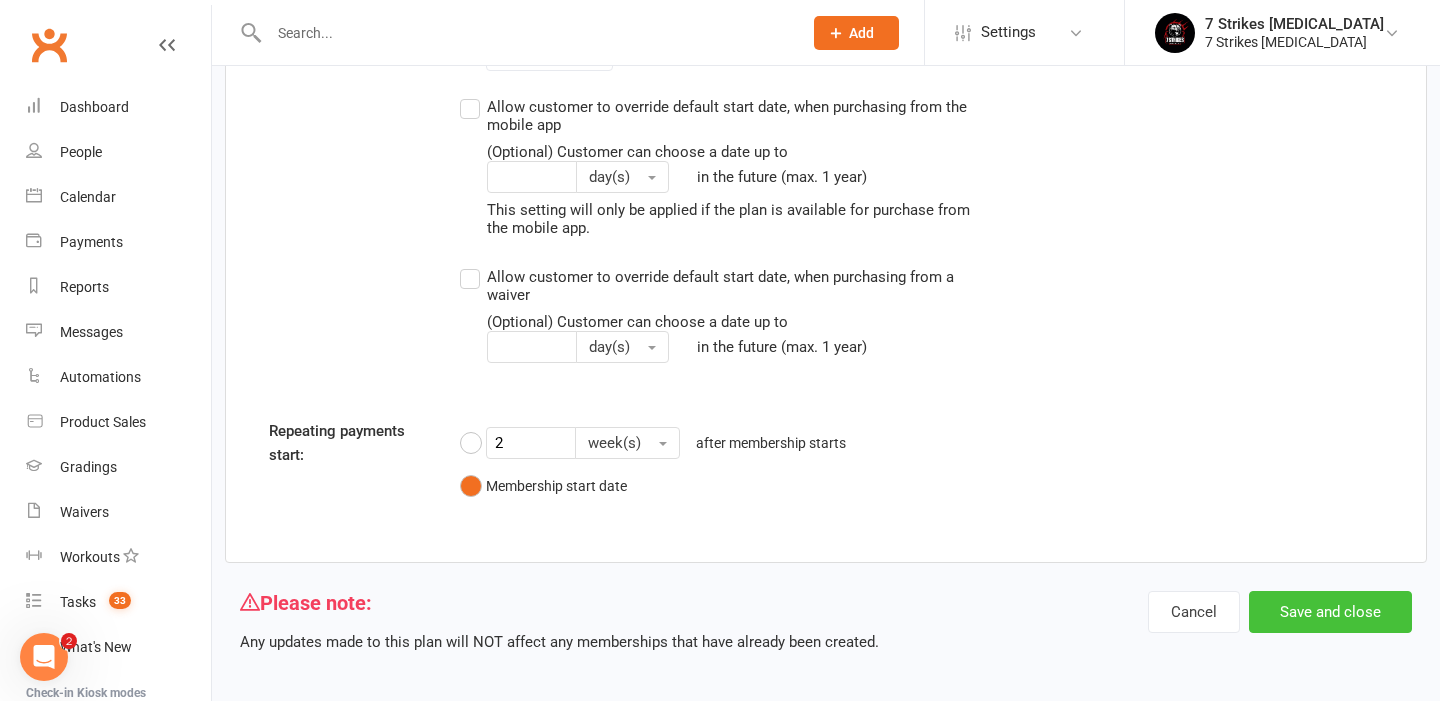 click on "Save and close" at bounding box center [1330, 612] 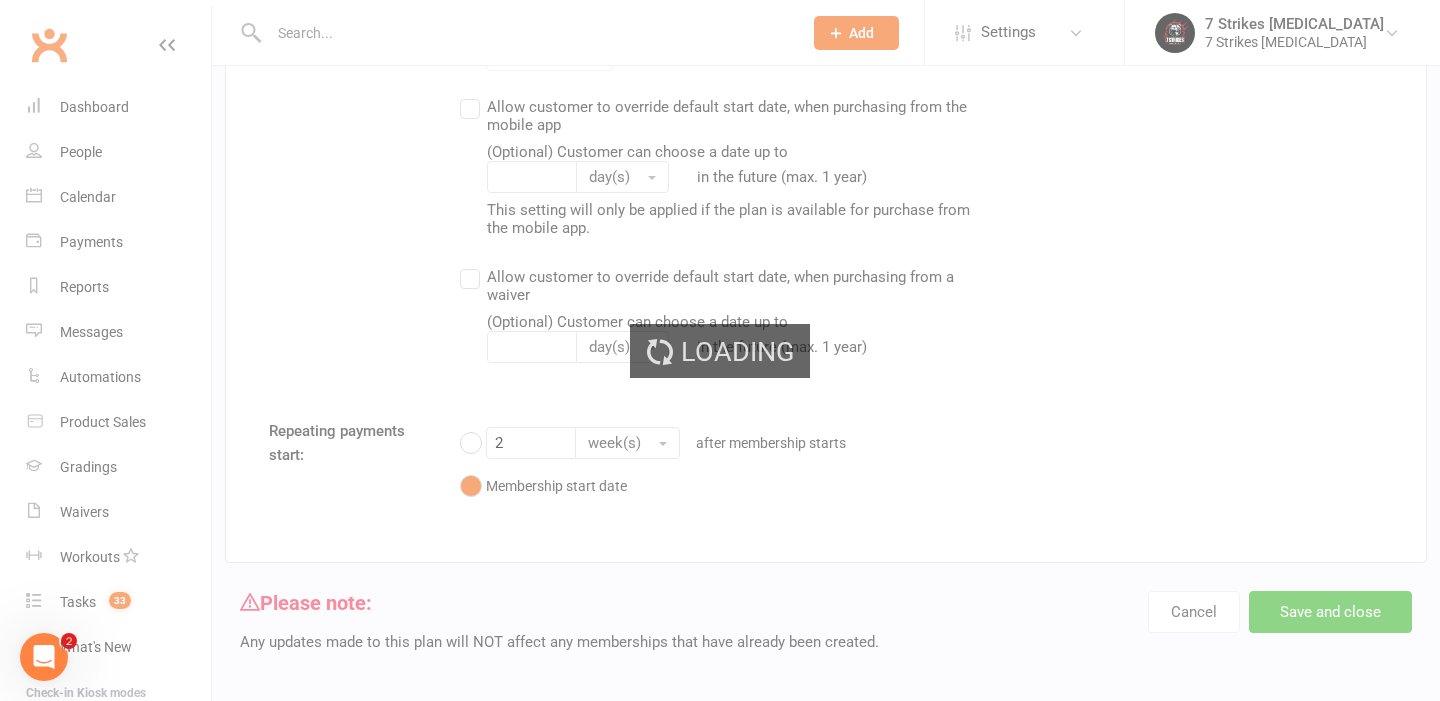 scroll, scrollTop: 0, scrollLeft: 0, axis: both 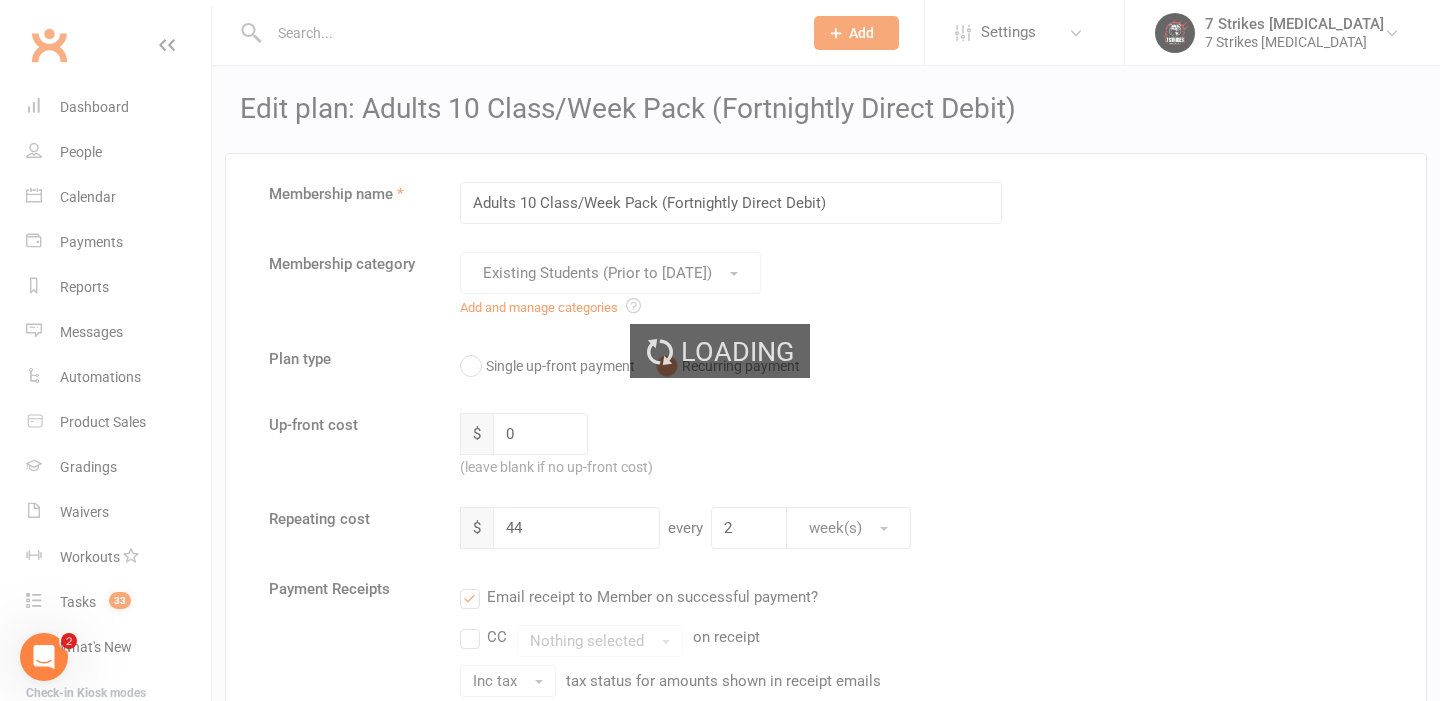 select on "100" 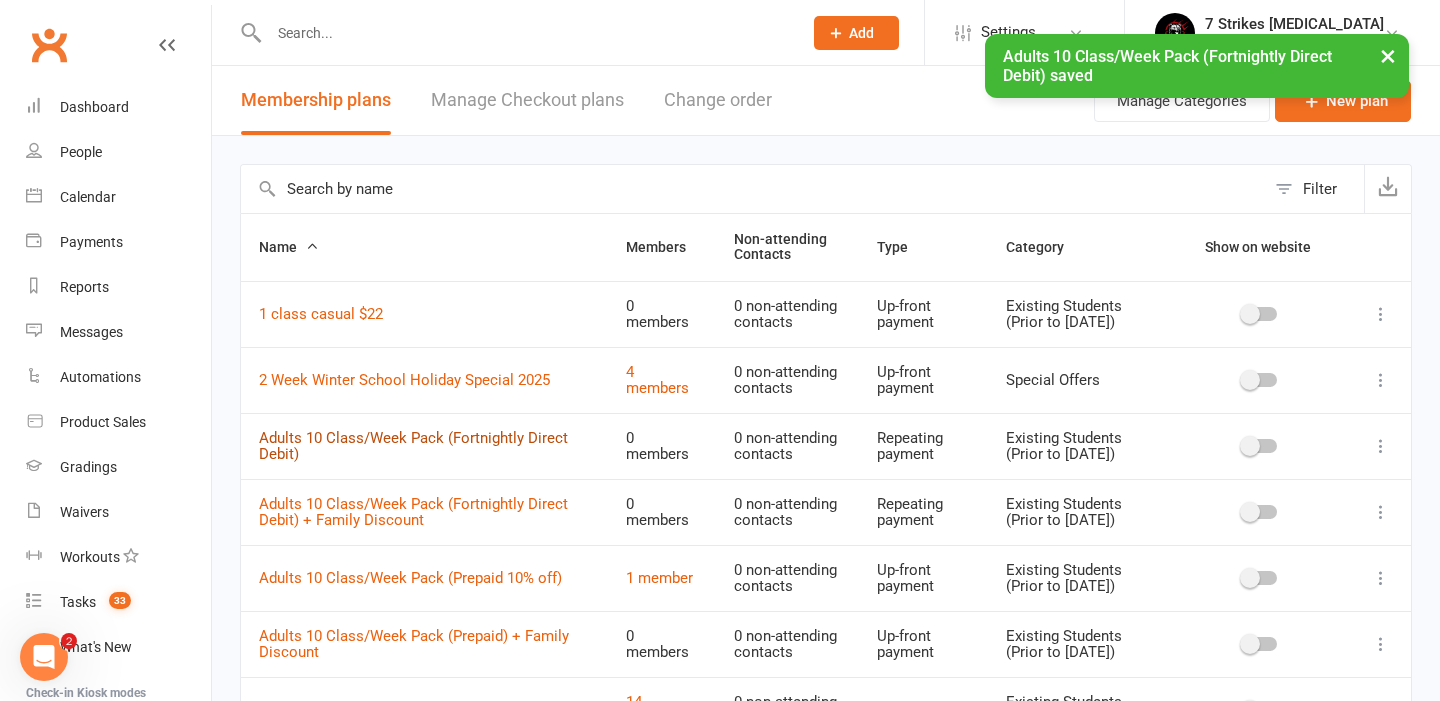 click on "Adults 10 Class/Week Pack (Fortnightly Direct Debit)" at bounding box center [413, 446] 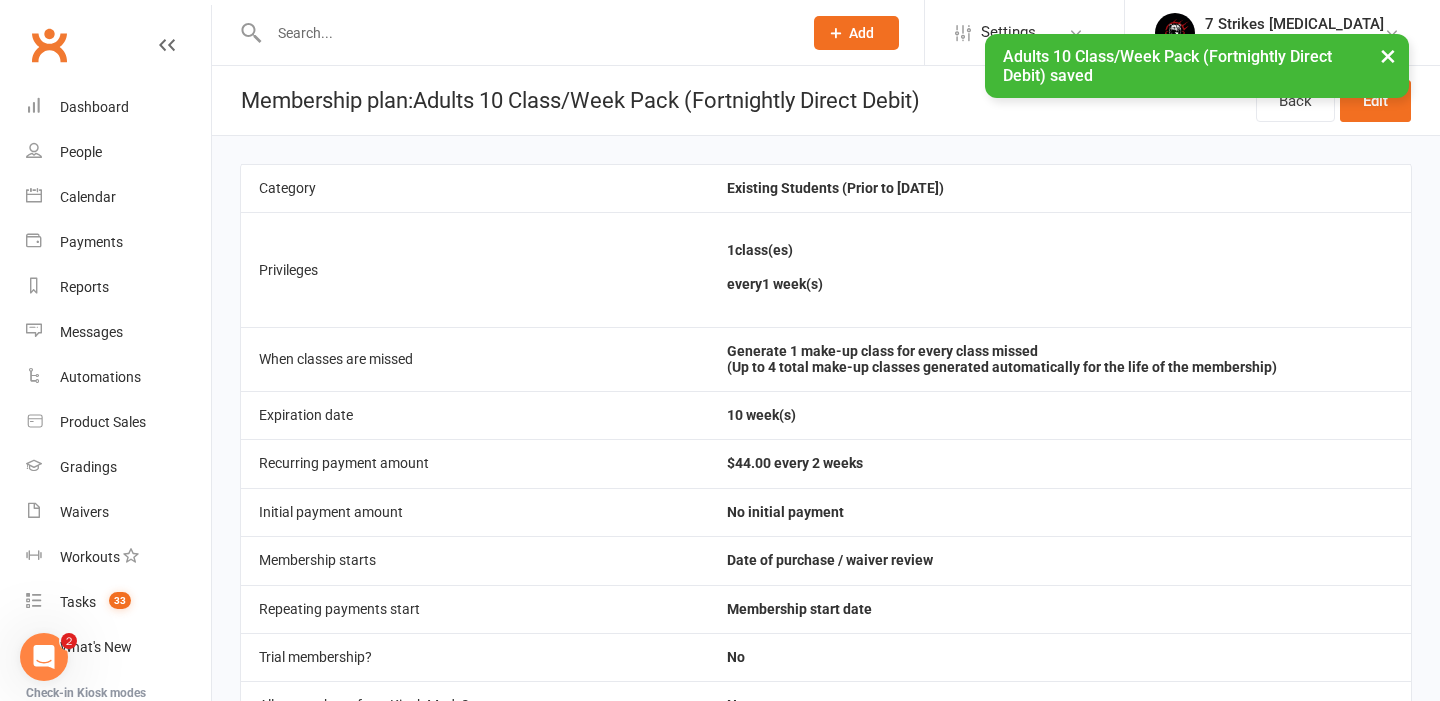 click on "Recurring payment amount" at bounding box center (475, 463) 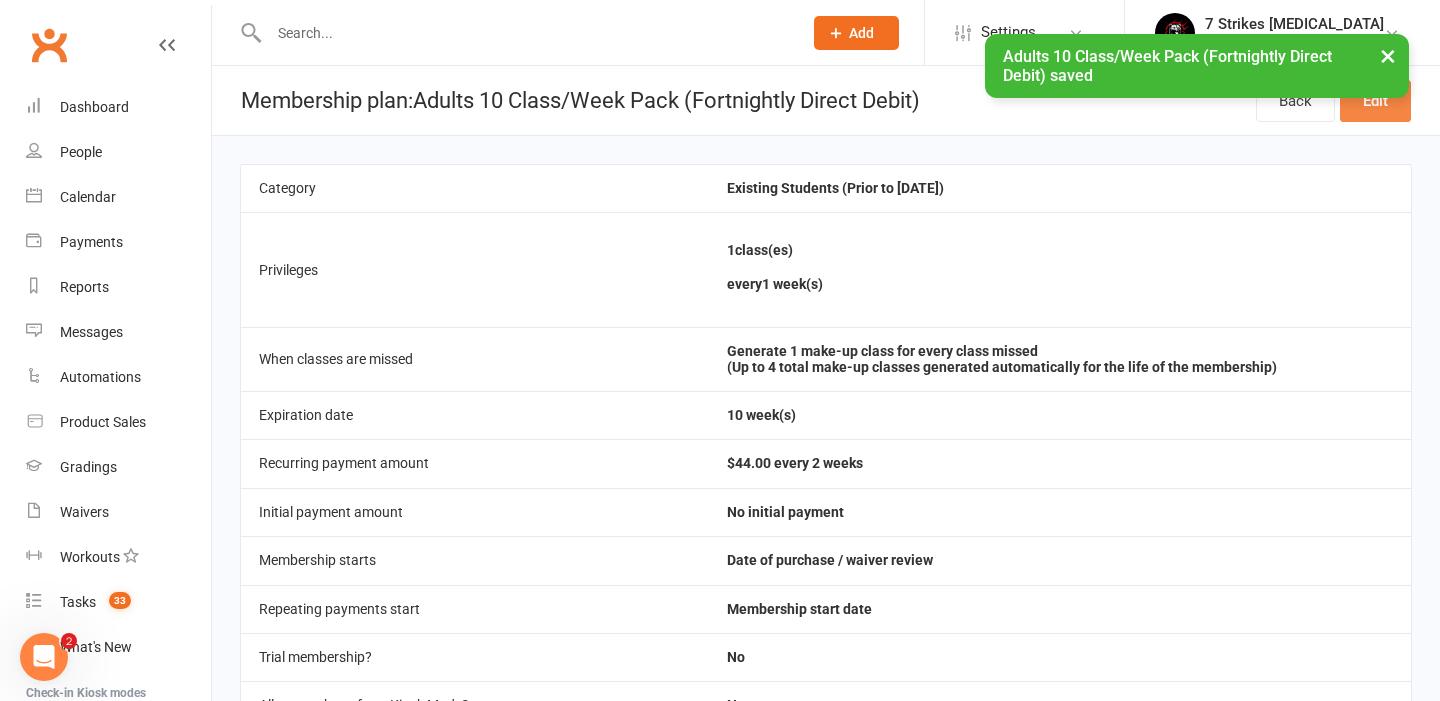 click on "Edit" at bounding box center [1375, 101] 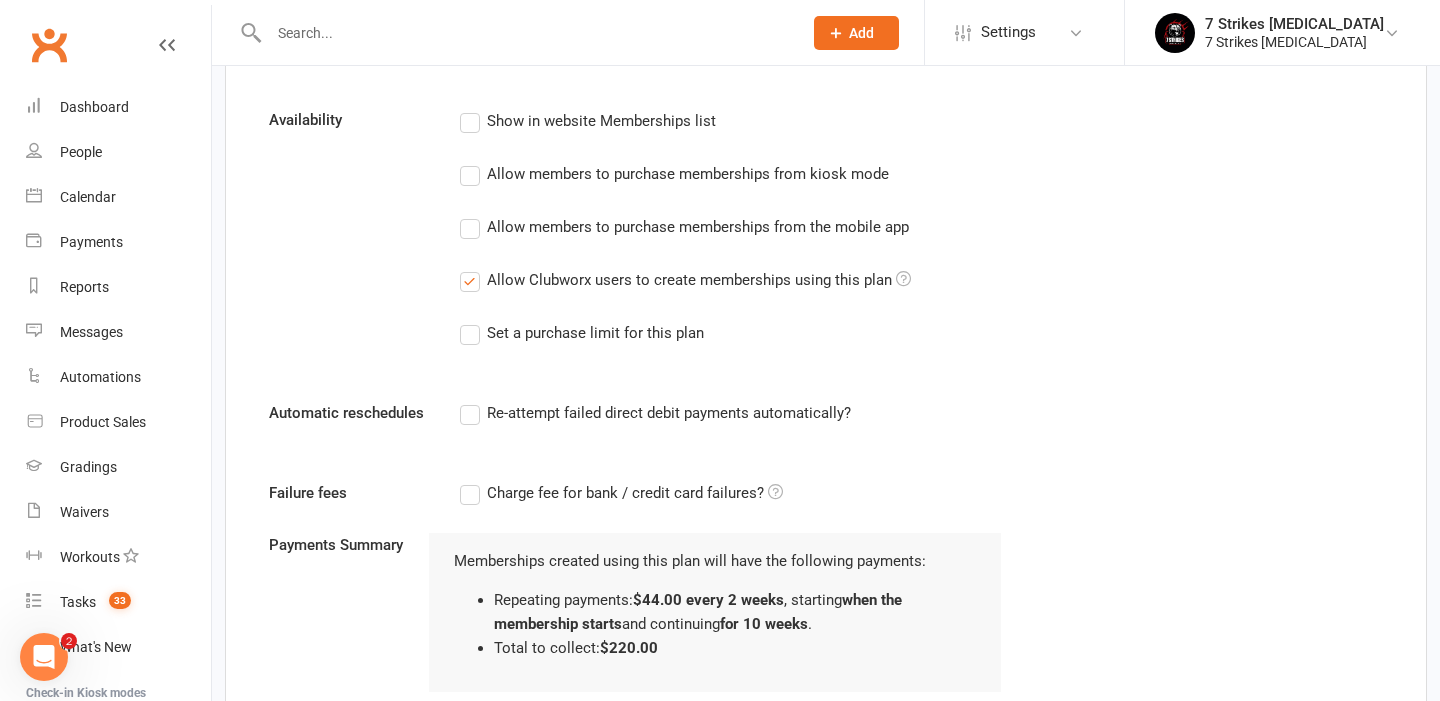 scroll, scrollTop: 1689, scrollLeft: 0, axis: vertical 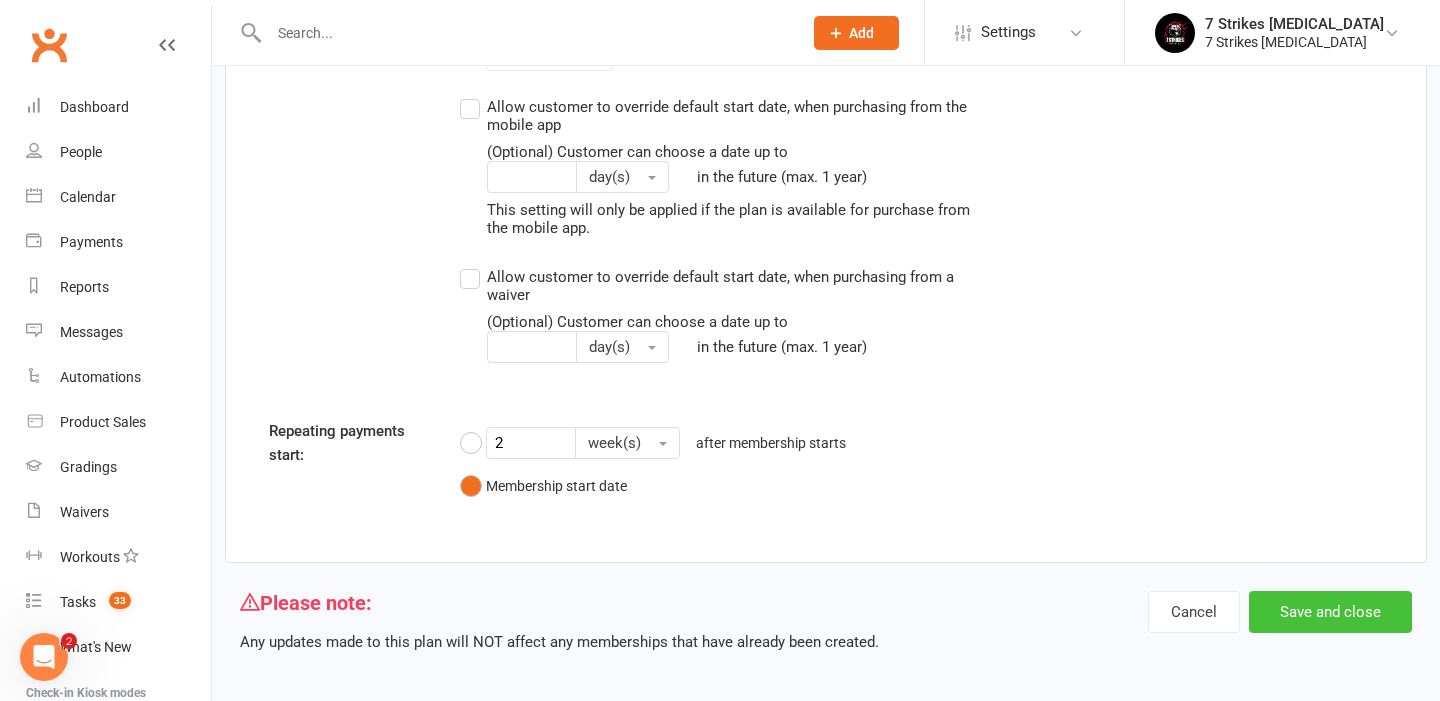 click on "Save and close" at bounding box center (1330, 612) 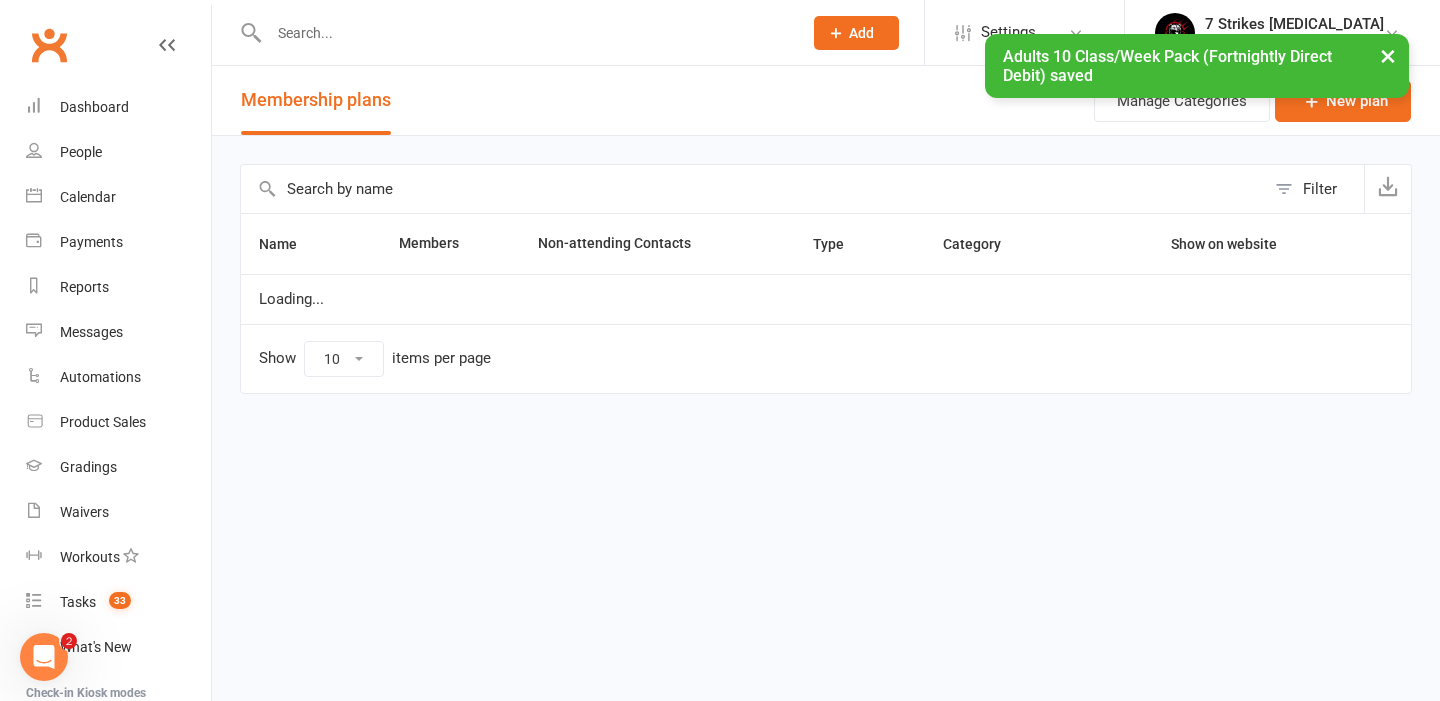 select on "100" 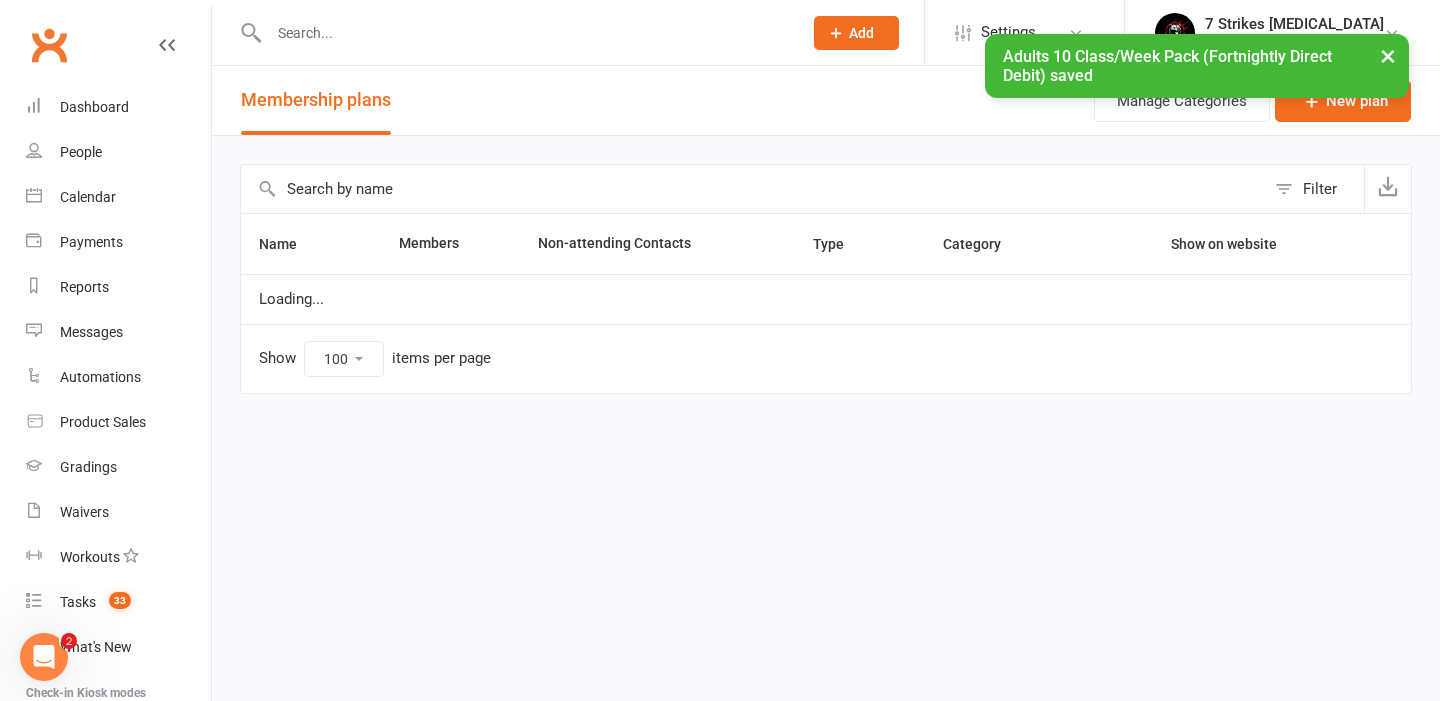 scroll, scrollTop: 0, scrollLeft: 0, axis: both 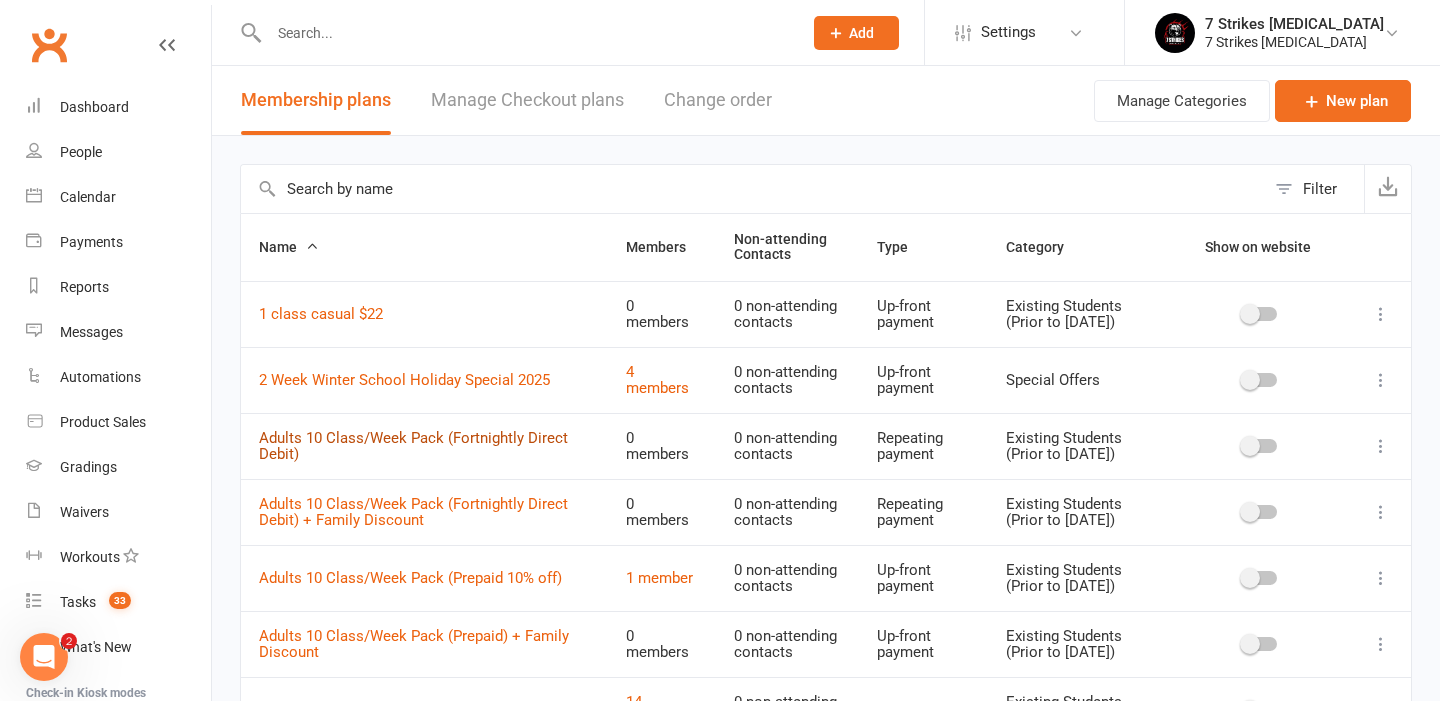 click on "Adults 10 Class/Week Pack (Fortnightly Direct Debit)" at bounding box center (413, 446) 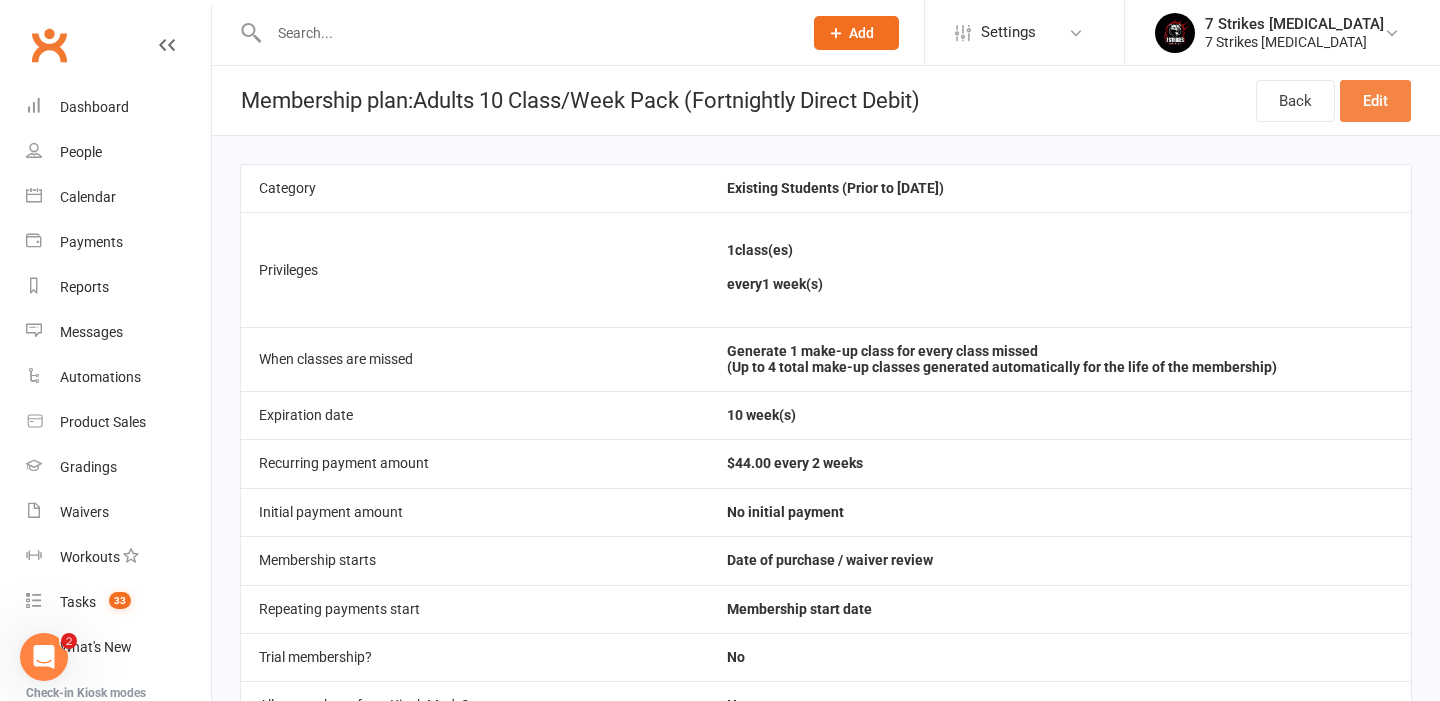 click on "Edit" at bounding box center [1375, 101] 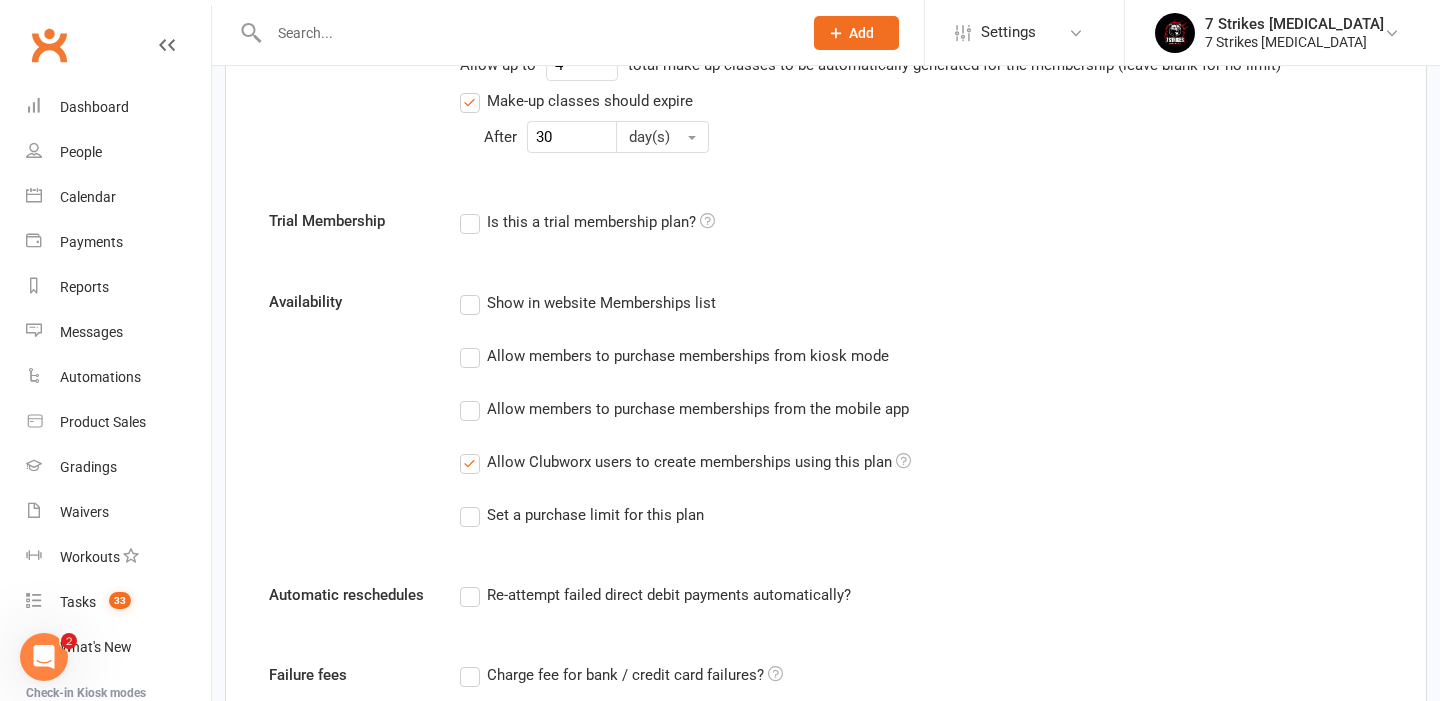 scroll, scrollTop: 1527, scrollLeft: 0, axis: vertical 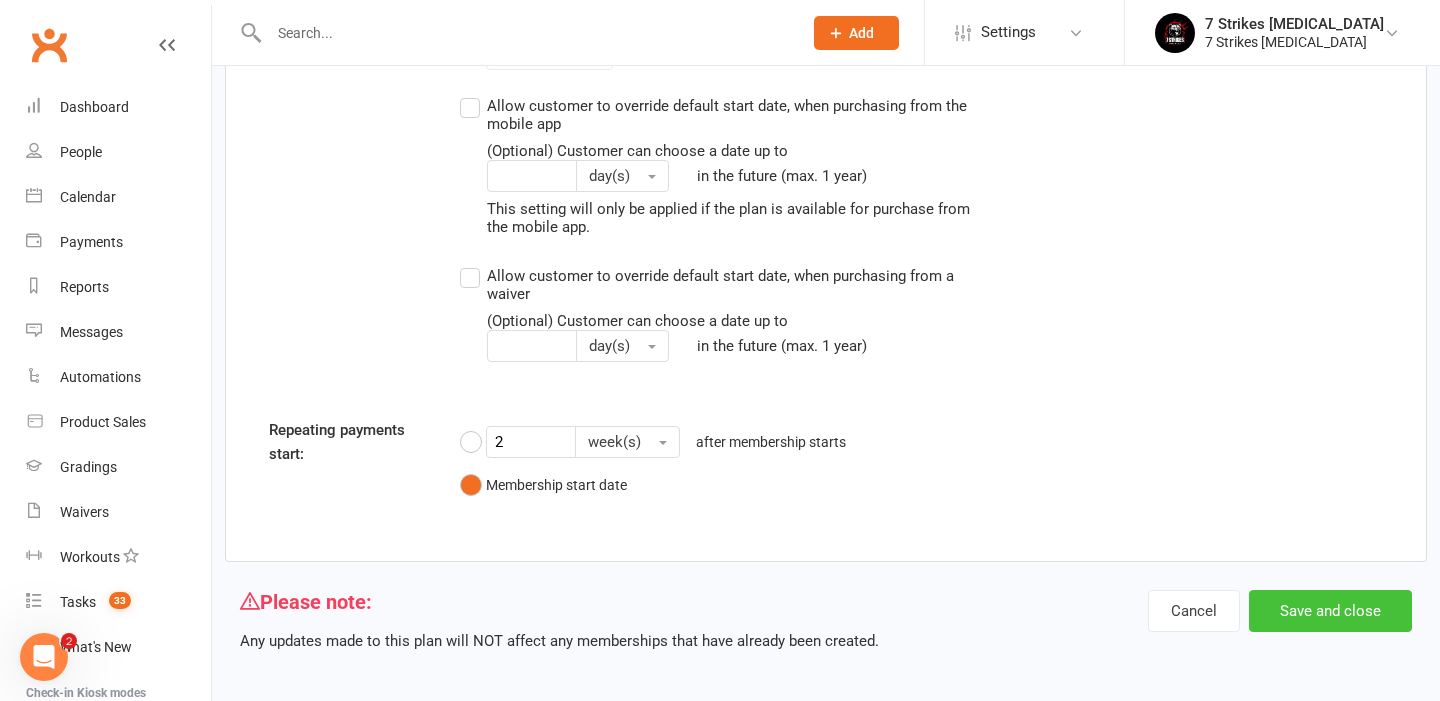 click on "Save and close" at bounding box center (1330, 611) 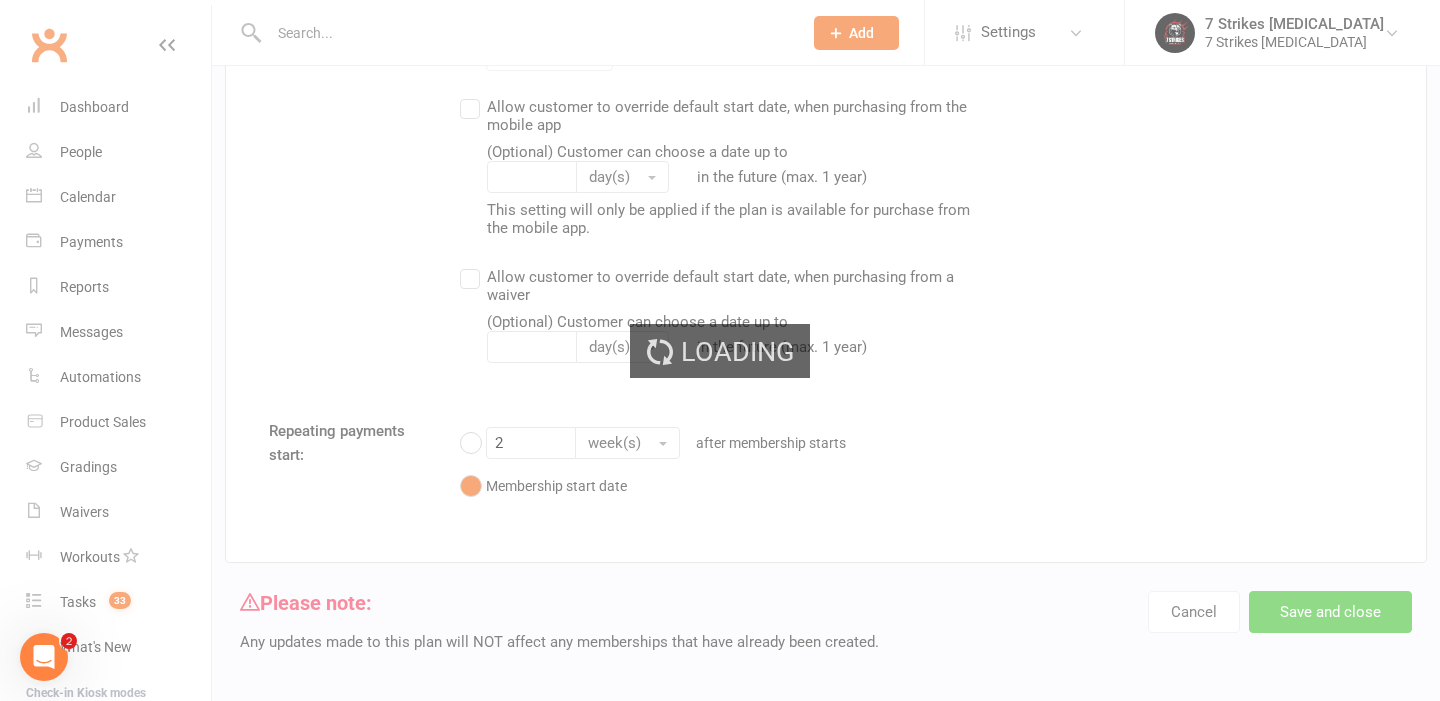 scroll, scrollTop: 0, scrollLeft: 0, axis: both 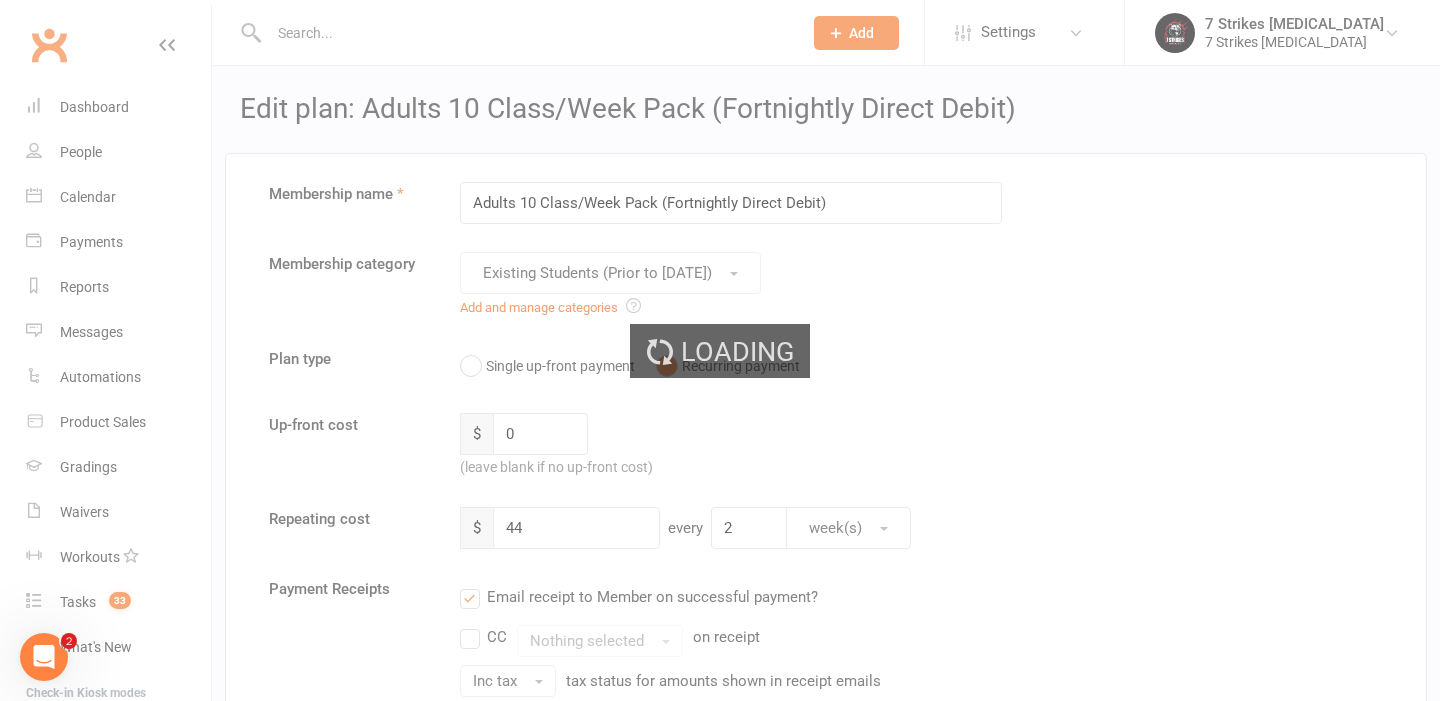 select on "100" 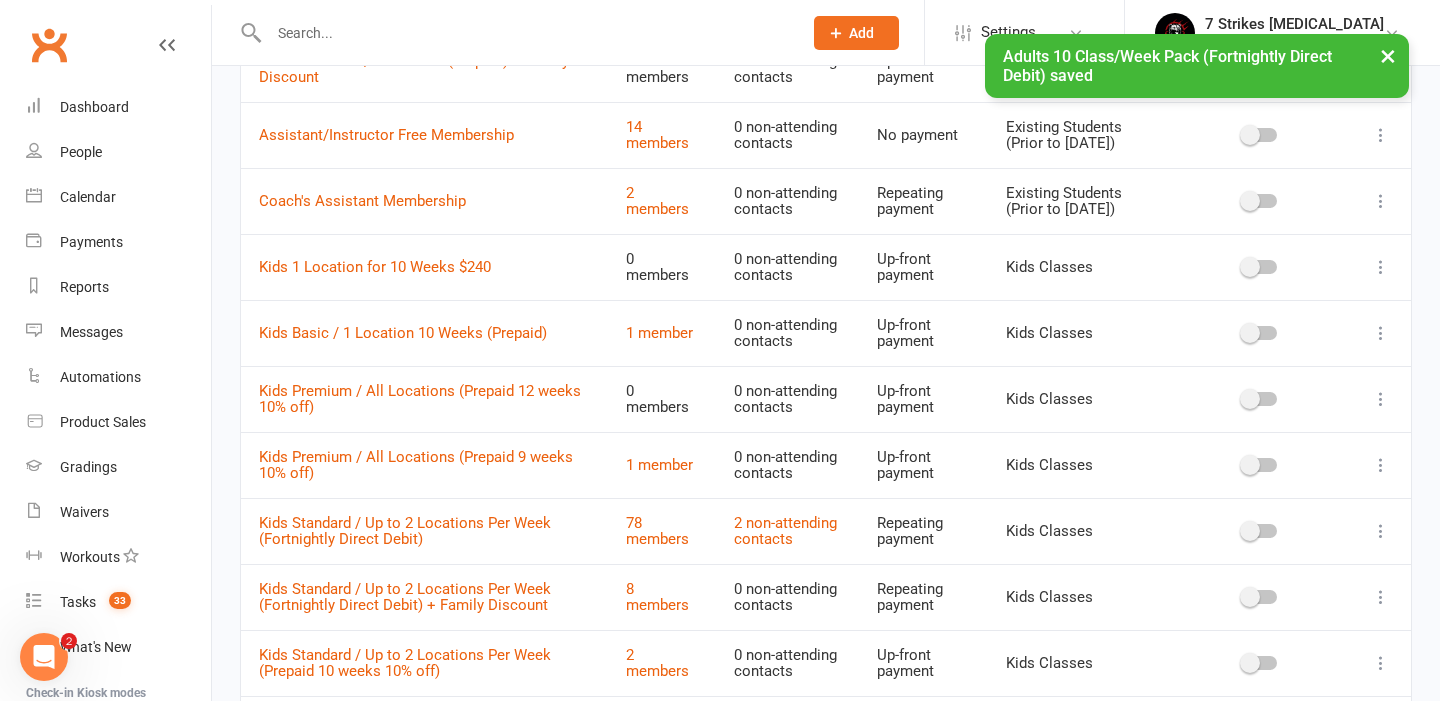 scroll, scrollTop: 577, scrollLeft: 0, axis: vertical 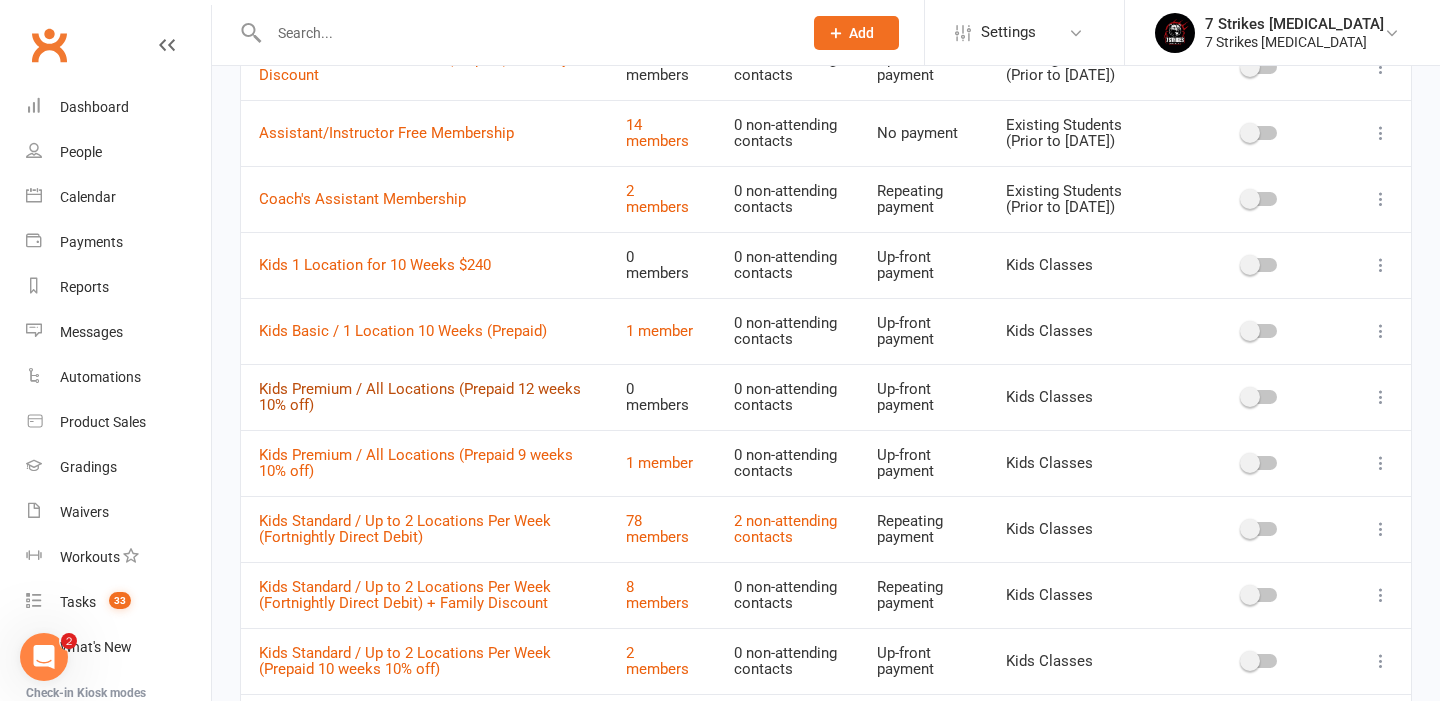 click on "Kids Premium / All Locations (Prepaid 12 weeks 10% off)" at bounding box center (420, 397) 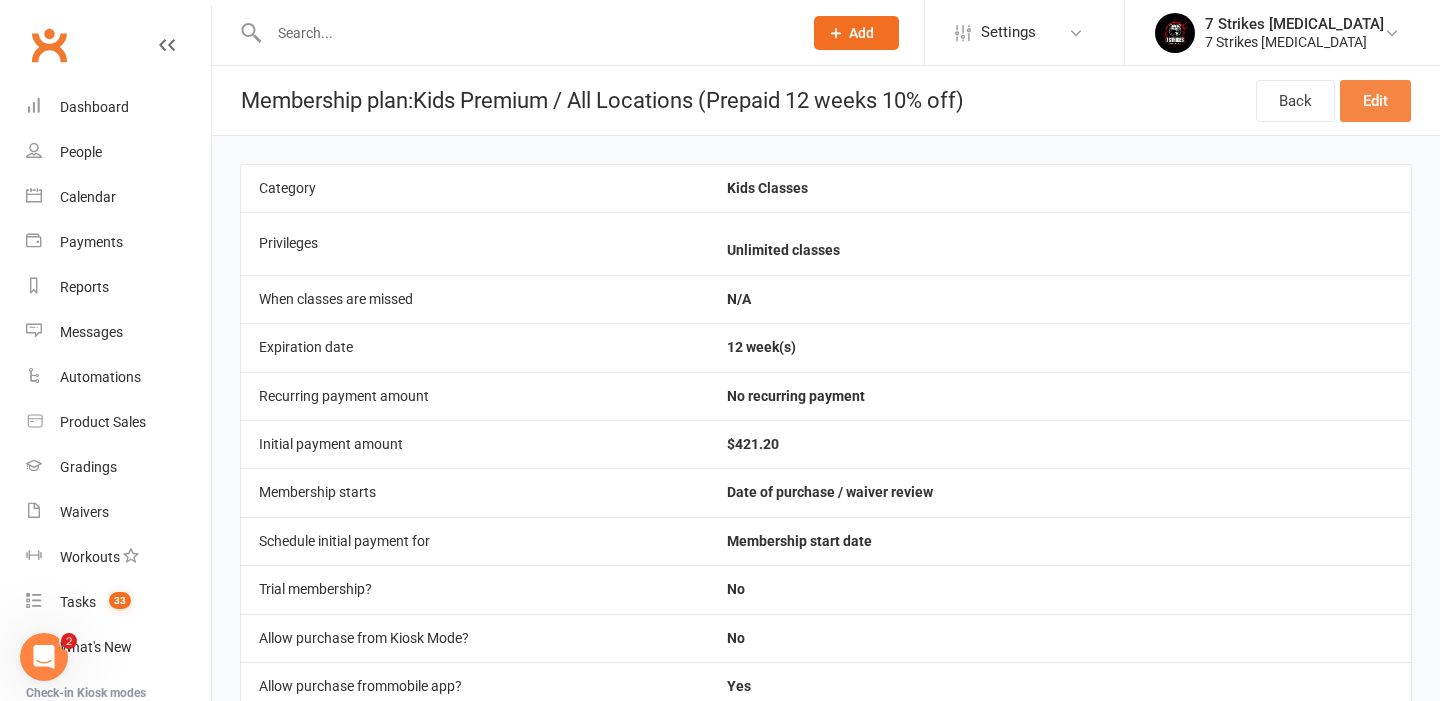click on "Edit" at bounding box center (1375, 101) 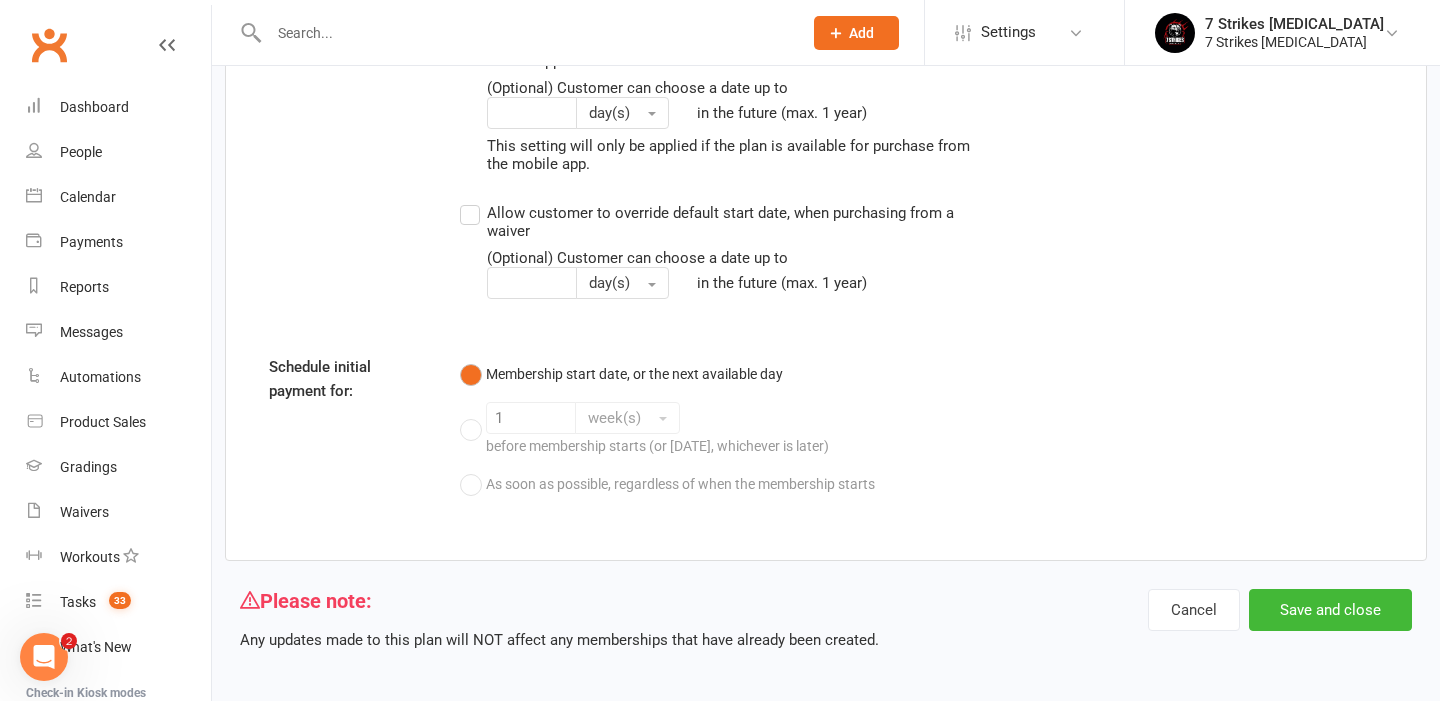 scroll, scrollTop: 2465, scrollLeft: 0, axis: vertical 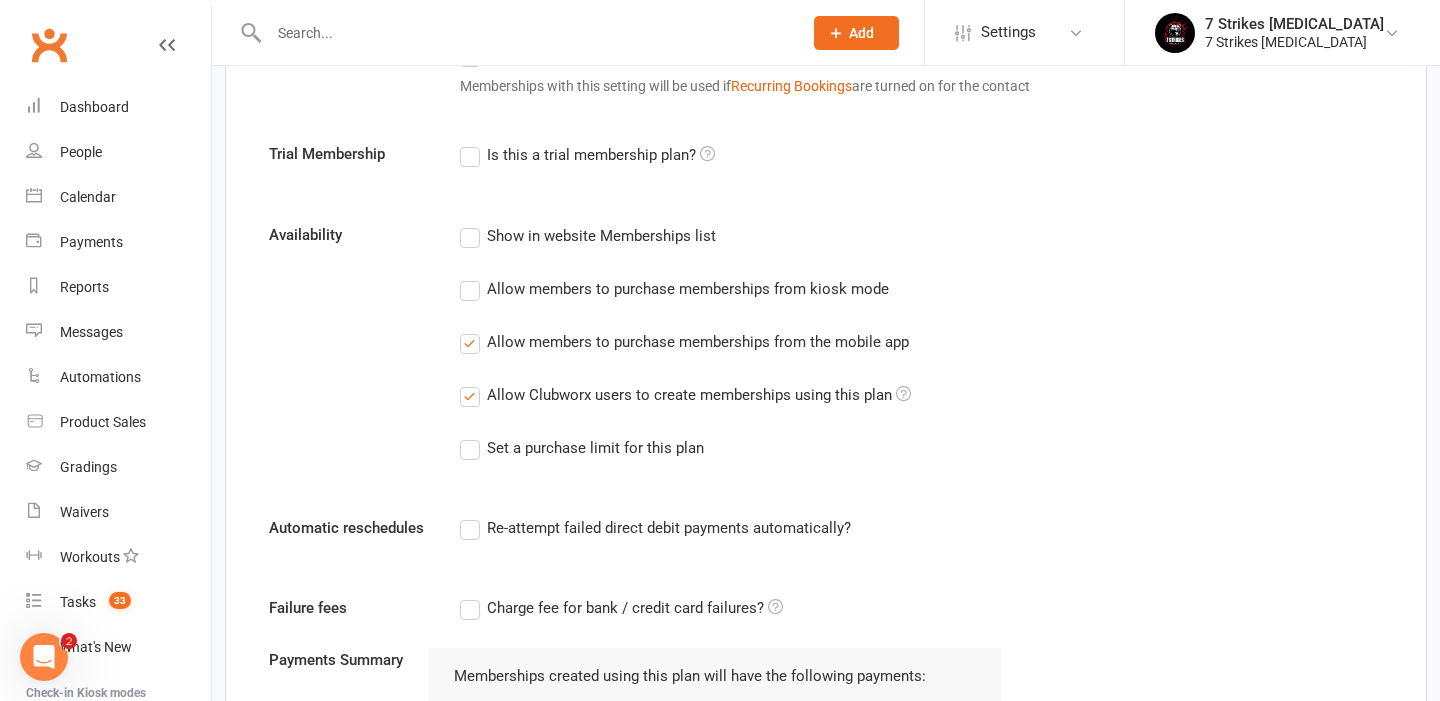 click on "Allow members to purchase memberships from the mobile app" at bounding box center (698, 340) 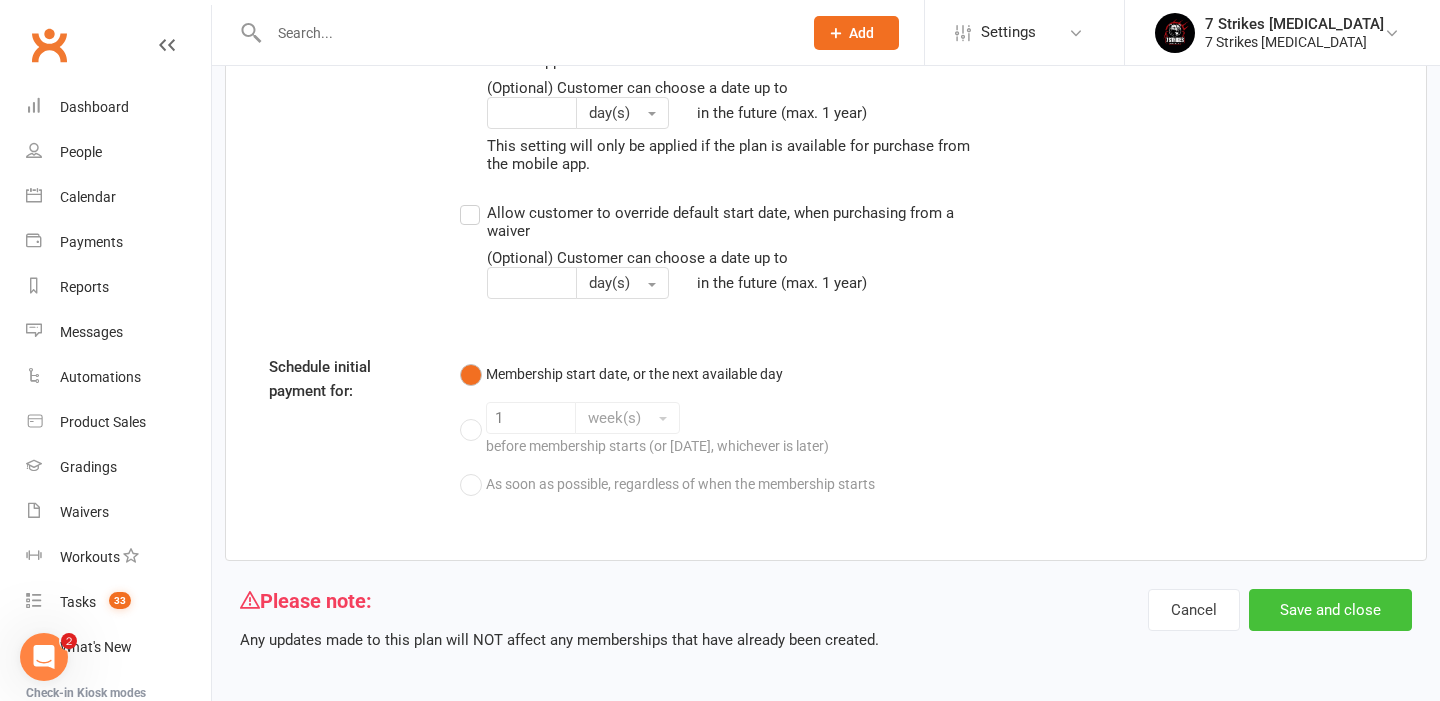 scroll, scrollTop: 2465, scrollLeft: 0, axis: vertical 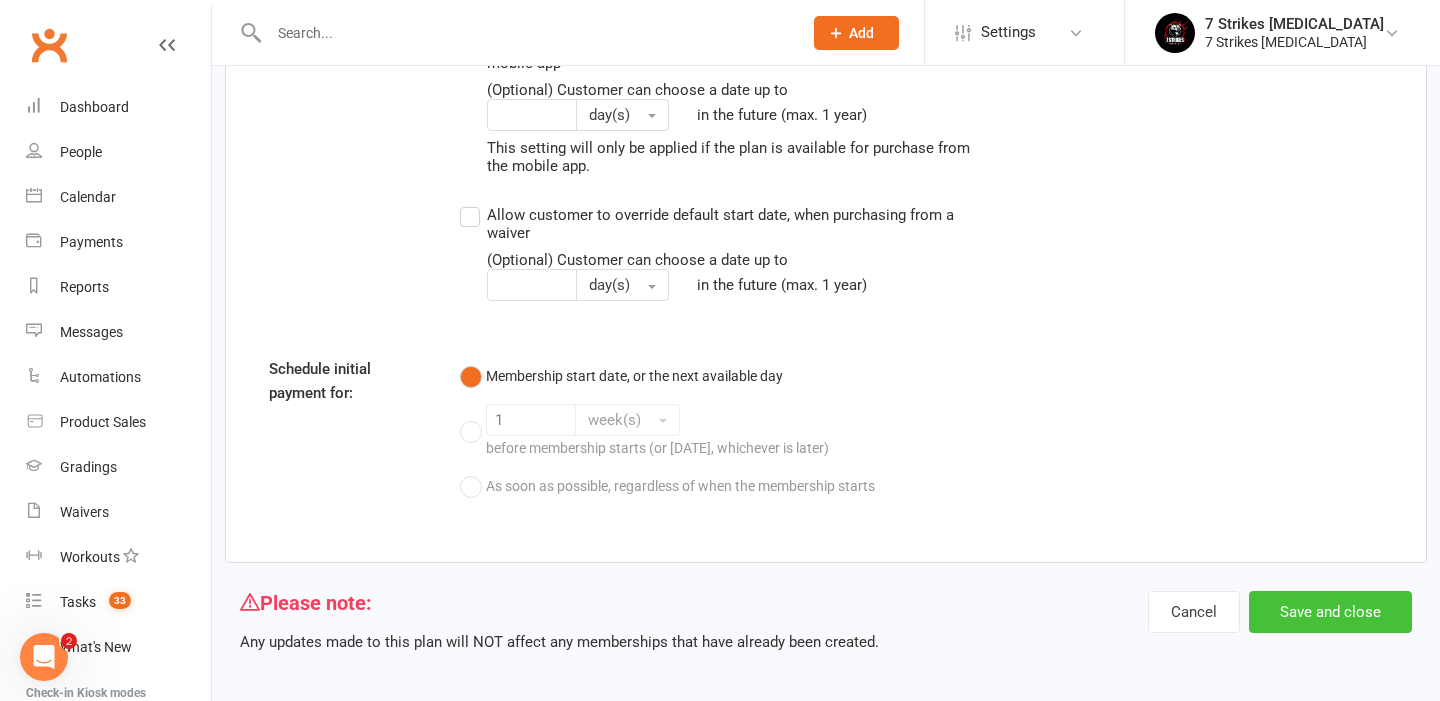 click on "Save and close" at bounding box center (1330, 612) 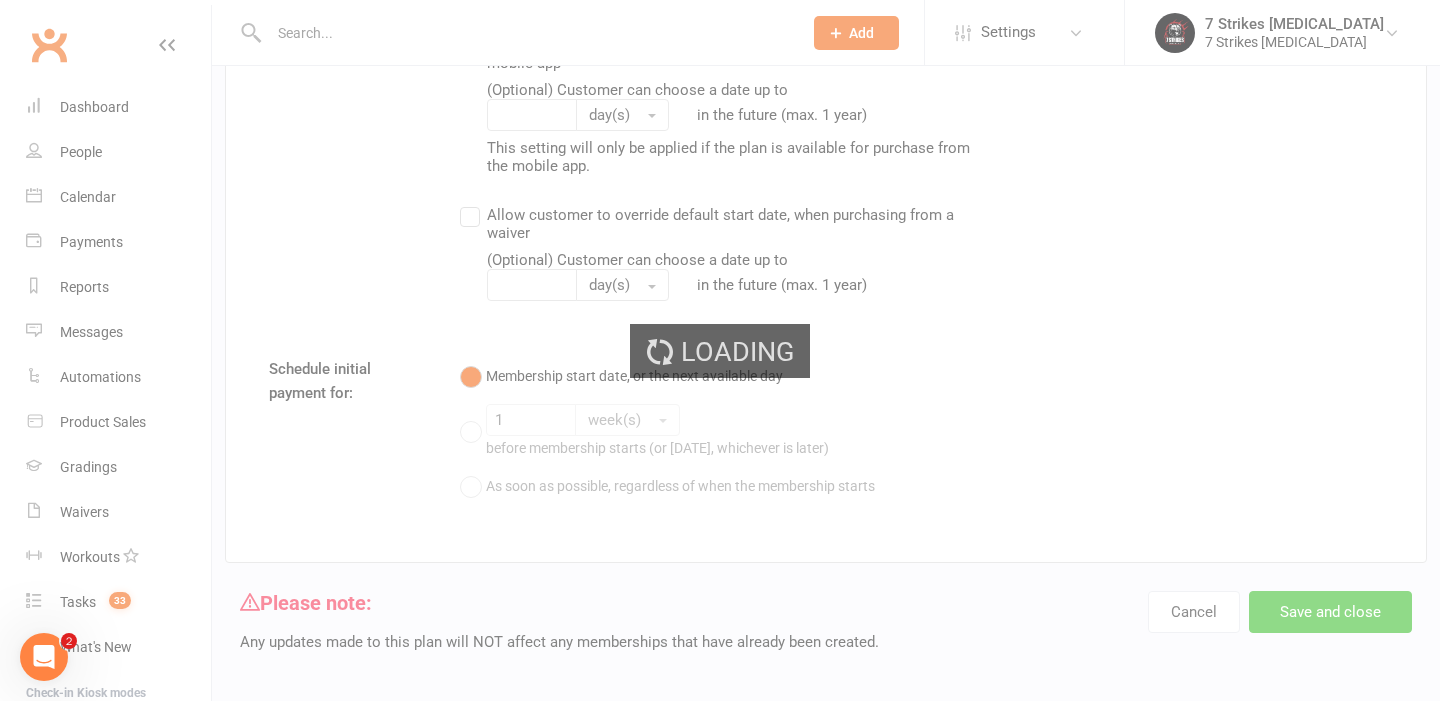 scroll, scrollTop: 0, scrollLeft: 0, axis: both 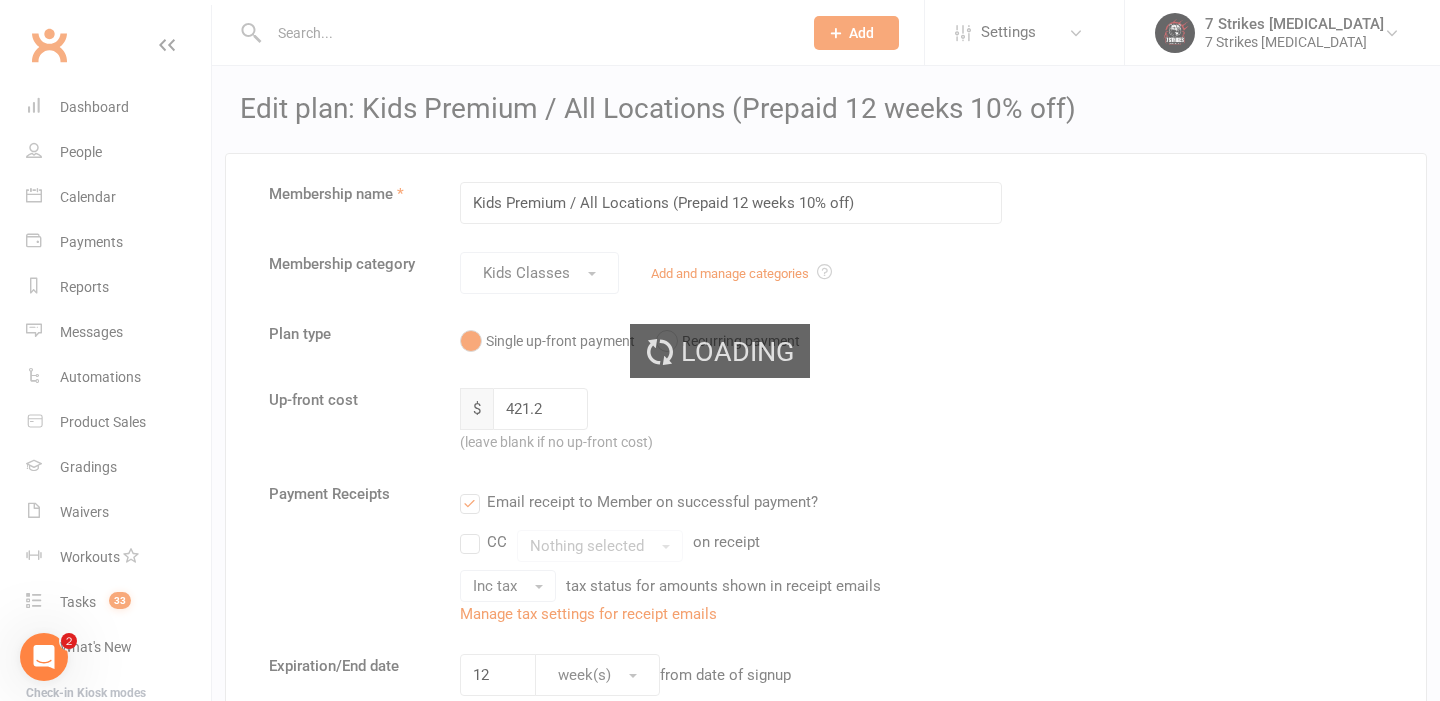 select on "100" 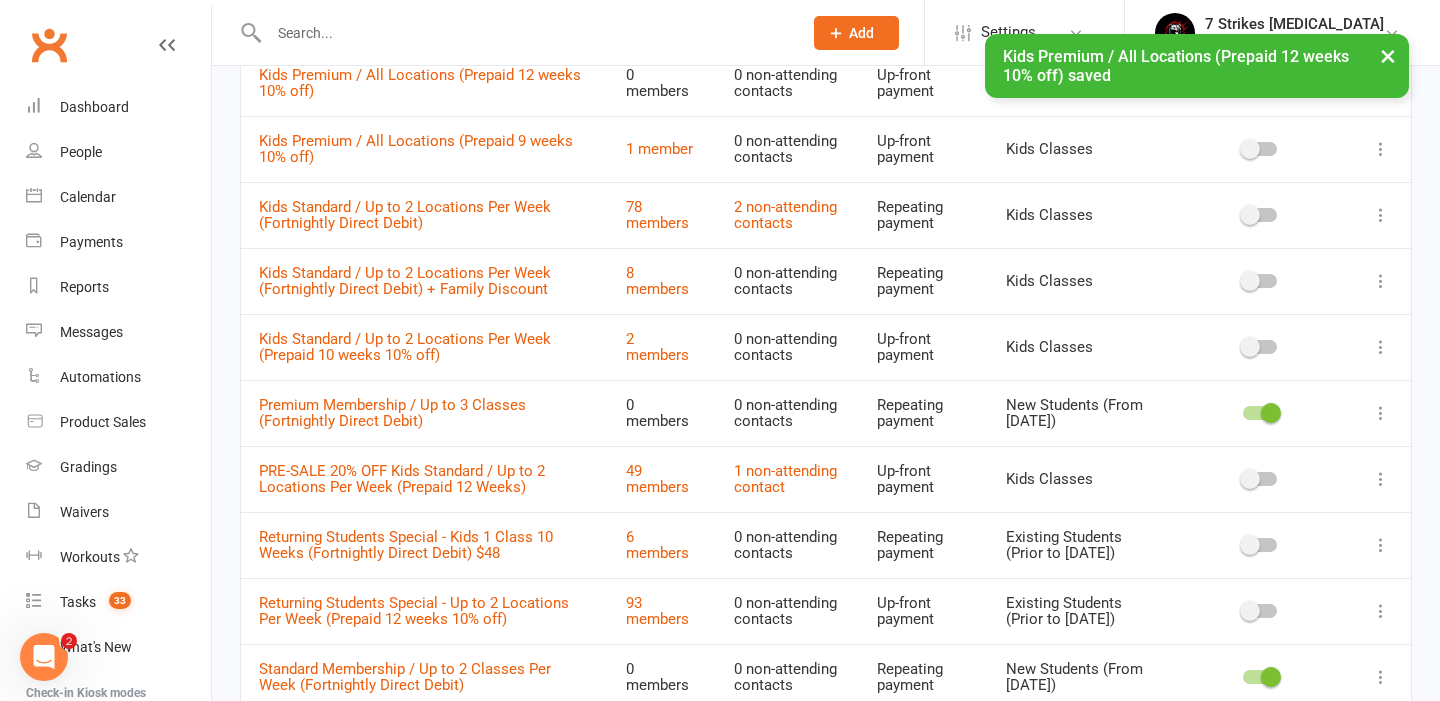 scroll, scrollTop: 916, scrollLeft: 0, axis: vertical 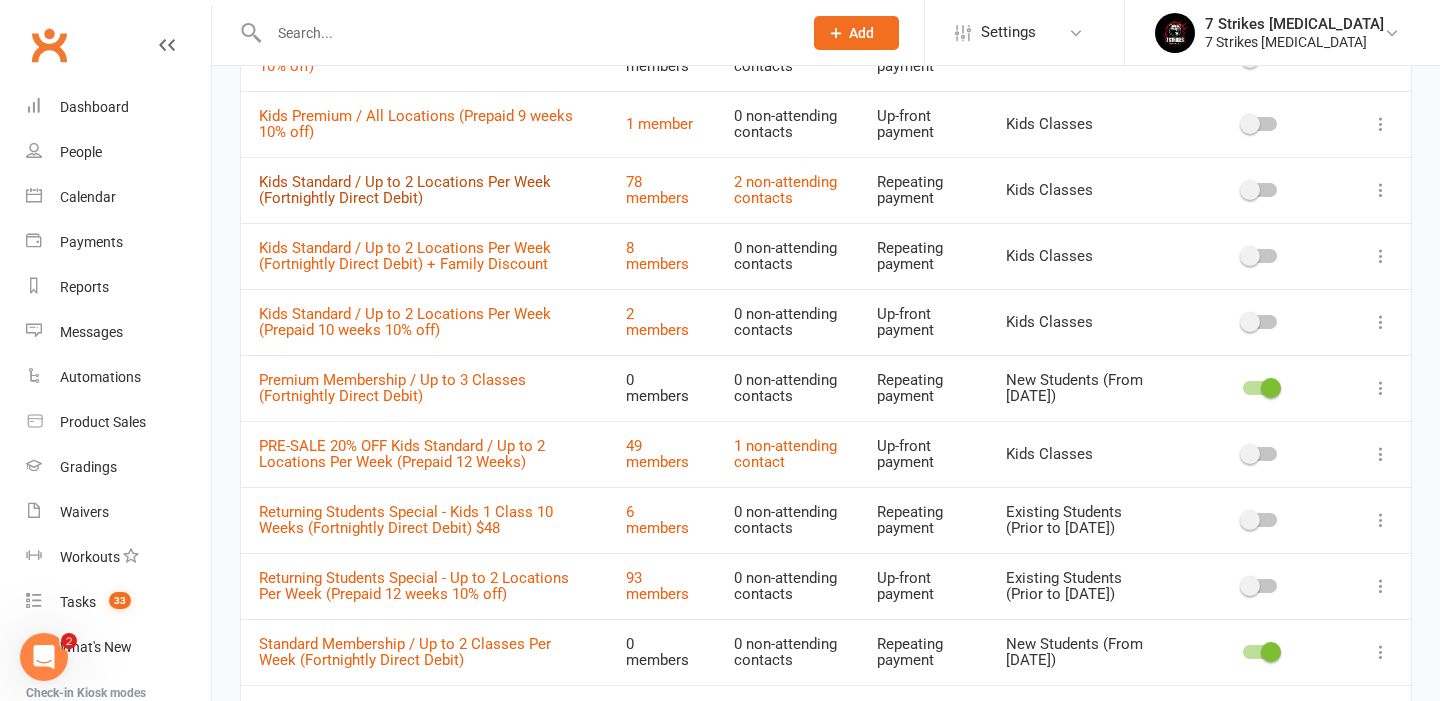 click on "Kids Standard / Up to 2 Locations Per Week (Fortnightly Direct Debit)" at bounding box center [405, 190] 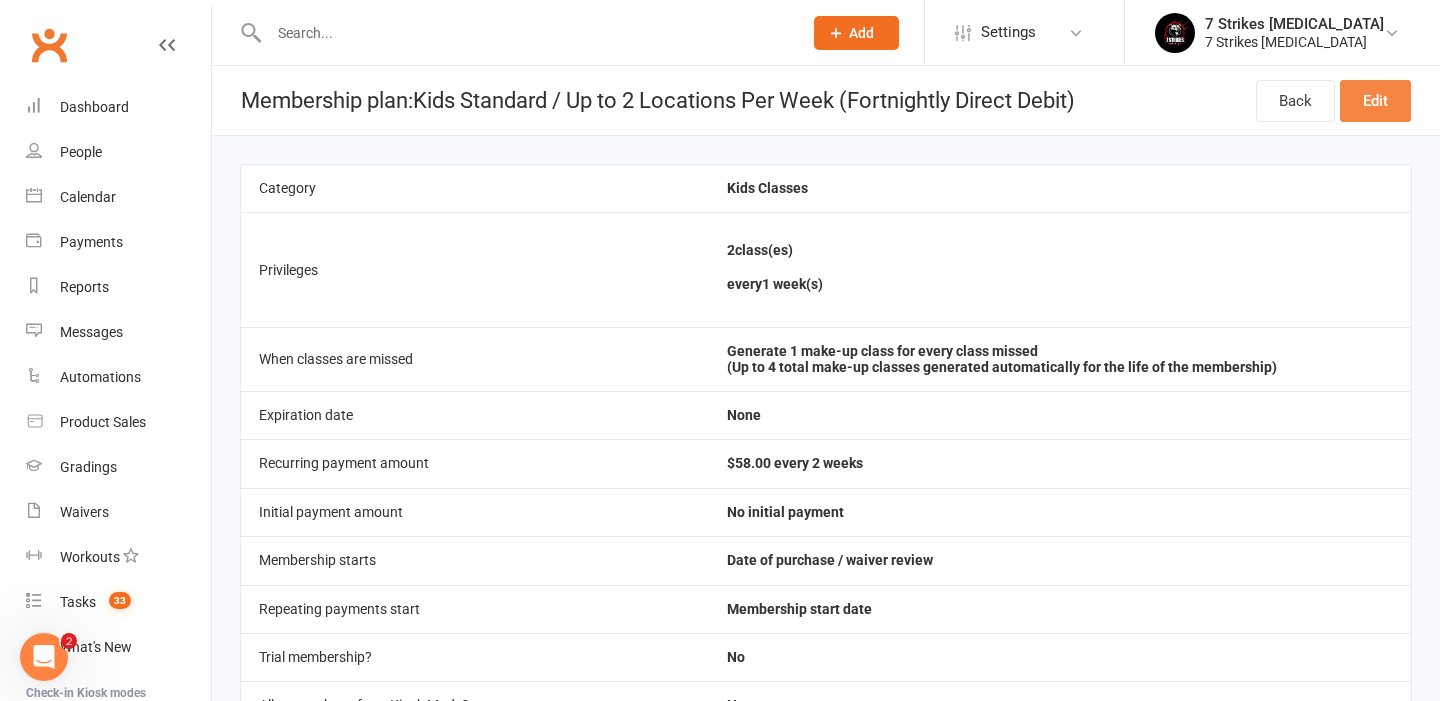 click on "Edit" at bounding box center (1375, 101) 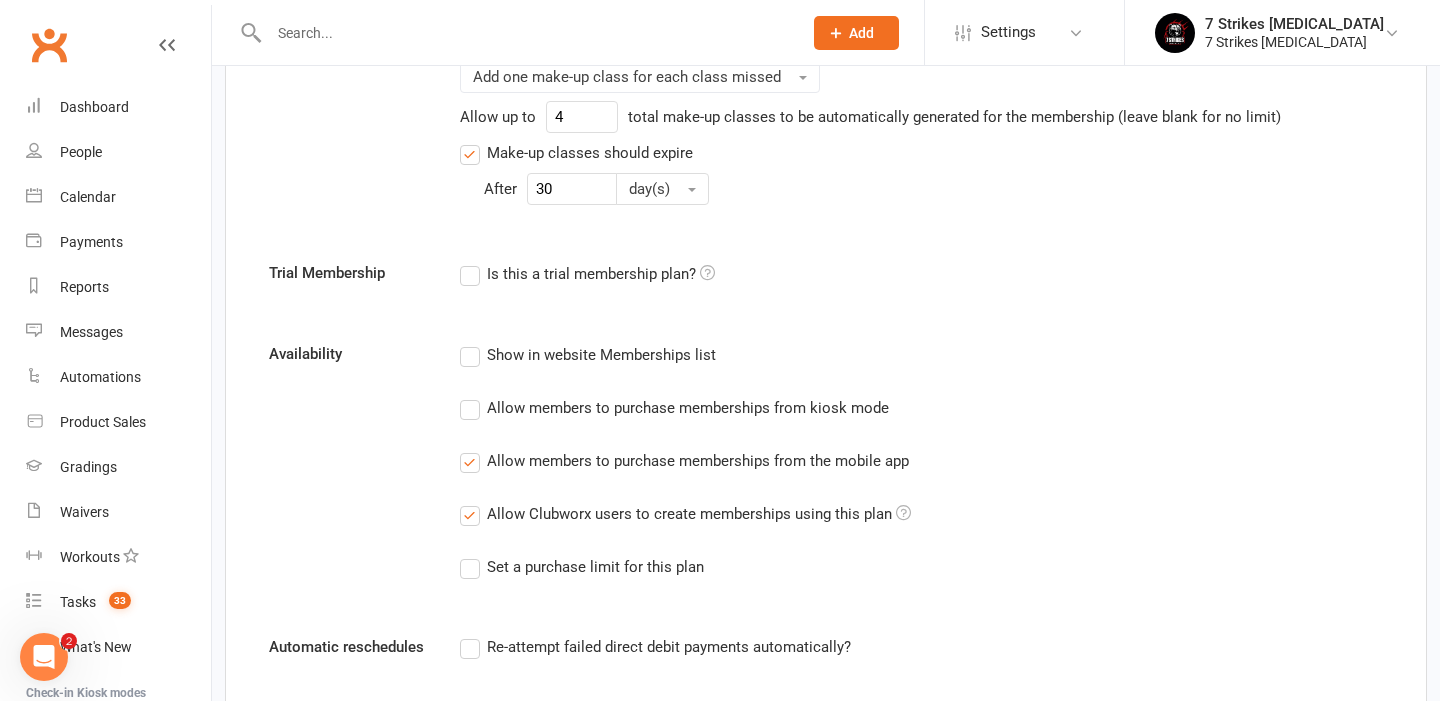 scroll, scrollTop: 1443, scrollLeft: 0, axis: vertical 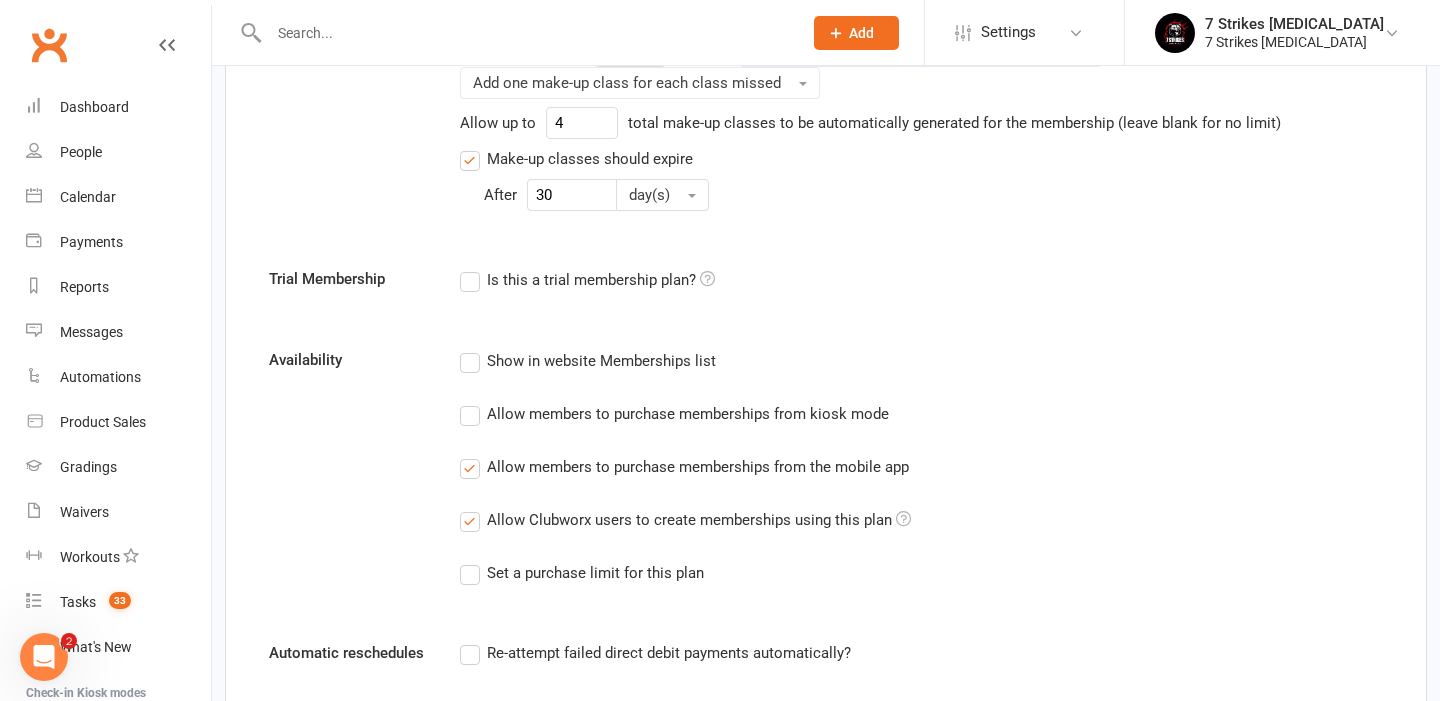 click on "Allow members to purchase memberships from the mobile app" at bounding box center (698, 465) 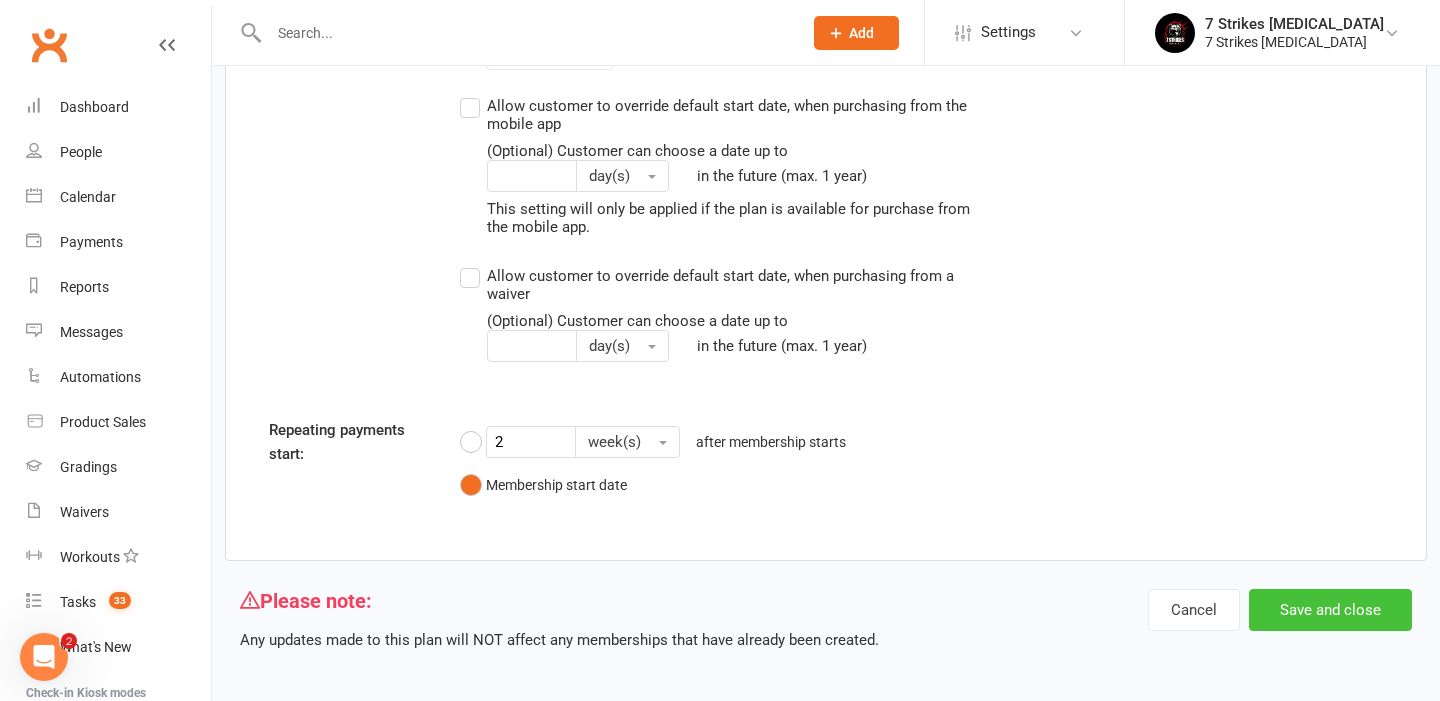 scroll, scrollTop: 2619, scrollLeft: 0, axis: vertical 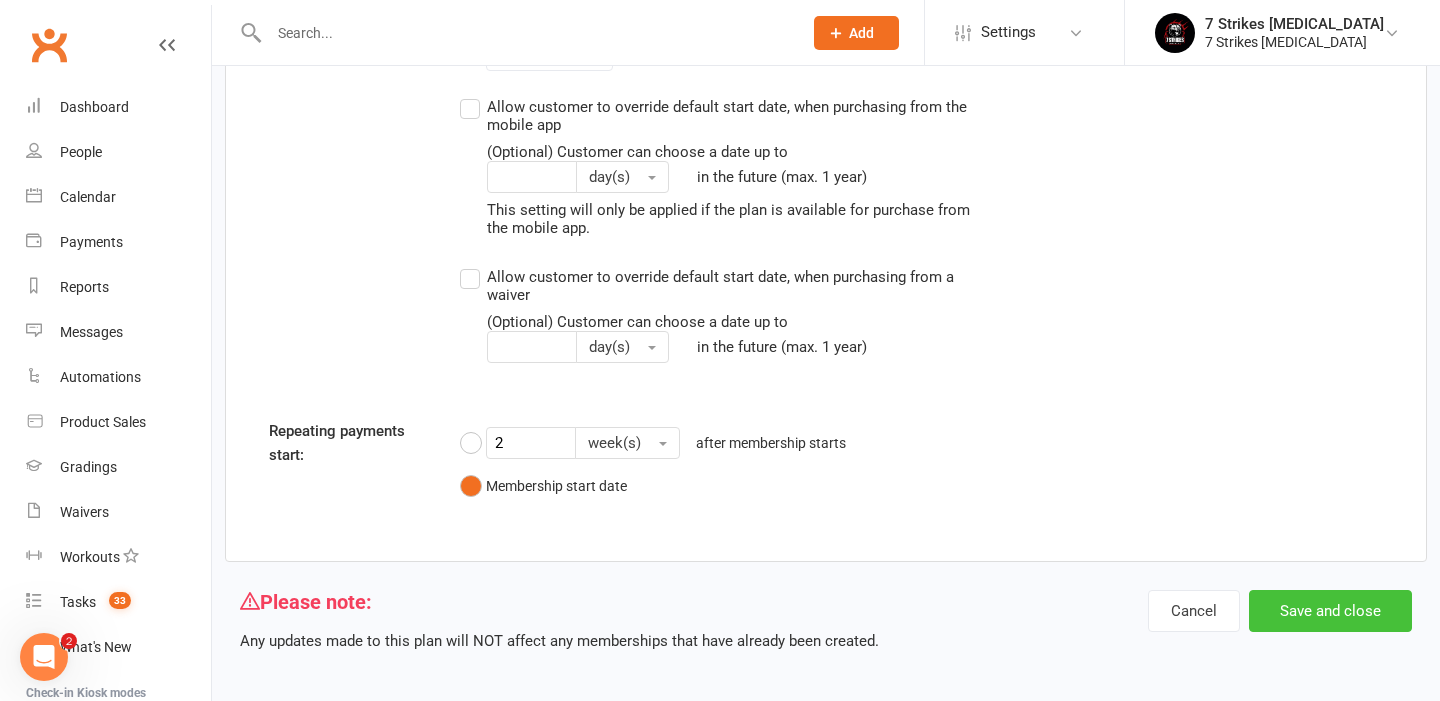 click on "Save and close" at bounding box center [1330, 611] 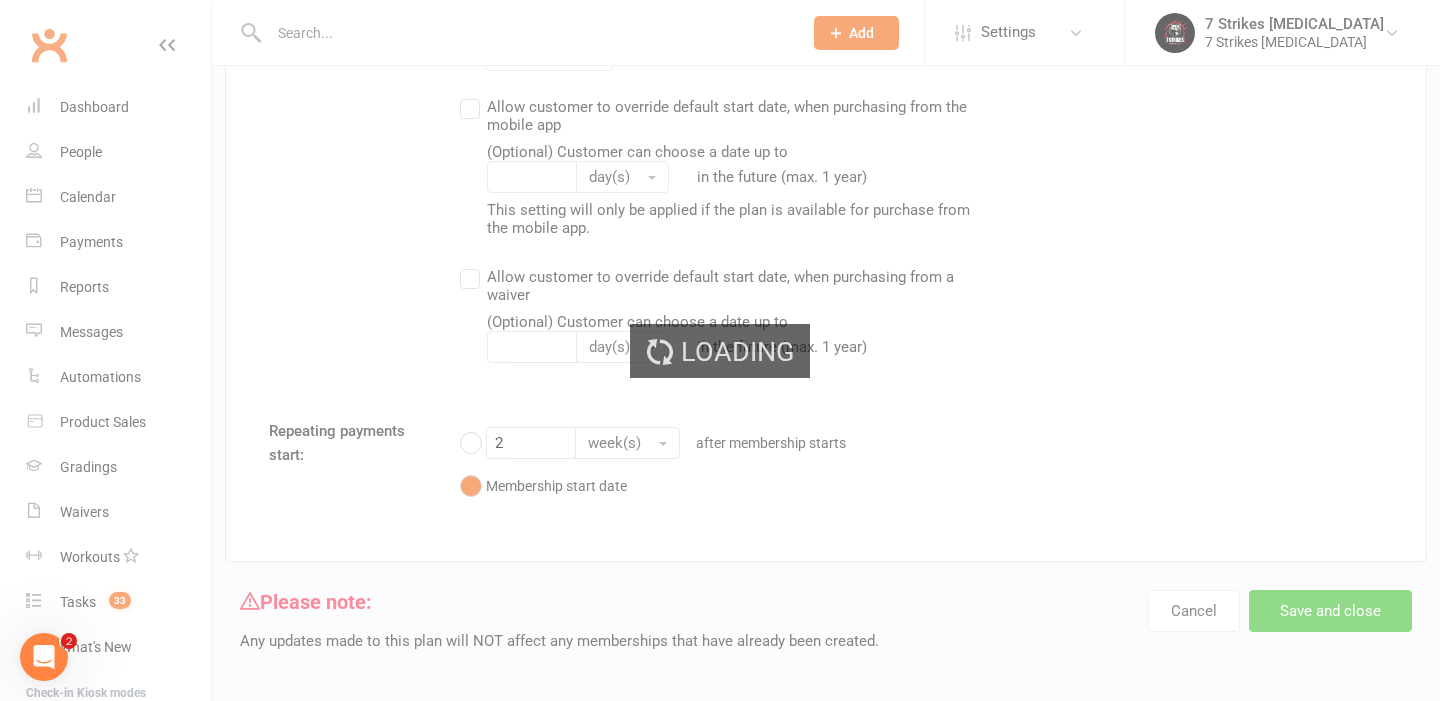 scroll, scrollTop: 0, scrollLeft: 0, axis: both 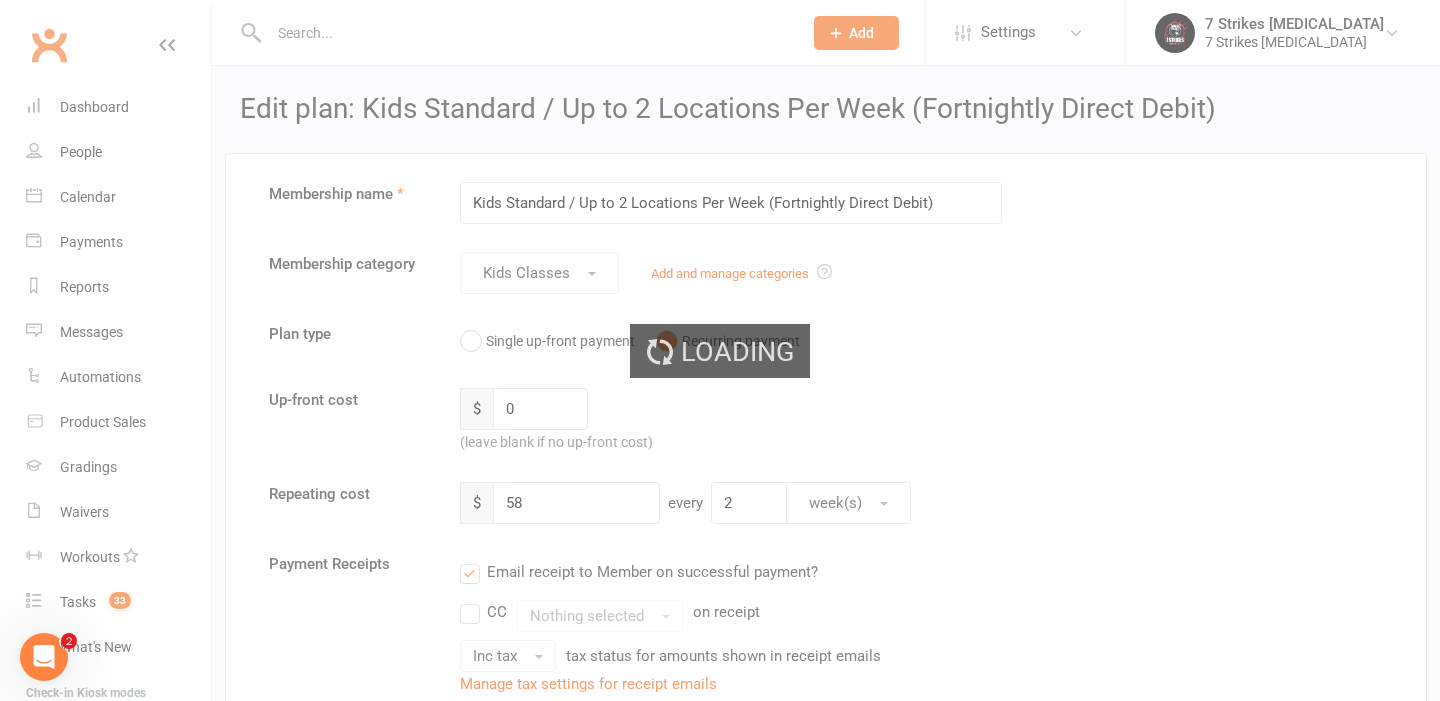 select on "100" 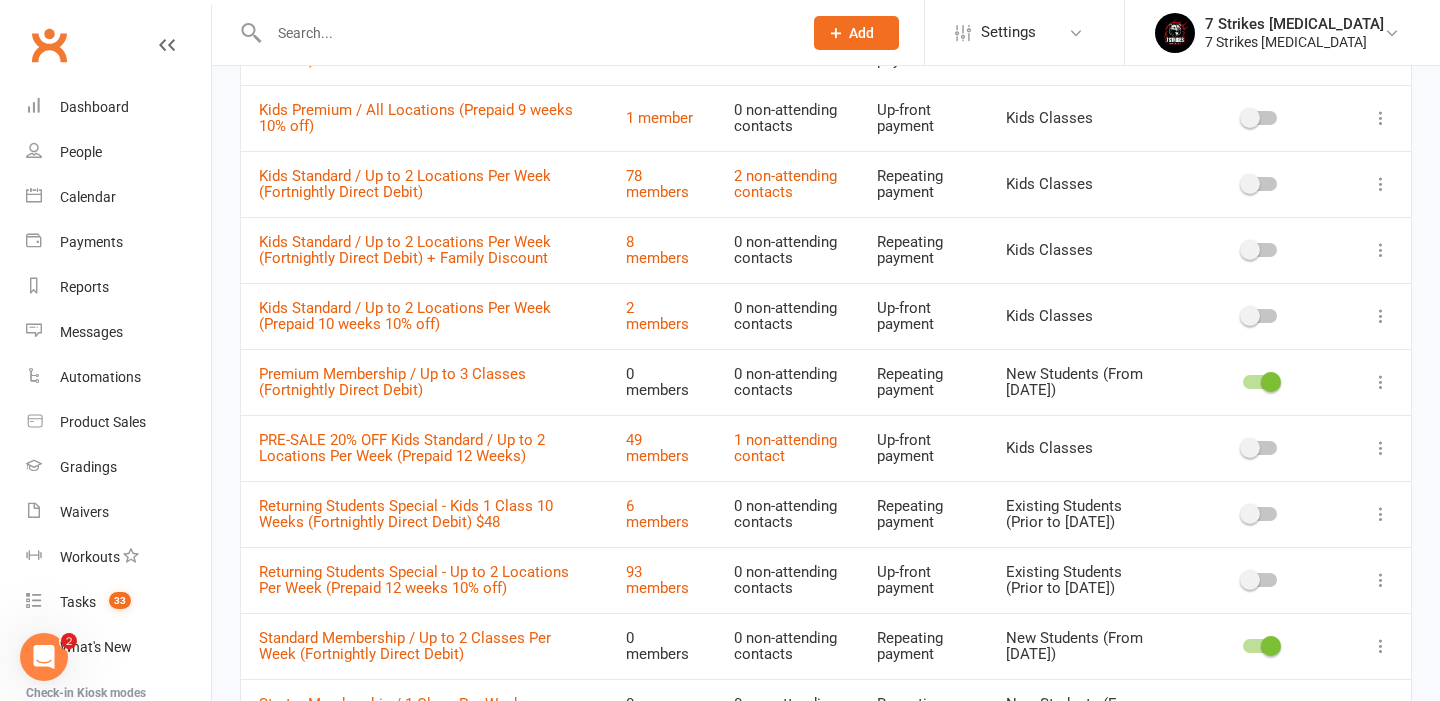 scroll, scrollTop: 923, scrollLeft: 0, axis: vertical 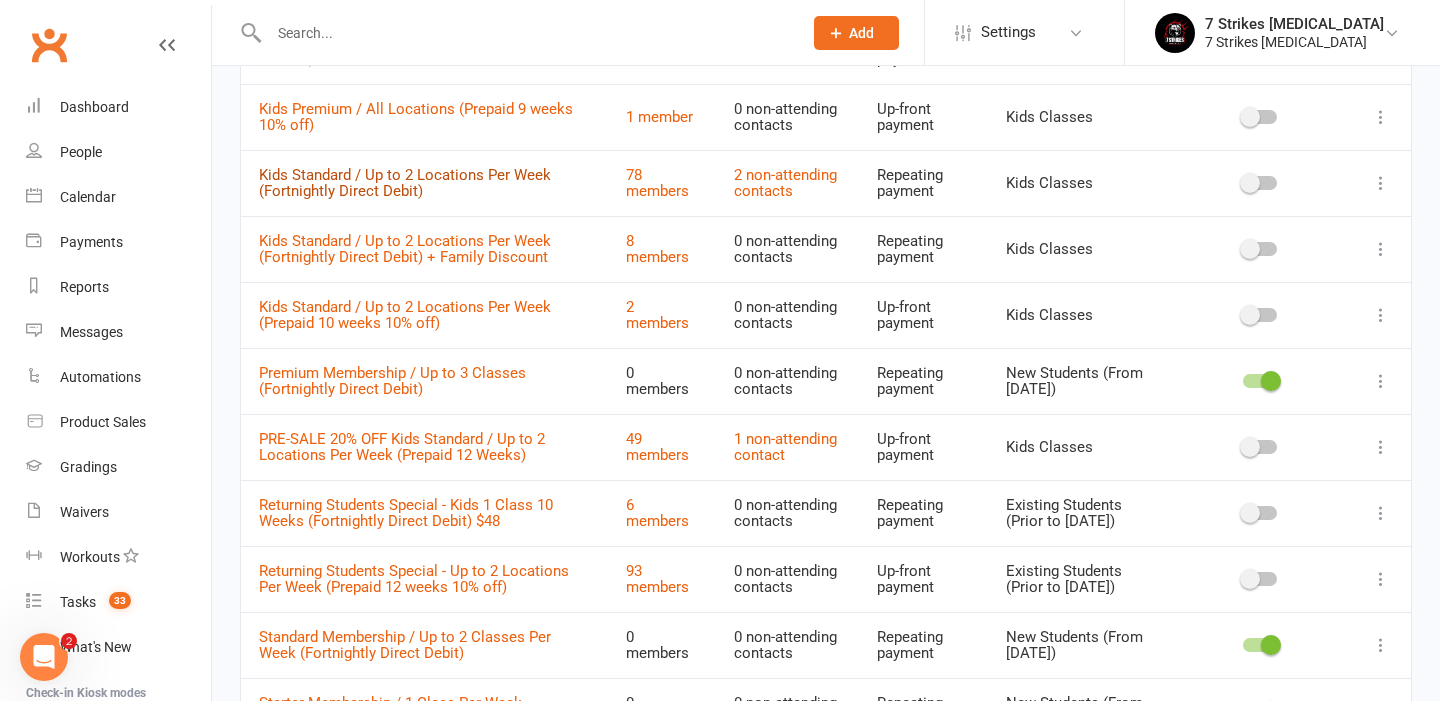 click on "Kids Standard / Up to 2 Locations Per Week (Fortnightly Direct Debit)" at bounding box center (405, 183) 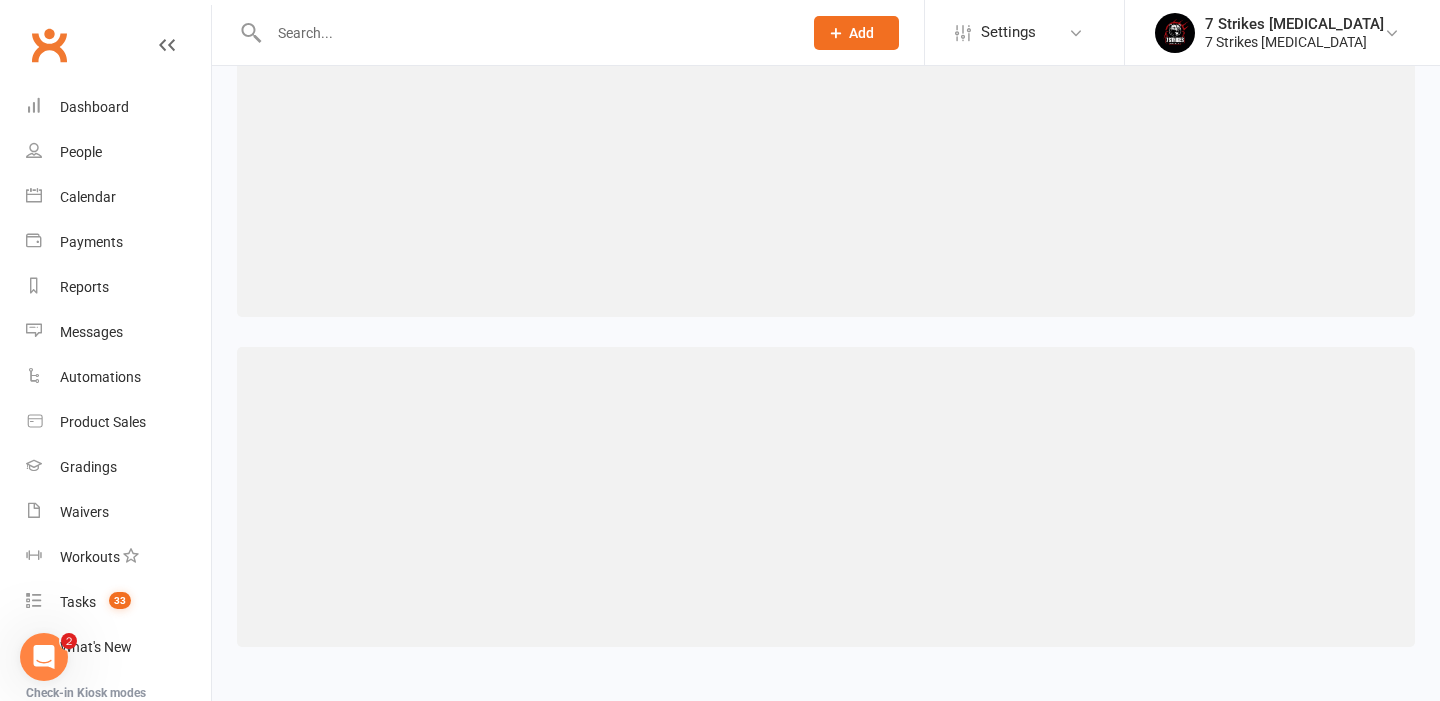 scroll, scrollTop: 0, scrollLeft: 0, axis: both 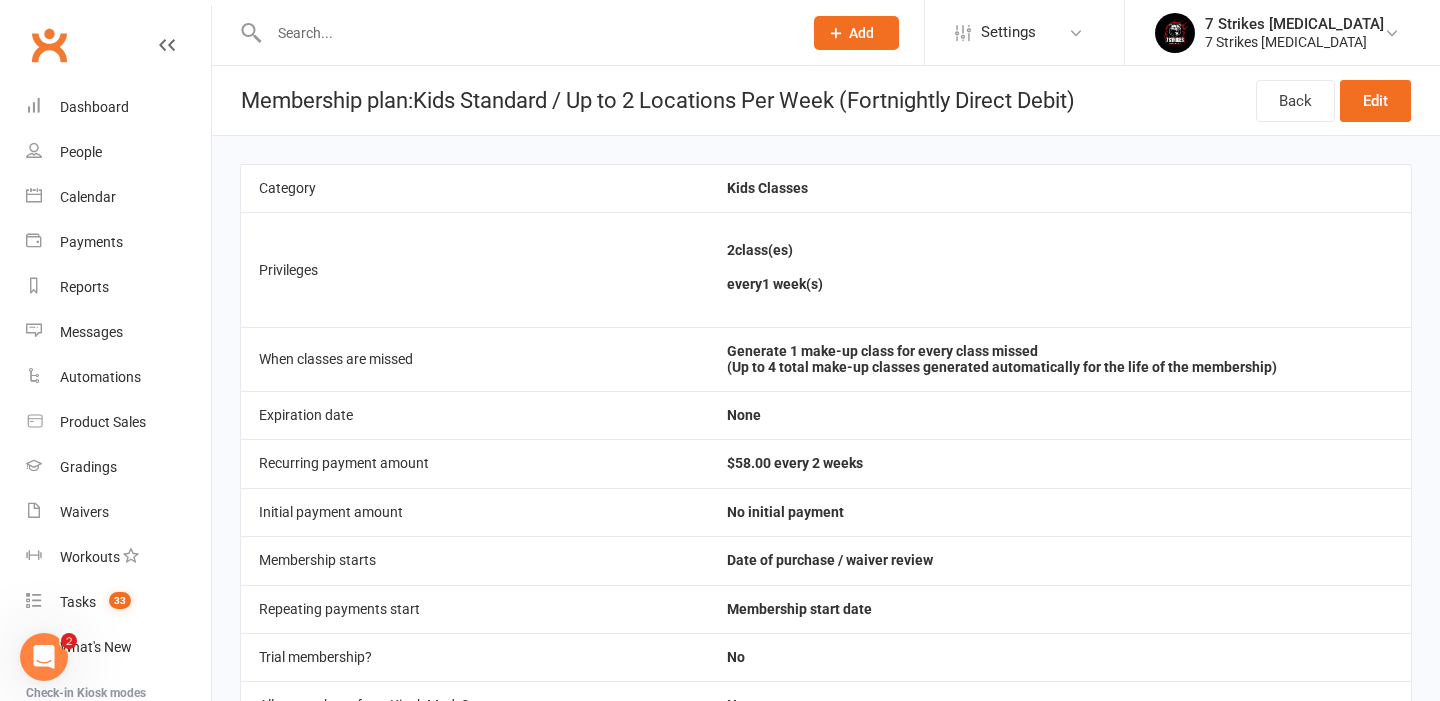 click on "Edit" at bounding box center [1375, 101] 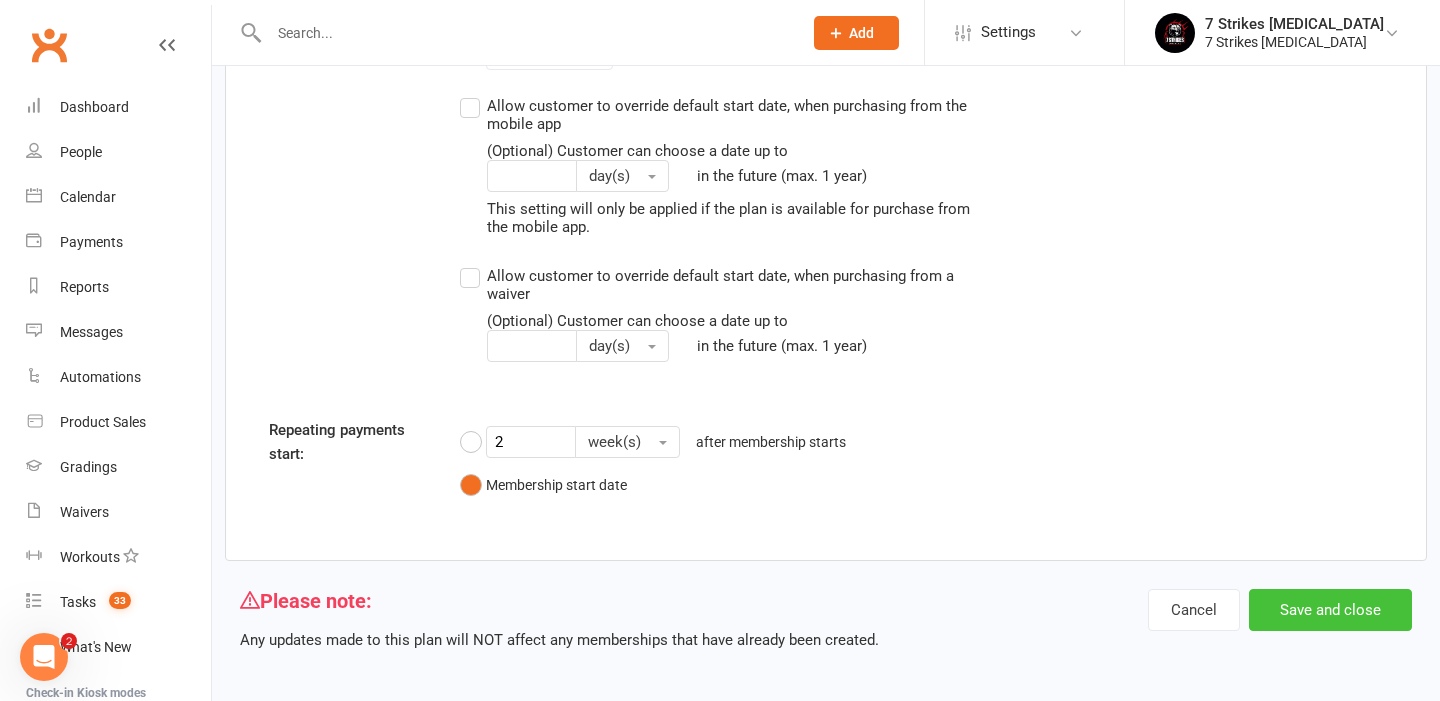 click on "Save and close" at bounding box center (1330, 610) 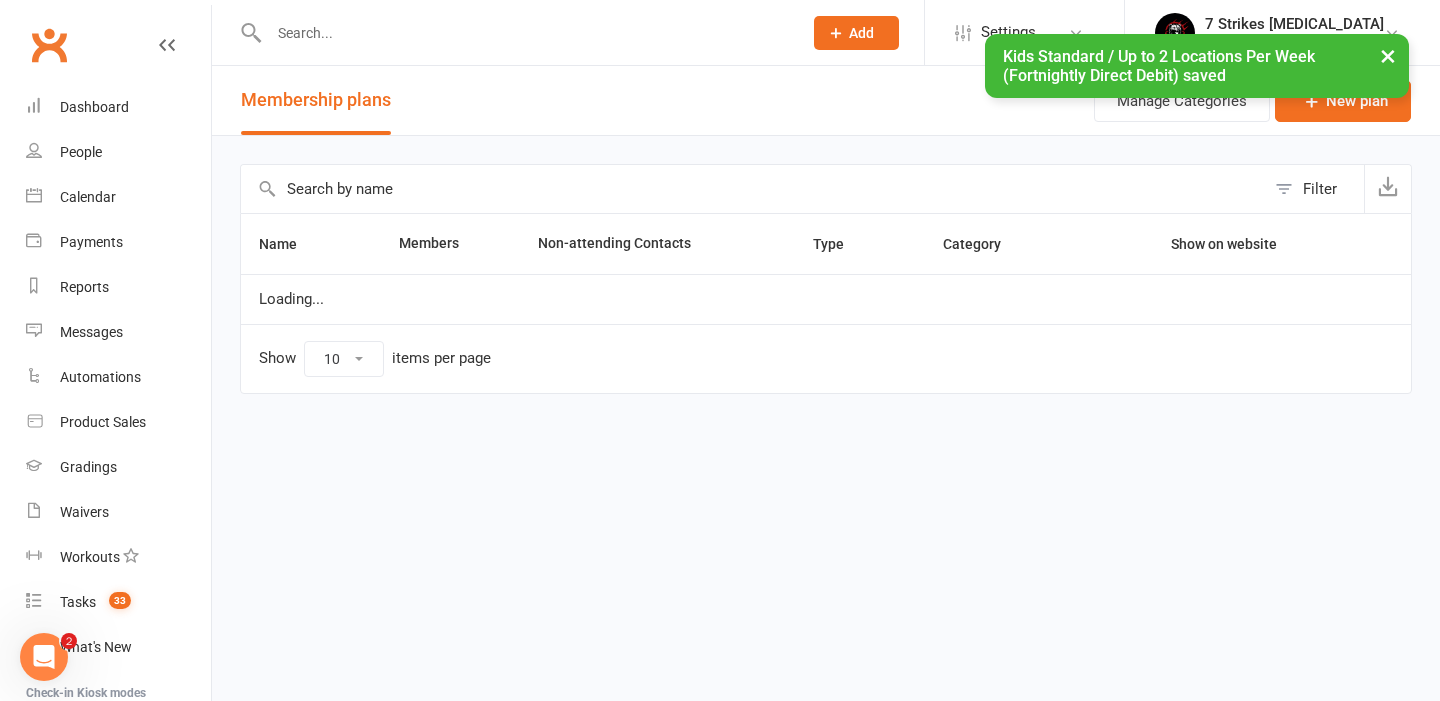 select on "100" 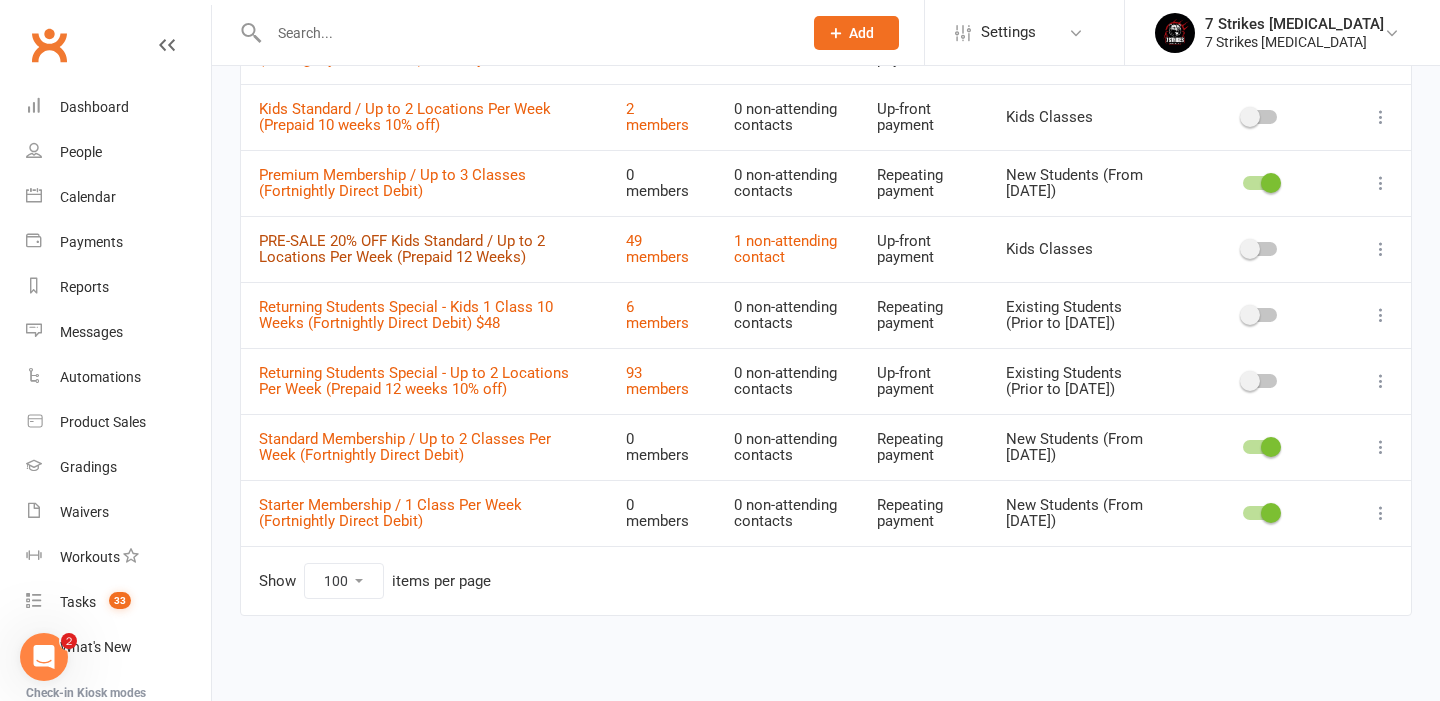 scroll, scrollTop: 1342, scrollLeft: 0, axis: vertical 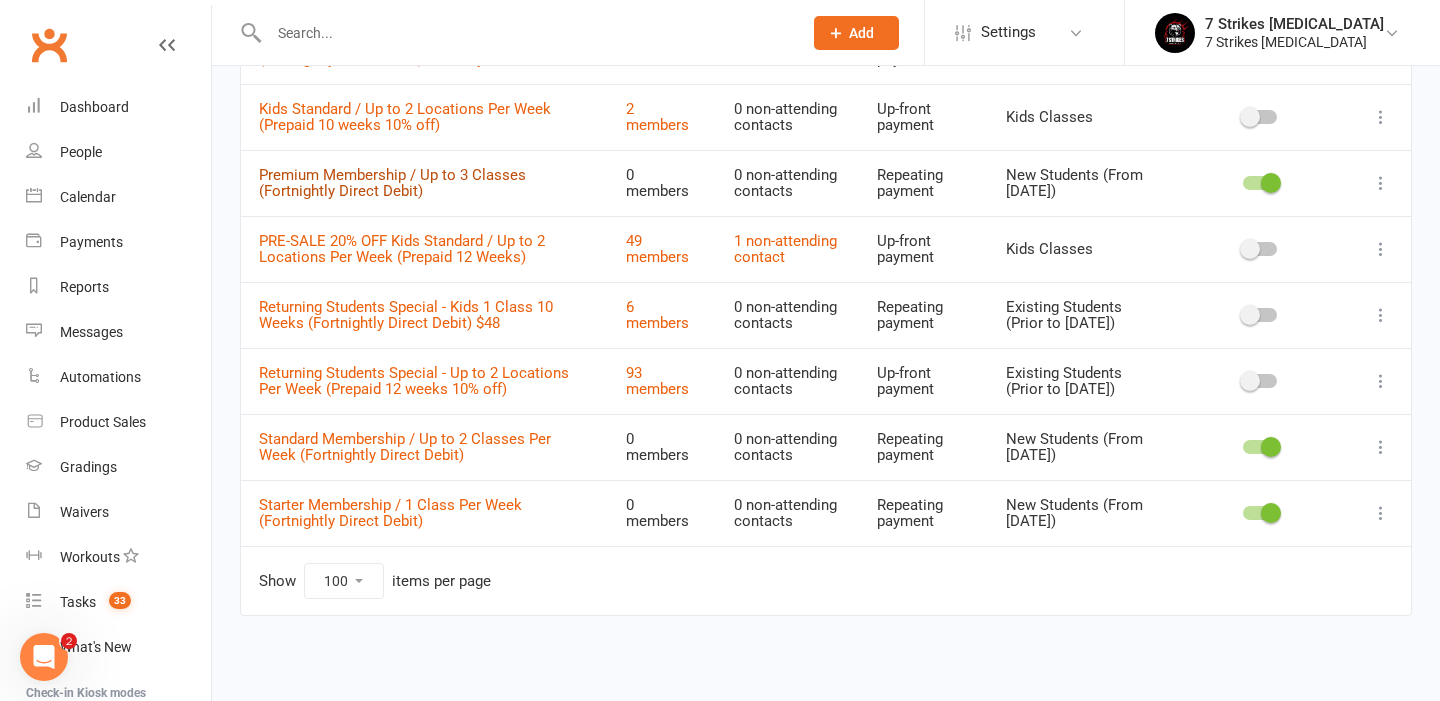 click on "Premium Membership / Up to 3 Classes (Fortnightly Direct Debit)" at bounding box center (392, 183) 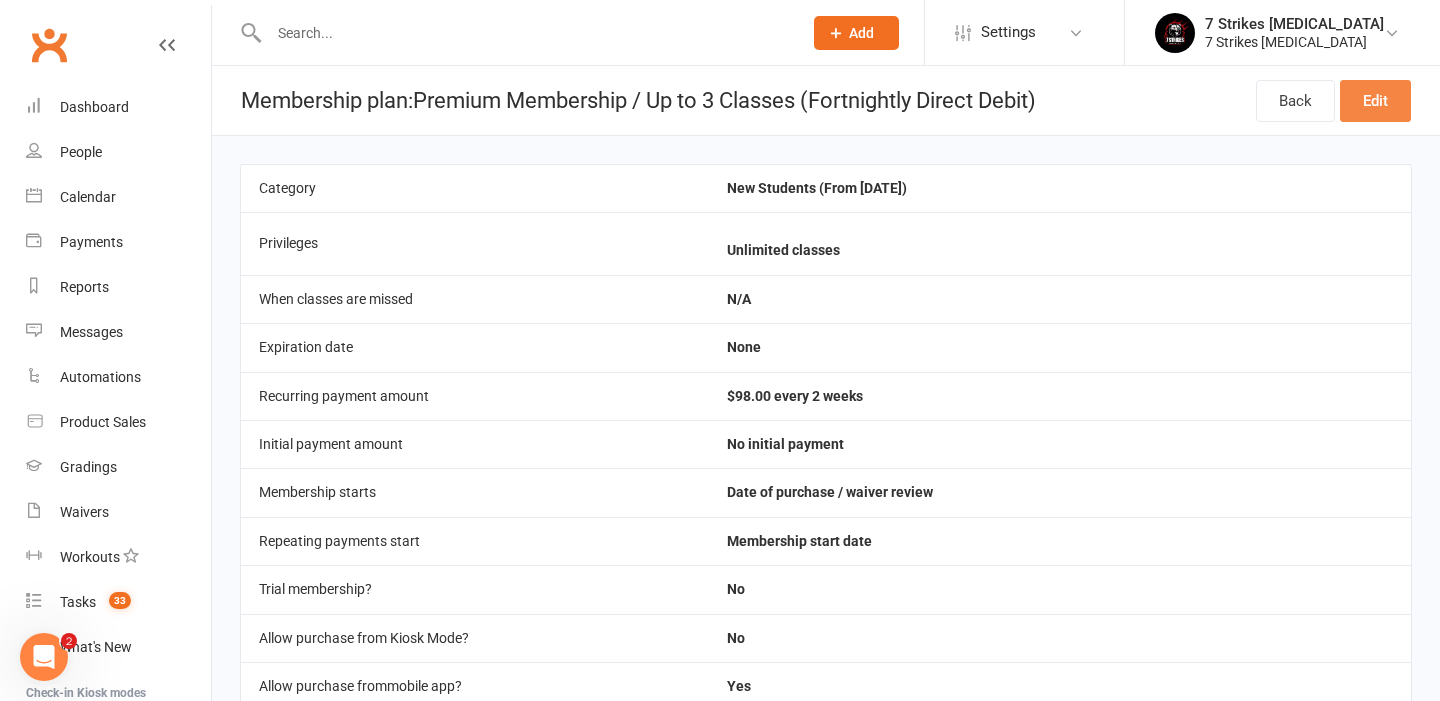 click on "Edit" at bounding box center [1375, 101] 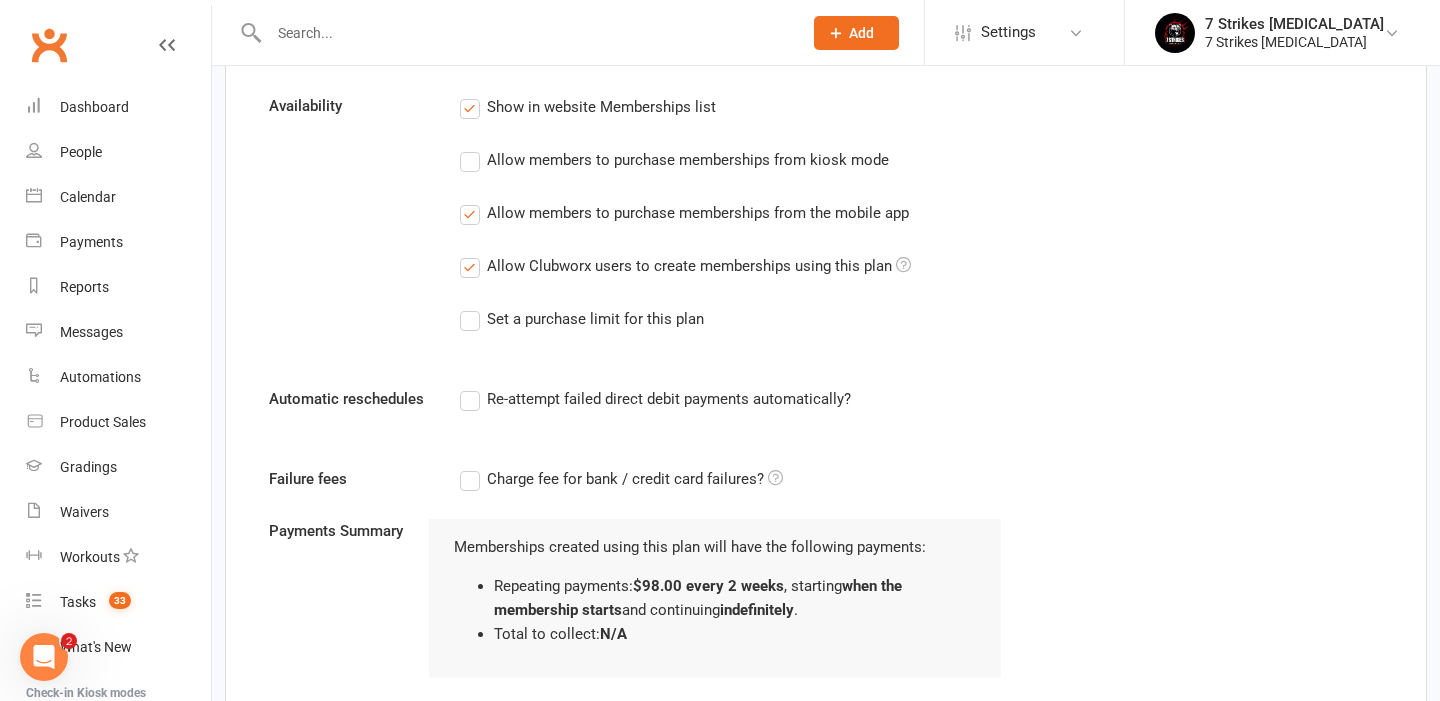 scroll, scrollTop: 1575, scrollLeft: 0, axis: vertical 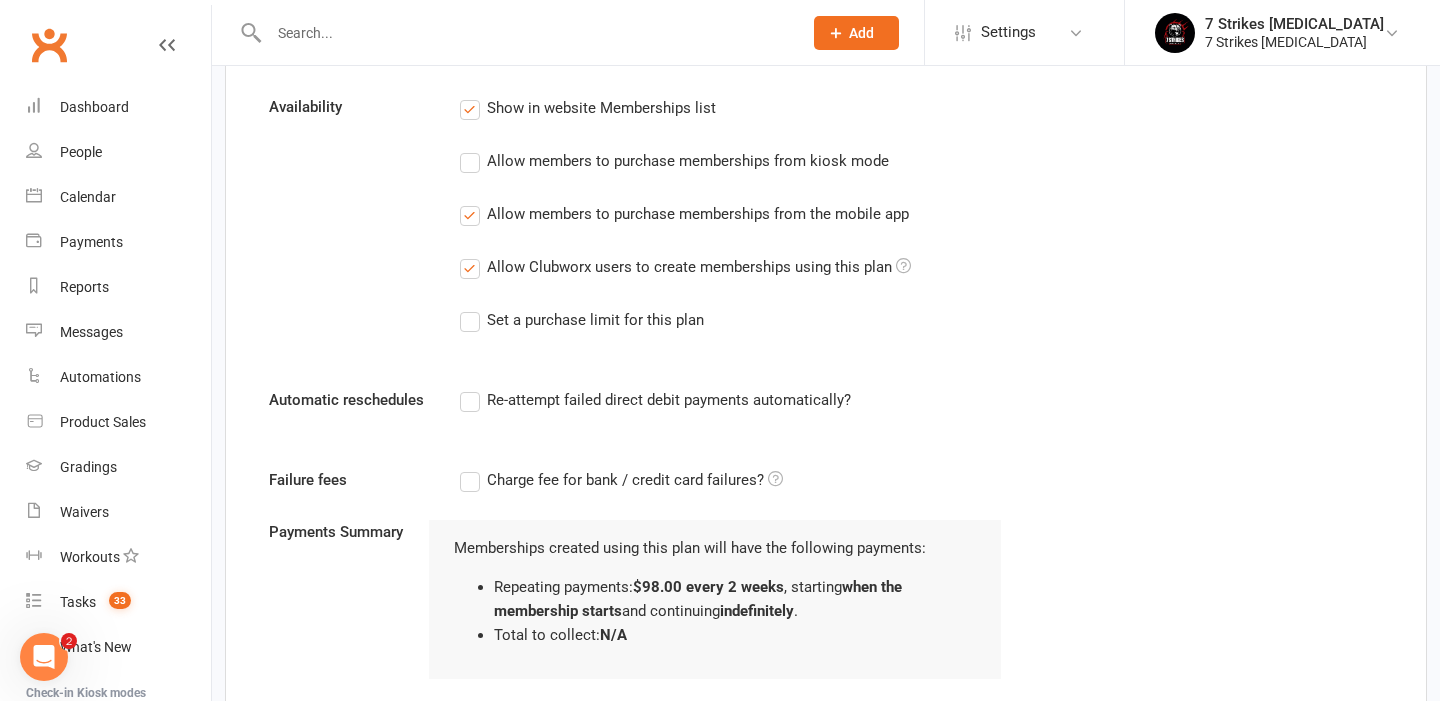 click on "Allow members to purchase memberships from the mobile app" at bounding box center [698, 212] 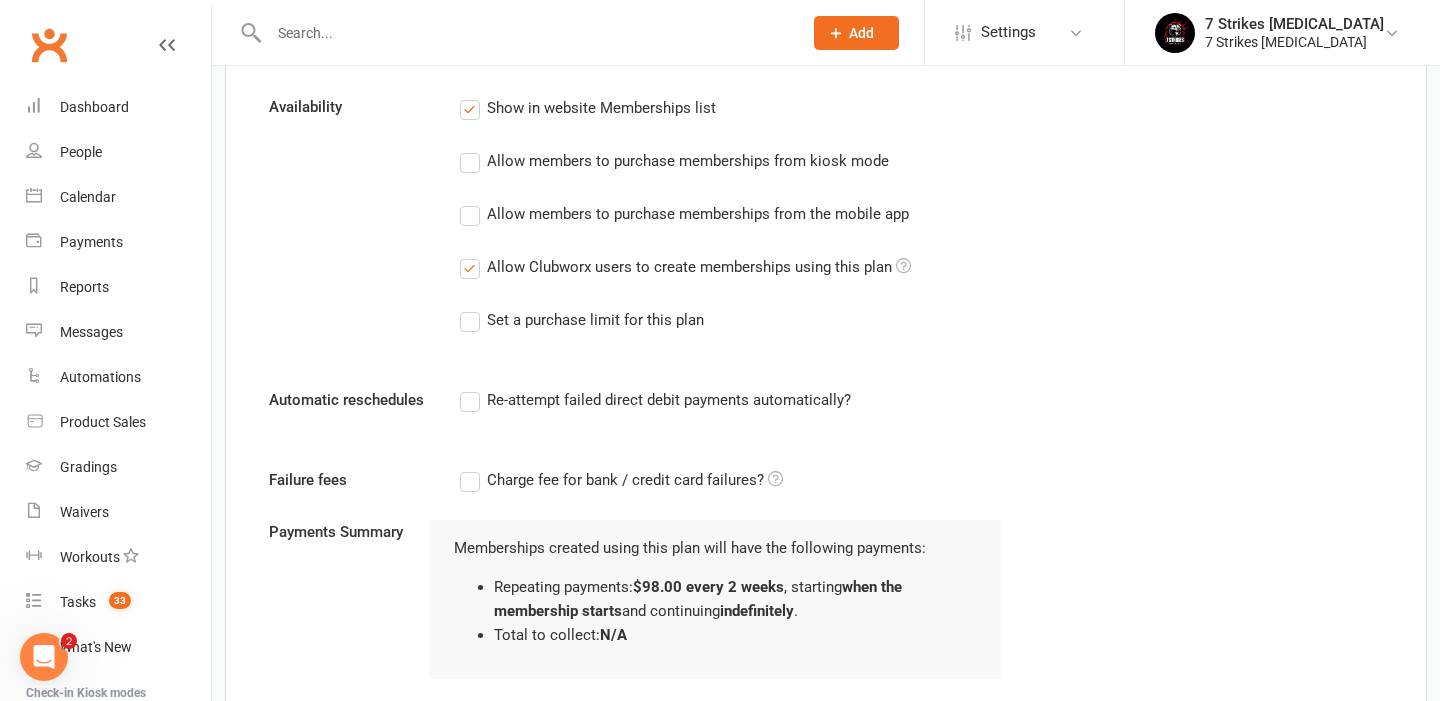 click on "Show in website Memberships list" at bounding box center (601, 106) 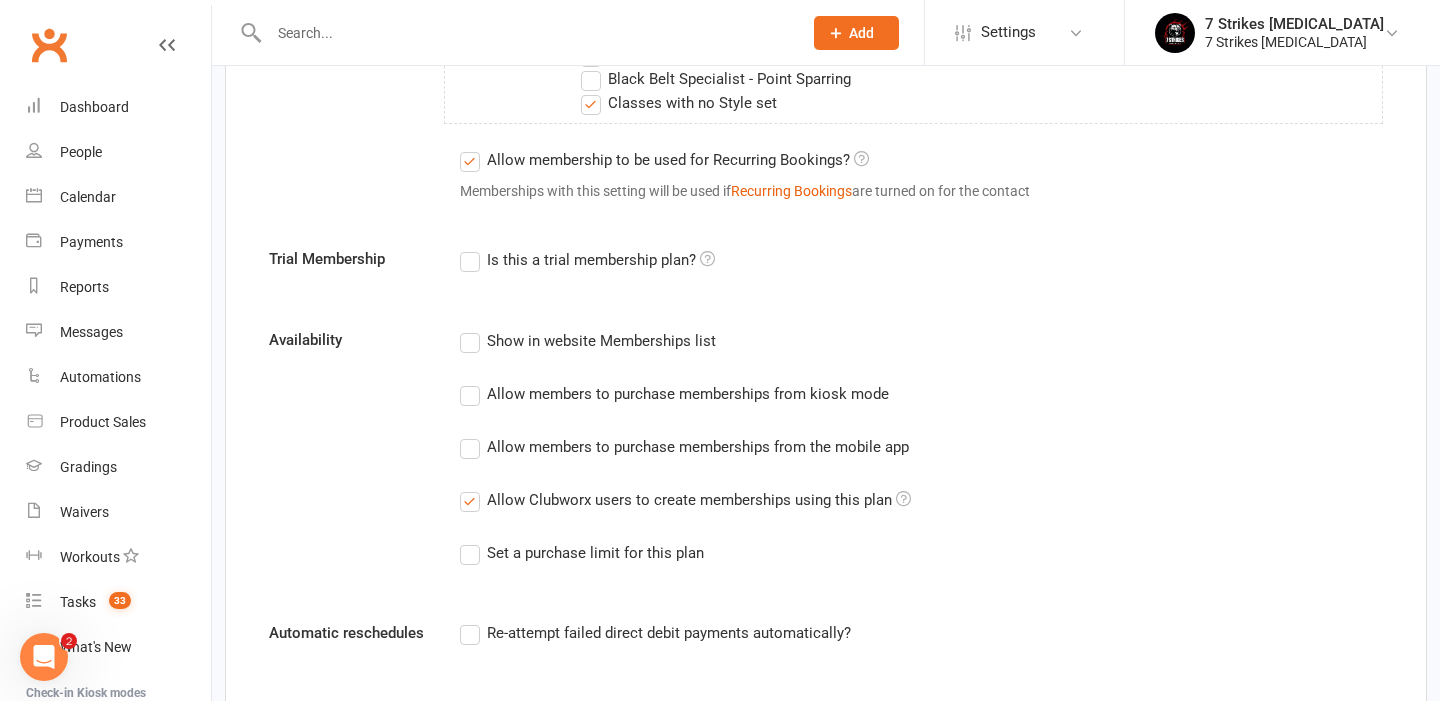 click on "Show in website Memberships list" at bounding box center [601, 339] 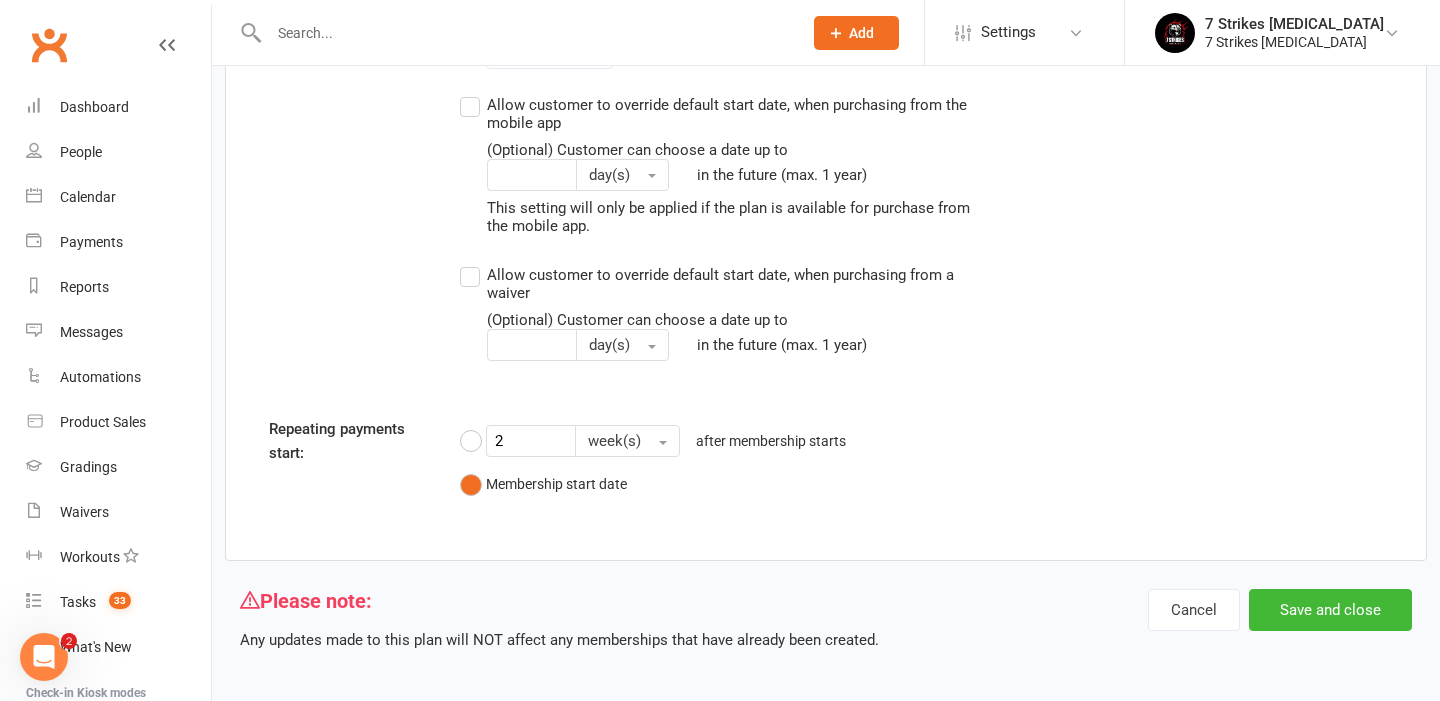 scroll, scrollTop: 2497, scrollLeft: 0, axis: vertical 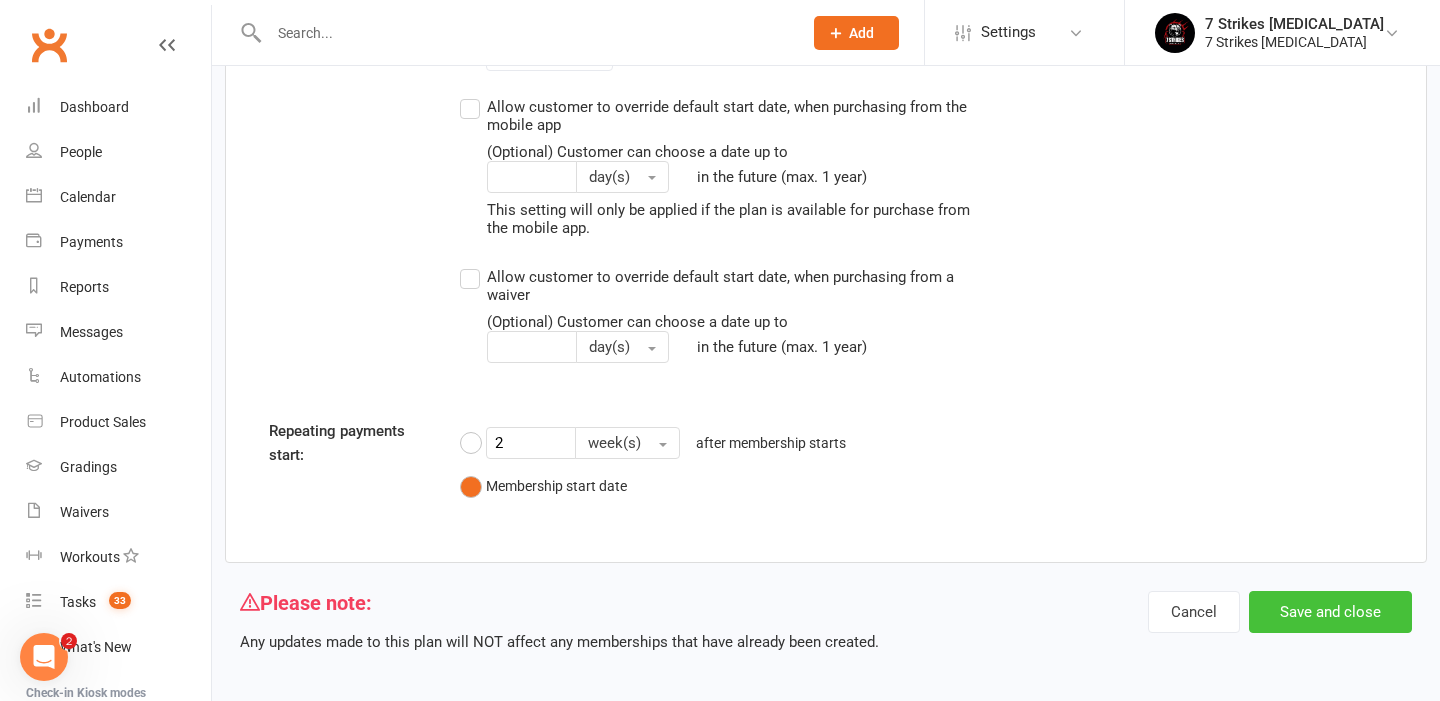 click on "Save and close" at bounding box center (1330, 612) 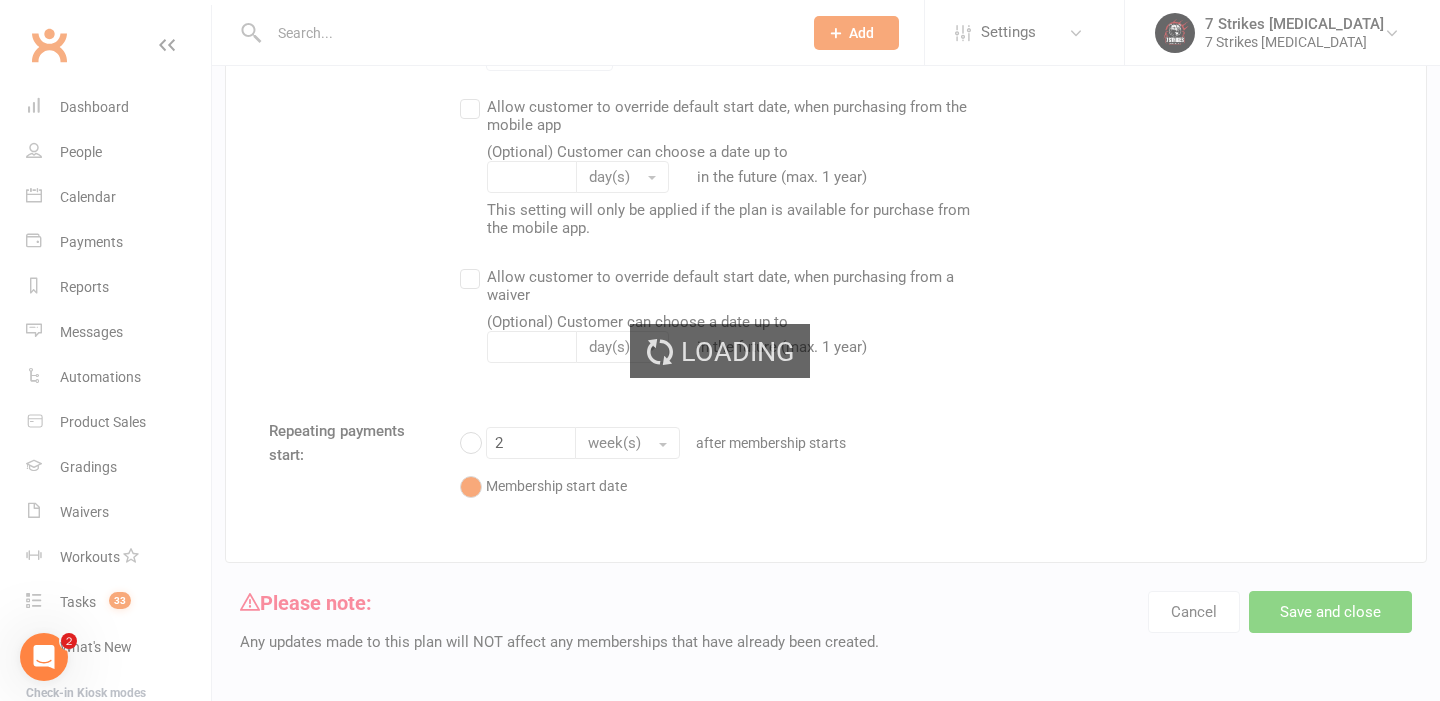select on "100" 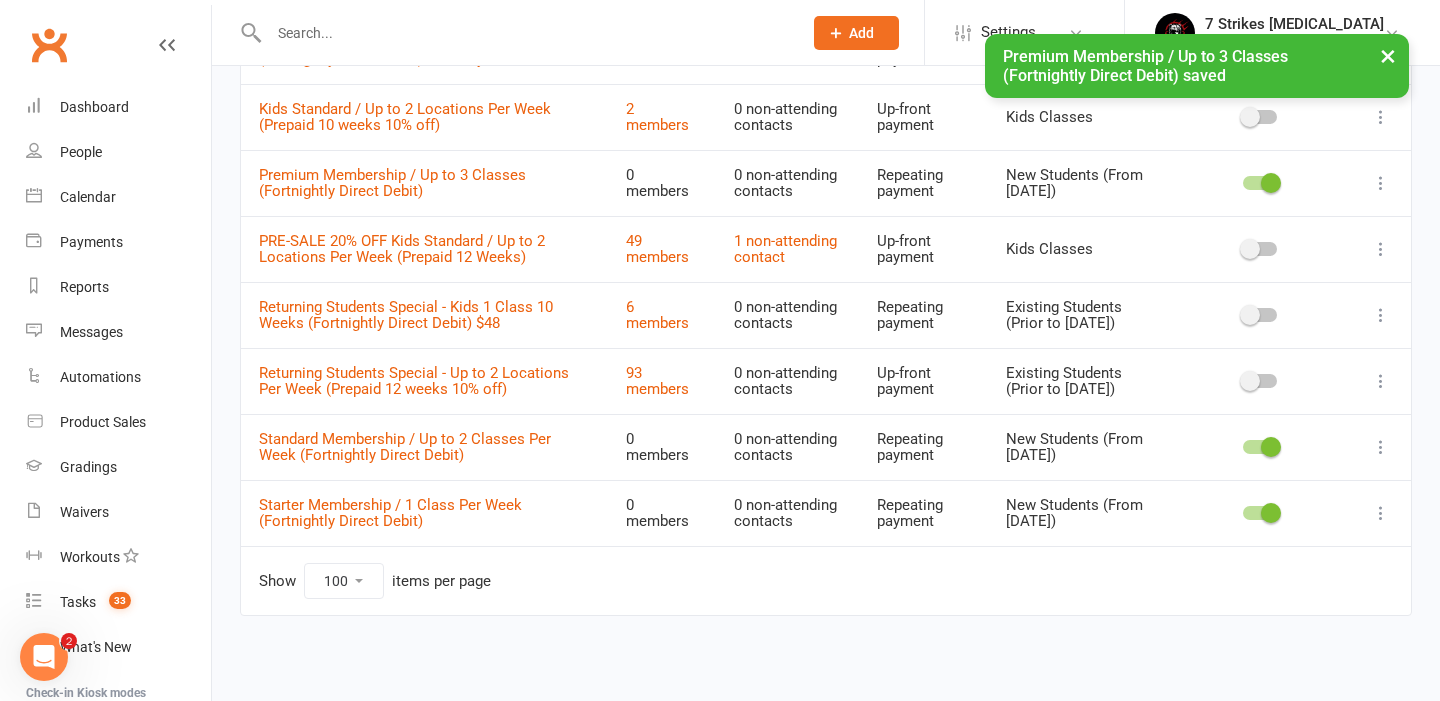 scroll, scrollTop: 1452, scrollLeft: 0, axis: vertical 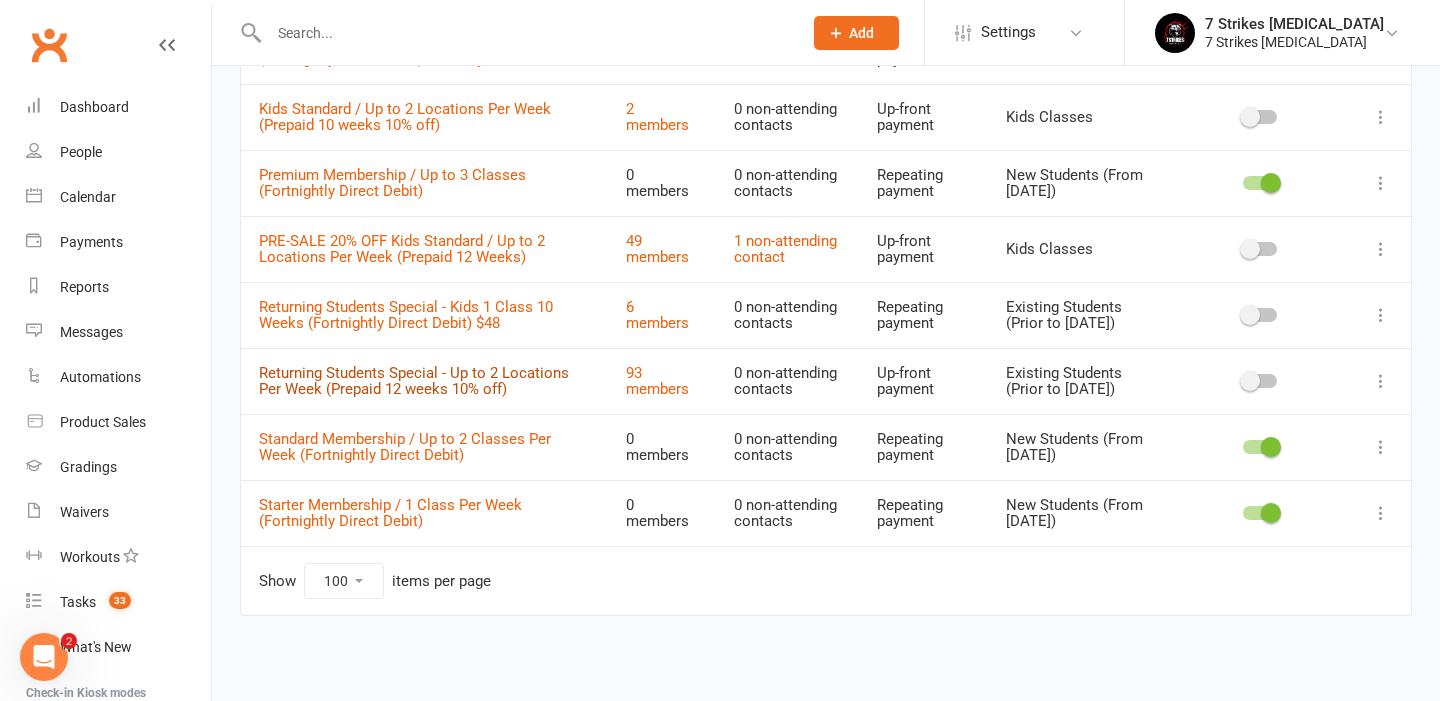 click on "Returning Students Special - Up to 2 Locations Per Week (Prepaid 12 weeks 10% off)" at bounding box center (414, 381) 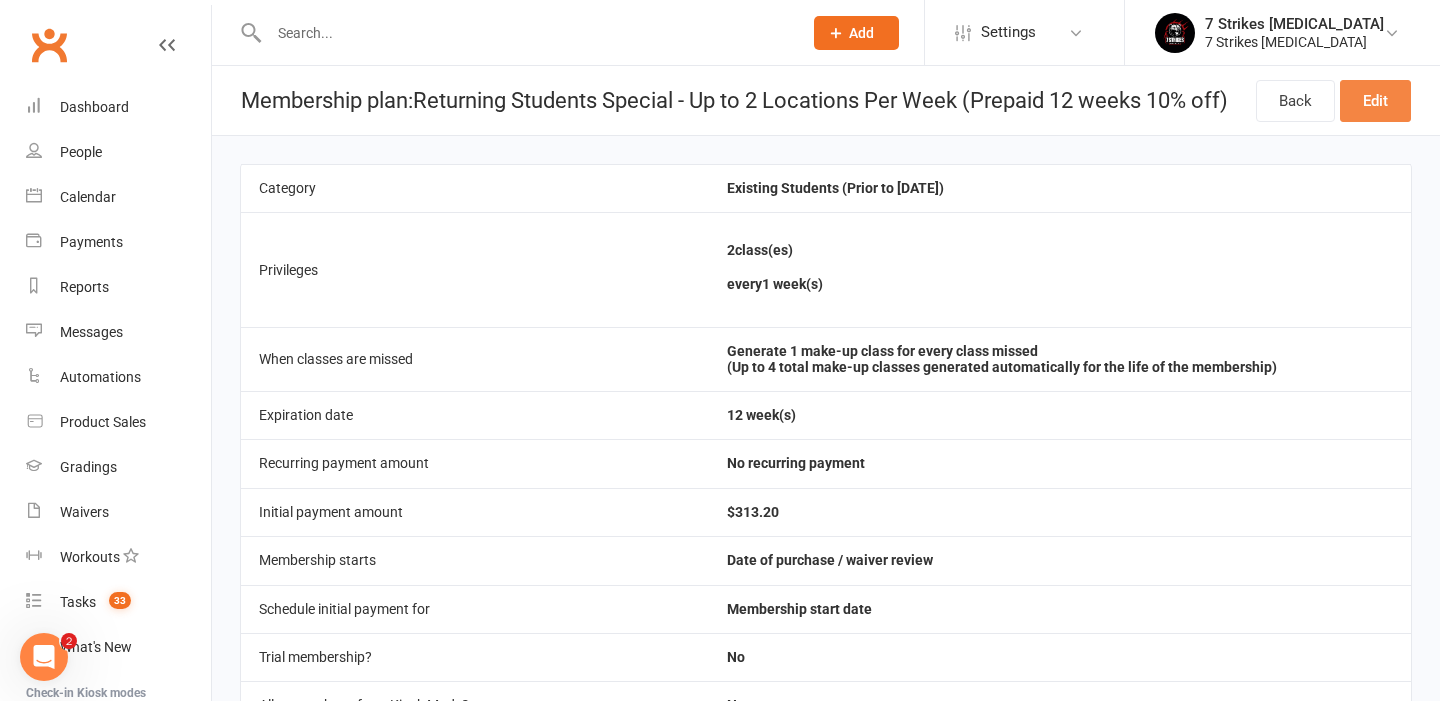 click on "Edit" at bounding box center [1375, 101] 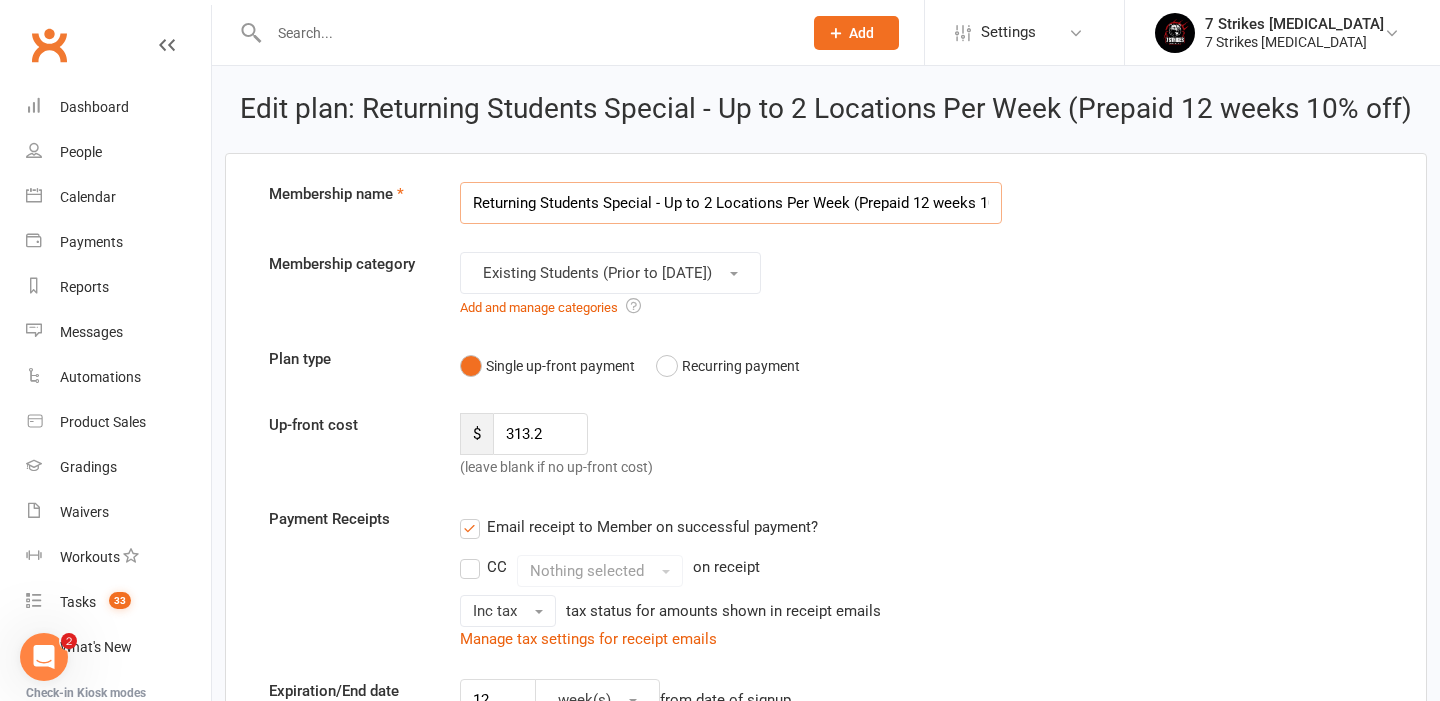scroll, scrollTop: 0, scrollLeft: 47, axis: horizontal 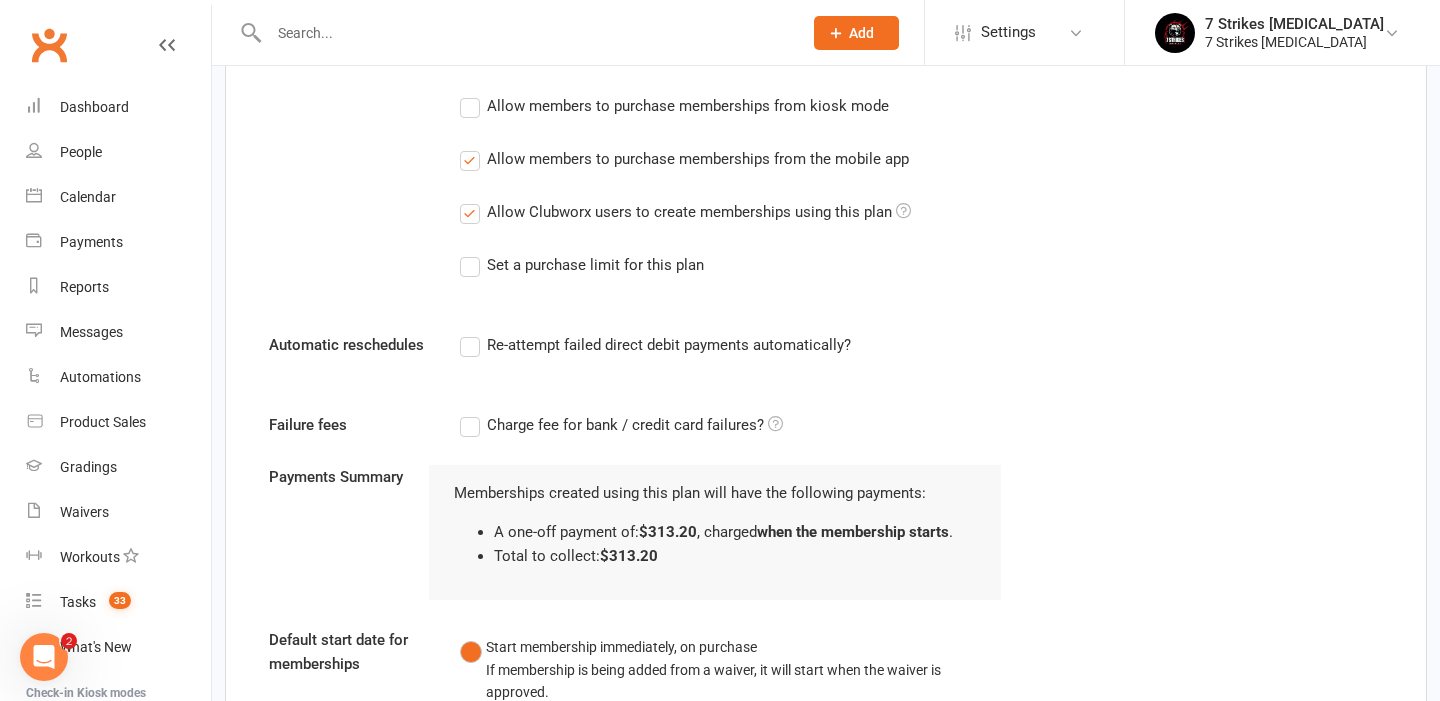 click on "Allow members to purchase memberships from the mobile app" at bounding box center [698, 157] 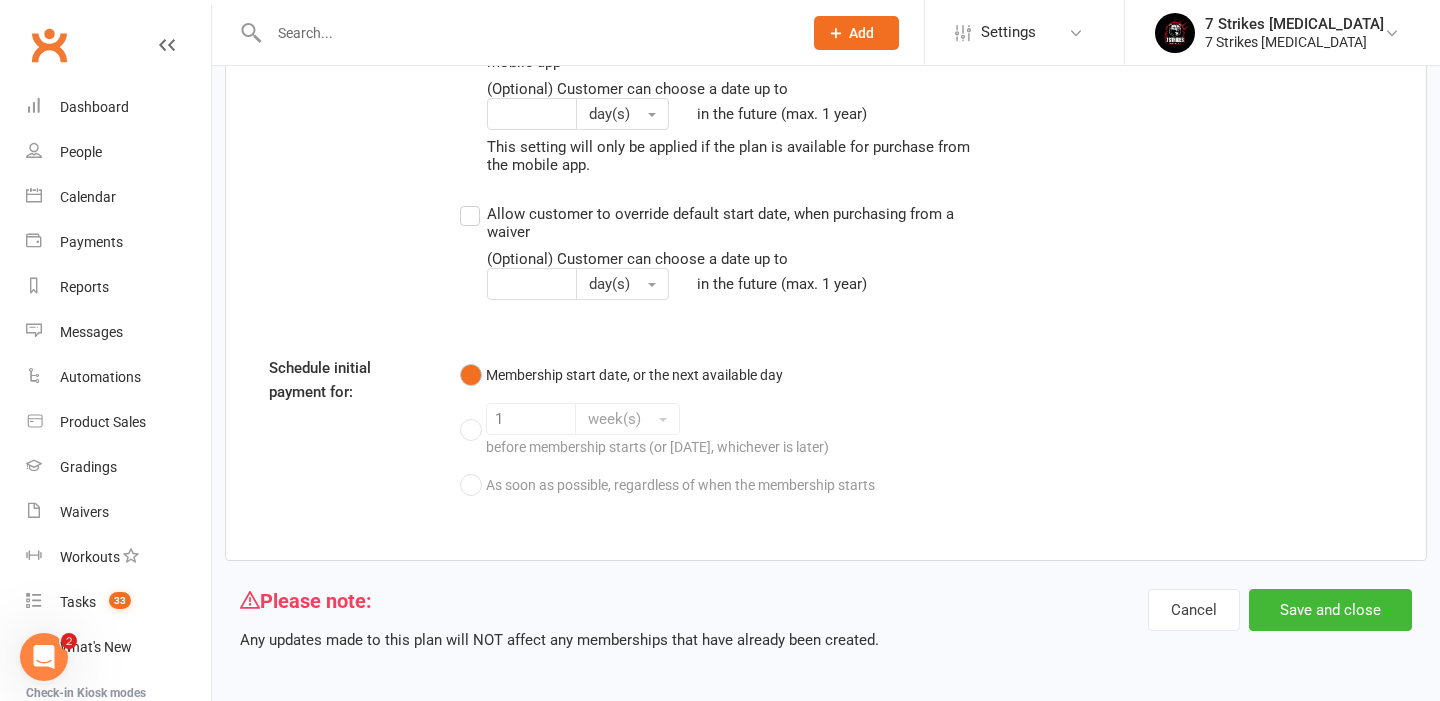 scroll, scrollTop: 2612, scrollLeft: 0, axis: vertical 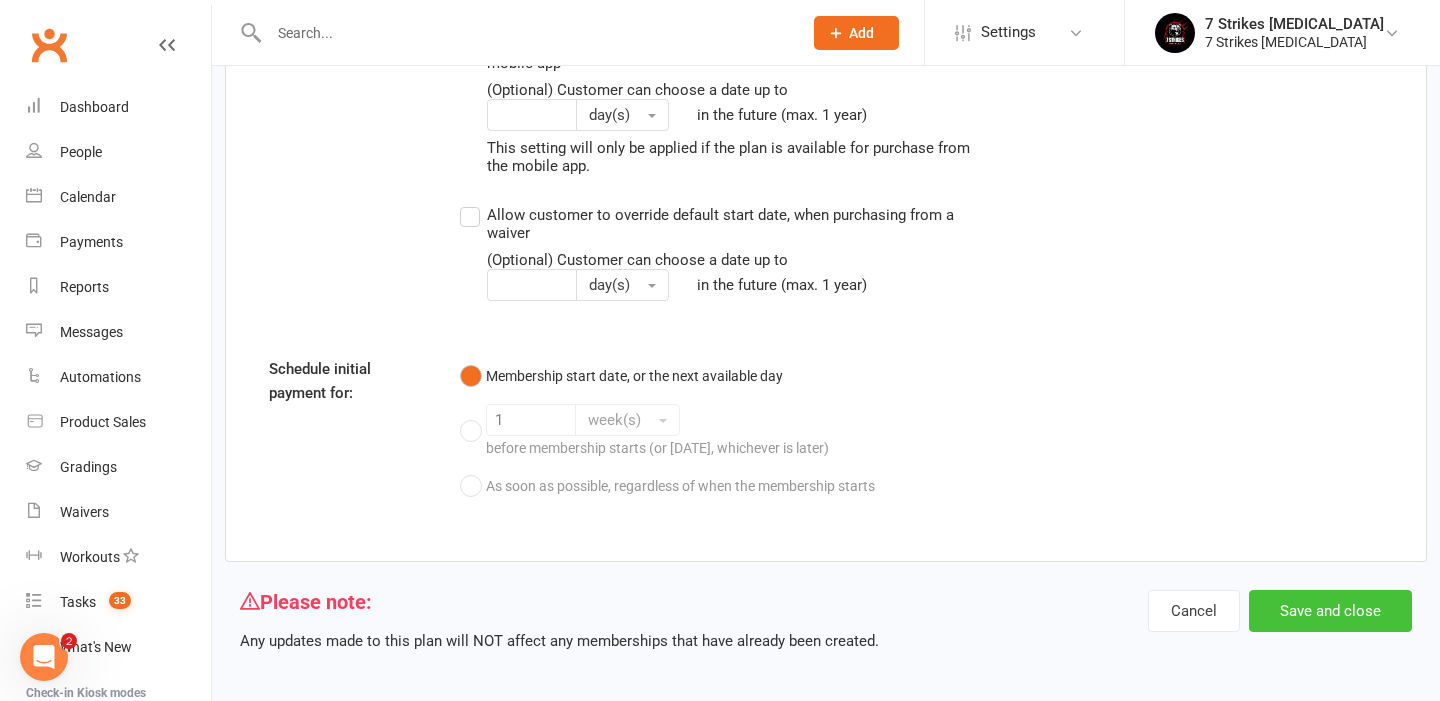 click on "Save and close" at bounding box center (1330, 611) 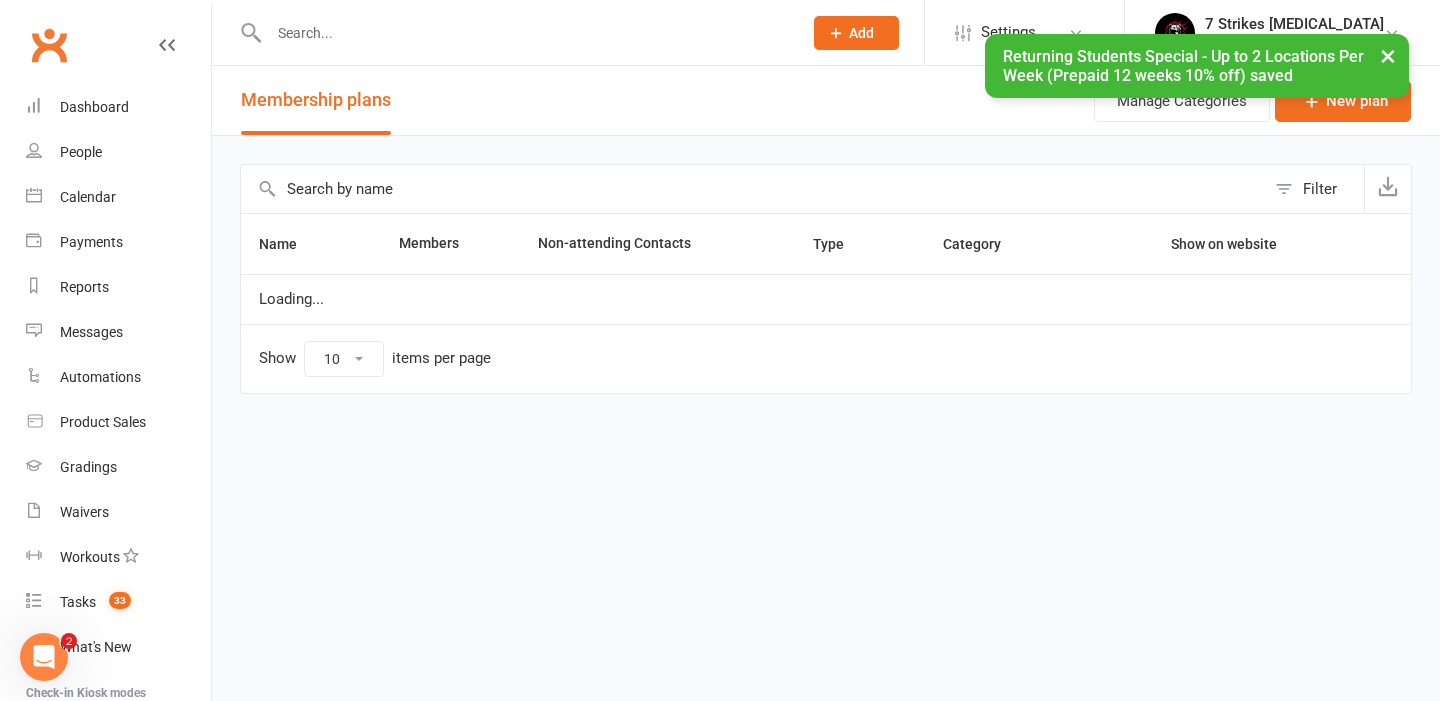 select on "100" 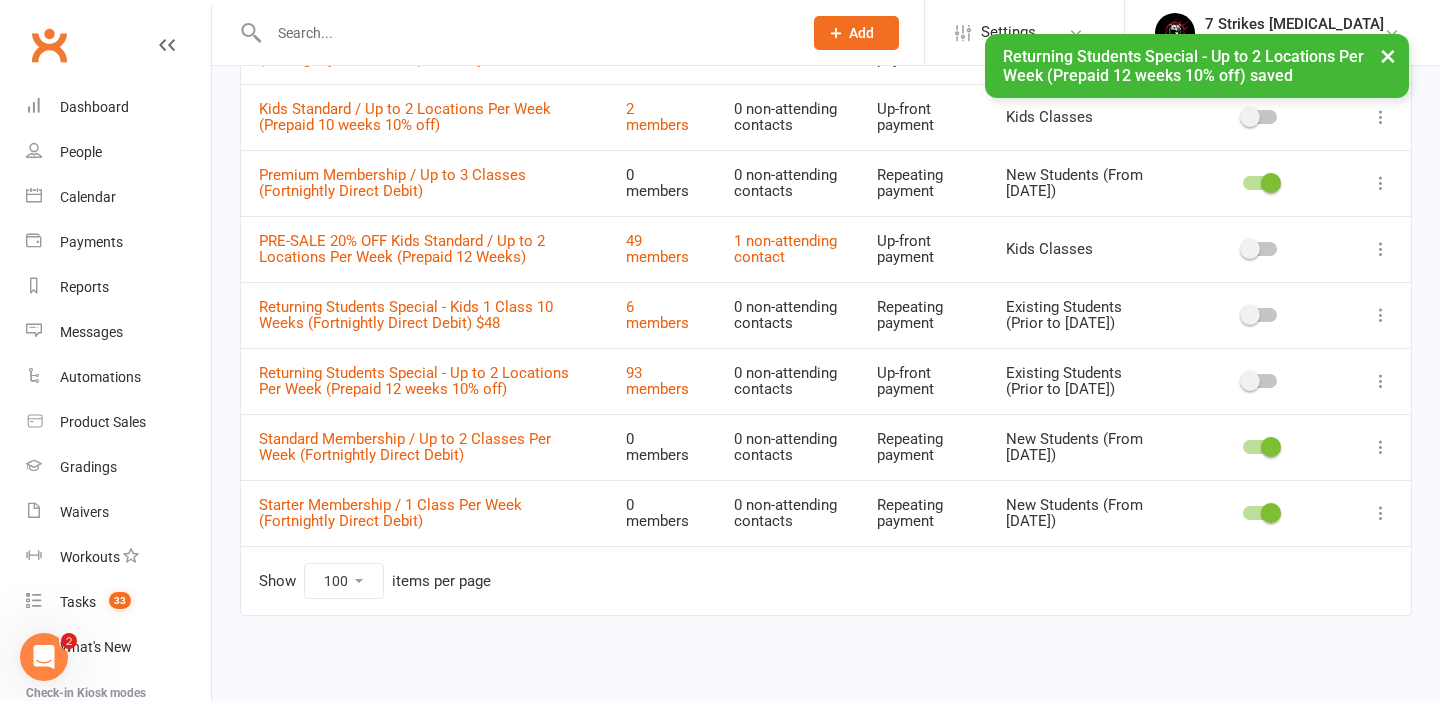 scroll, scrollTop: 1452, scrollLeft: 0, axis: vertical 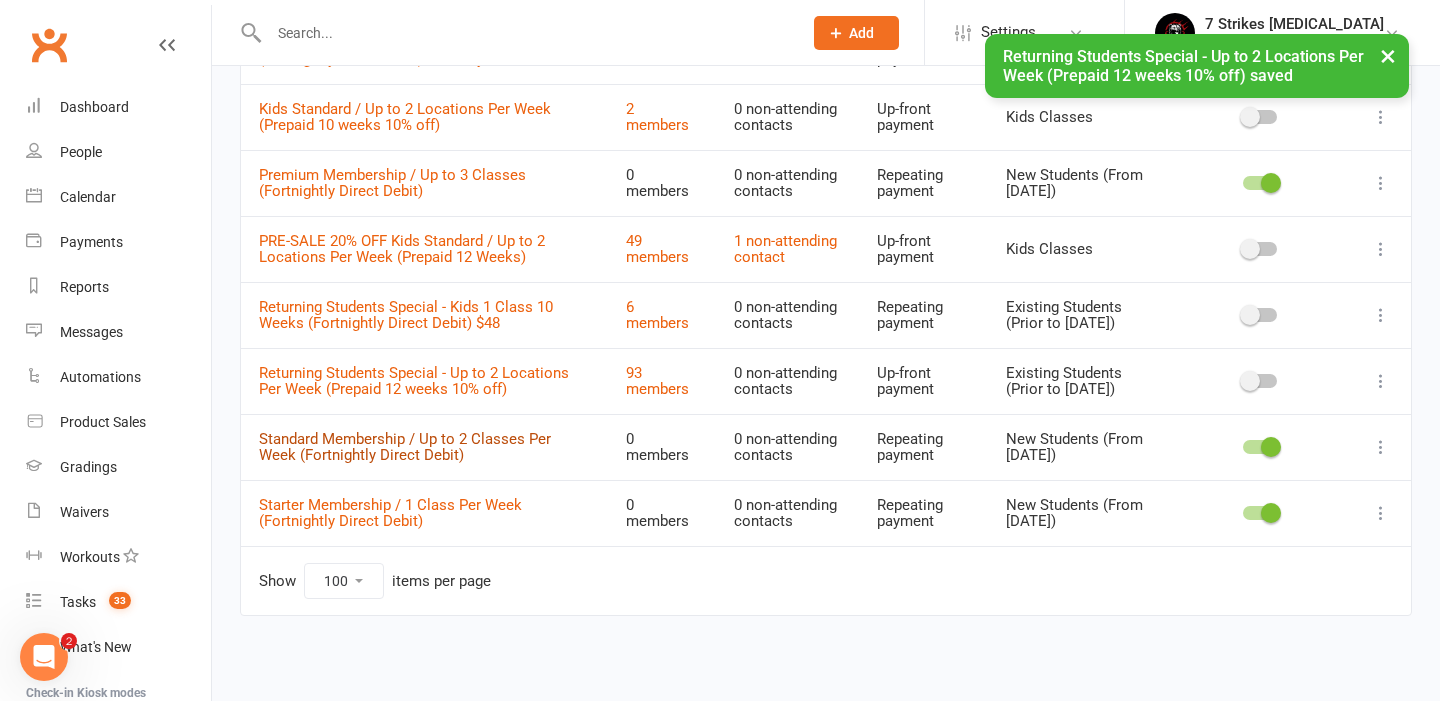 click on "Standard Membership / Up to 2 Classes Per Week (Fortnightly Direct Debit)" at bounding box center [405, 447] 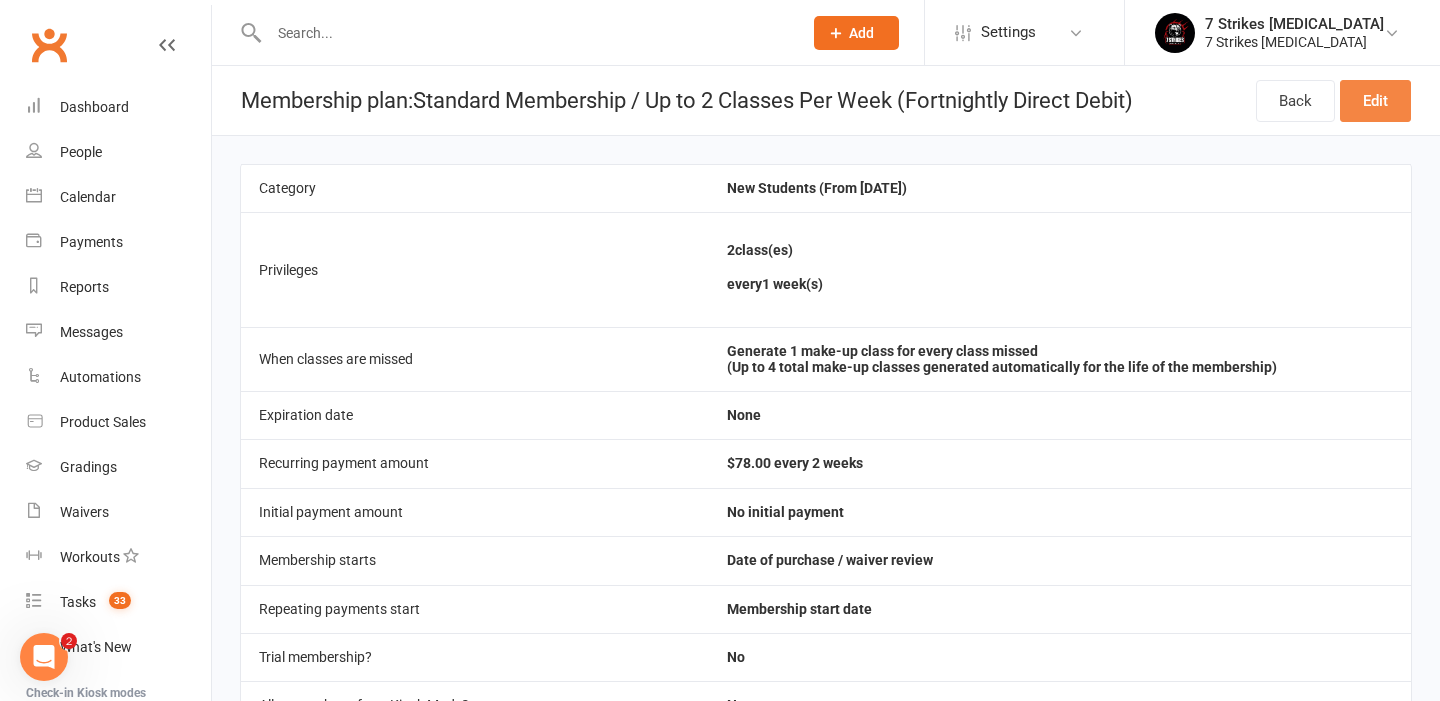 click on "Edit" at bounding box center (1375, 101) 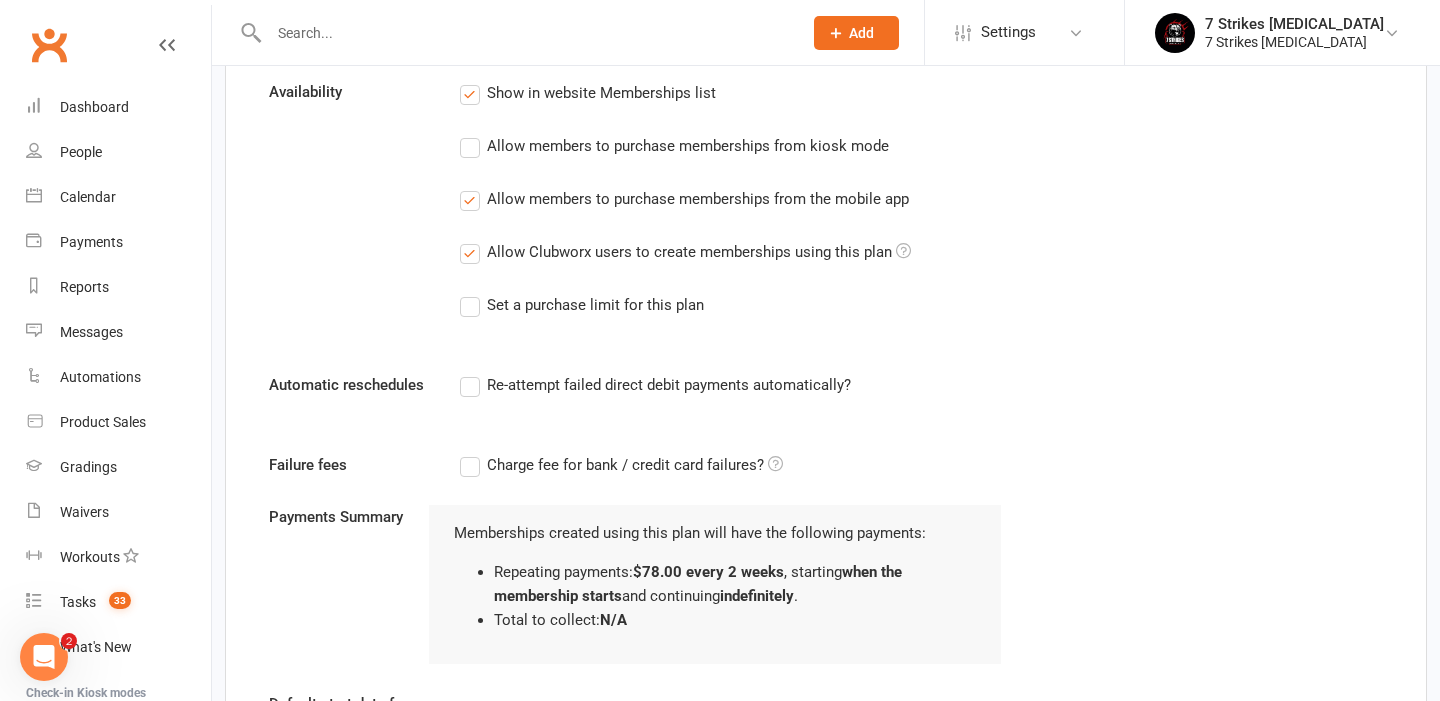 scroll, scrollTop: 1789, scrollLeft: 0, axis: vertical 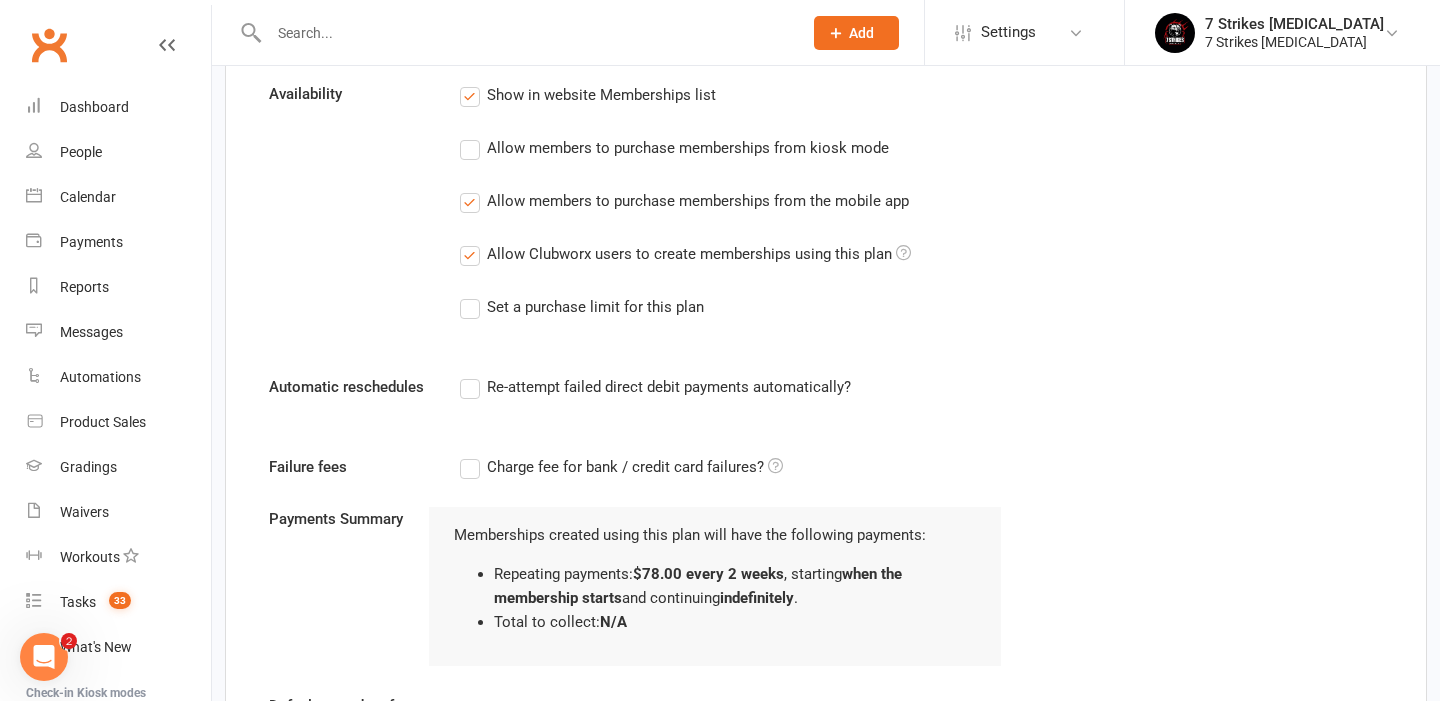 click on "Allow members to purchase memberships from the mobile app" at bounding box center [698, 199] 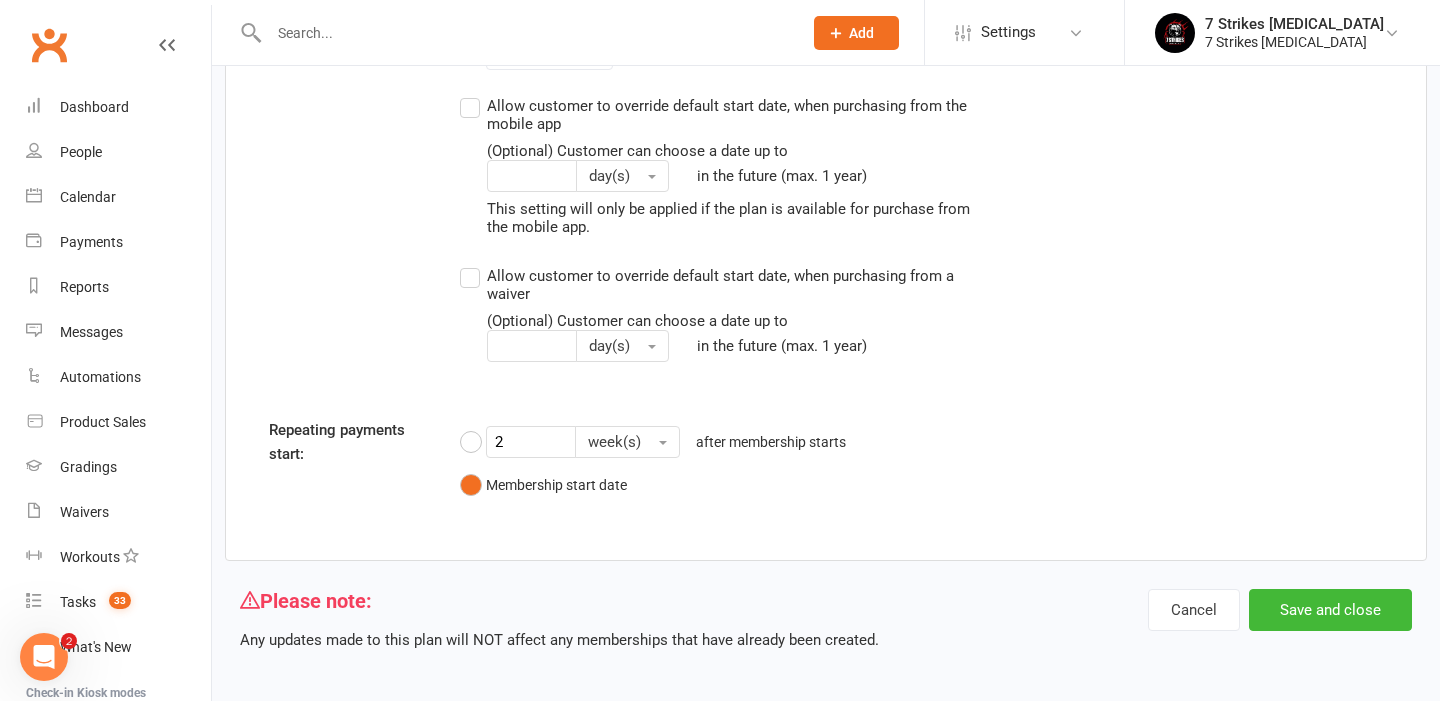 scroll, scrollTop: 2699, scrollLeft: 0, axis: vertical 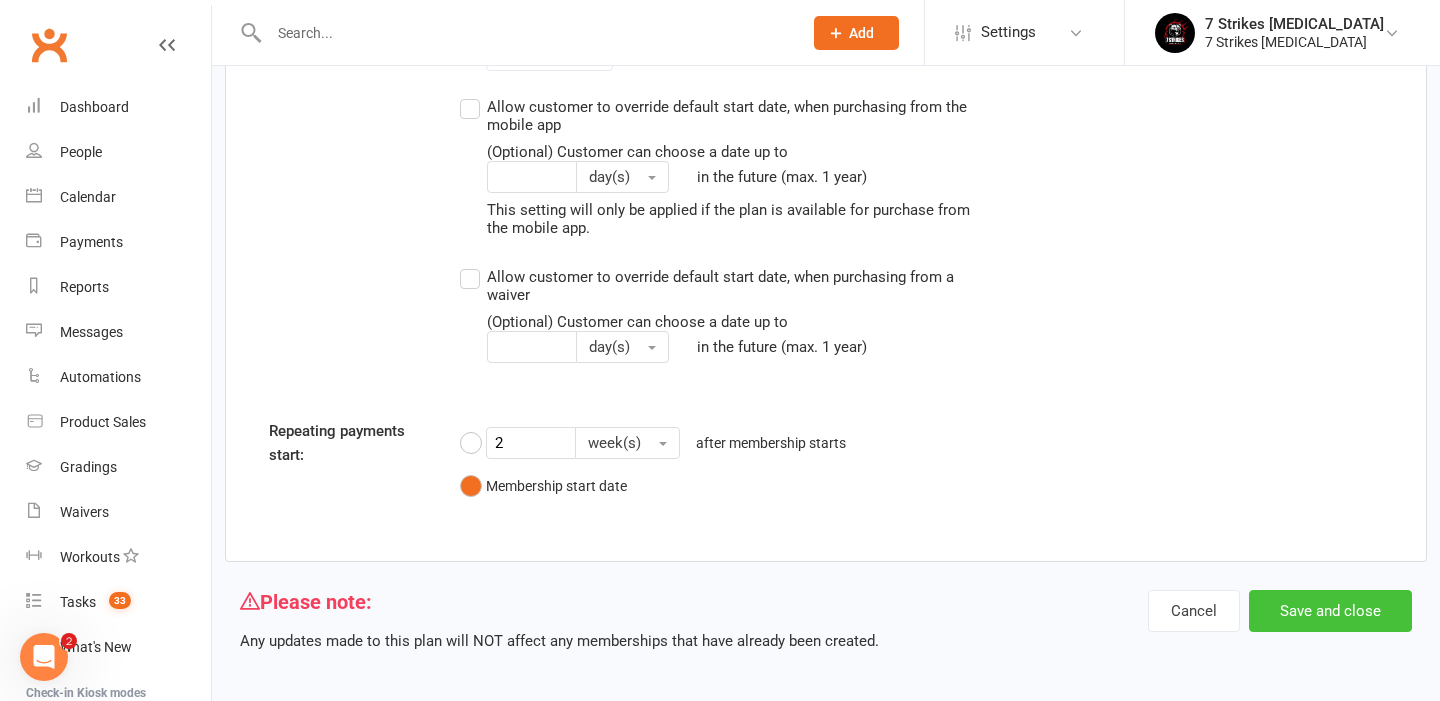 click on "Save and close" at bounding box center [1330, 611] 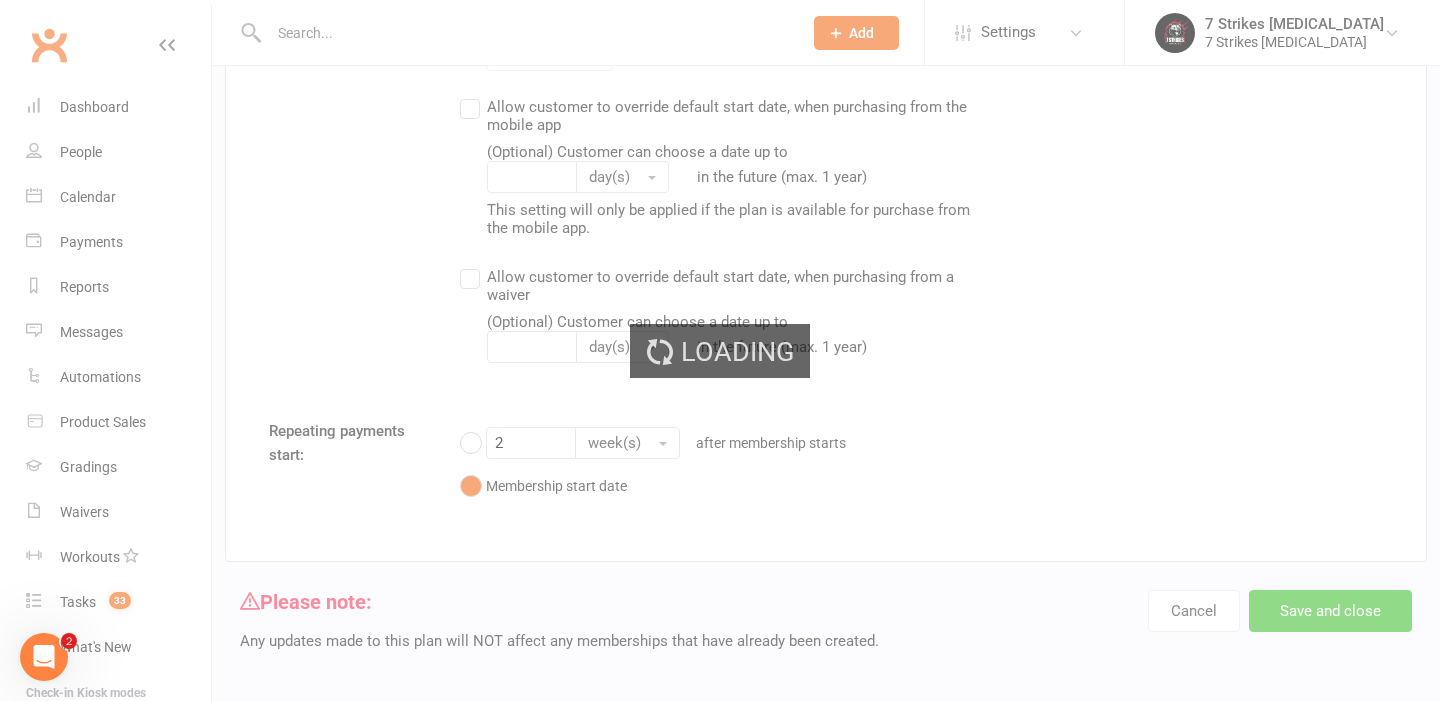 scroll, scrollTop: 0, scrollLeft: 0, axis: both 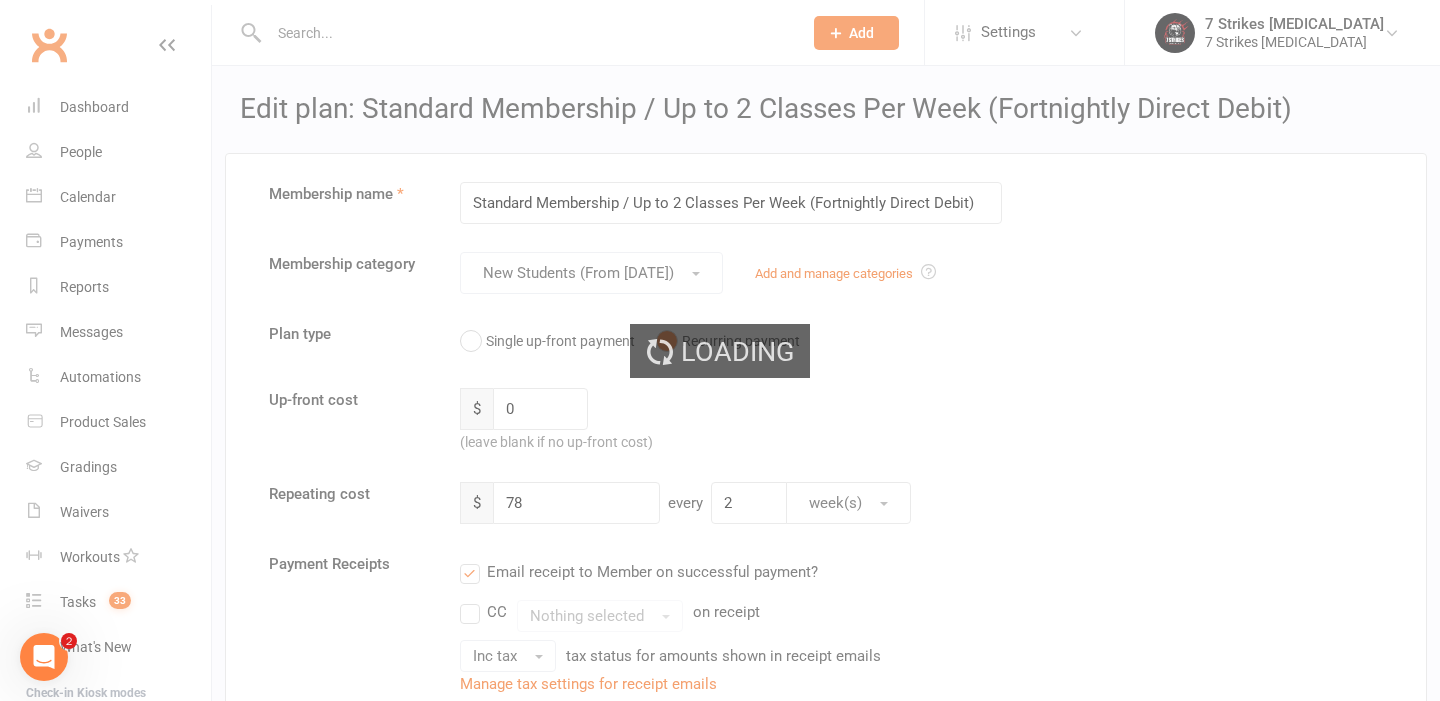 select on "100" 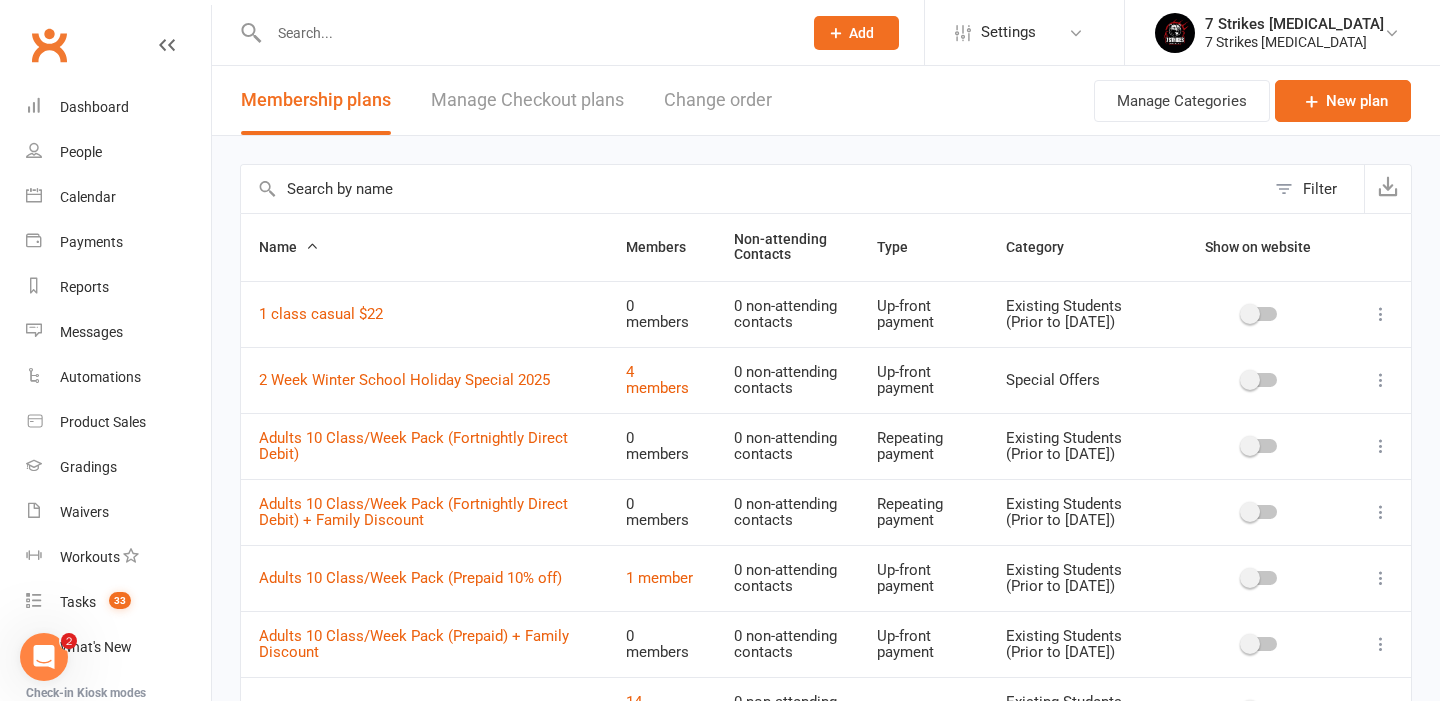 click on "Adults 10 Class/Week Pack (Fortnightly Direct Debit)" at bounding box center [424, 446] 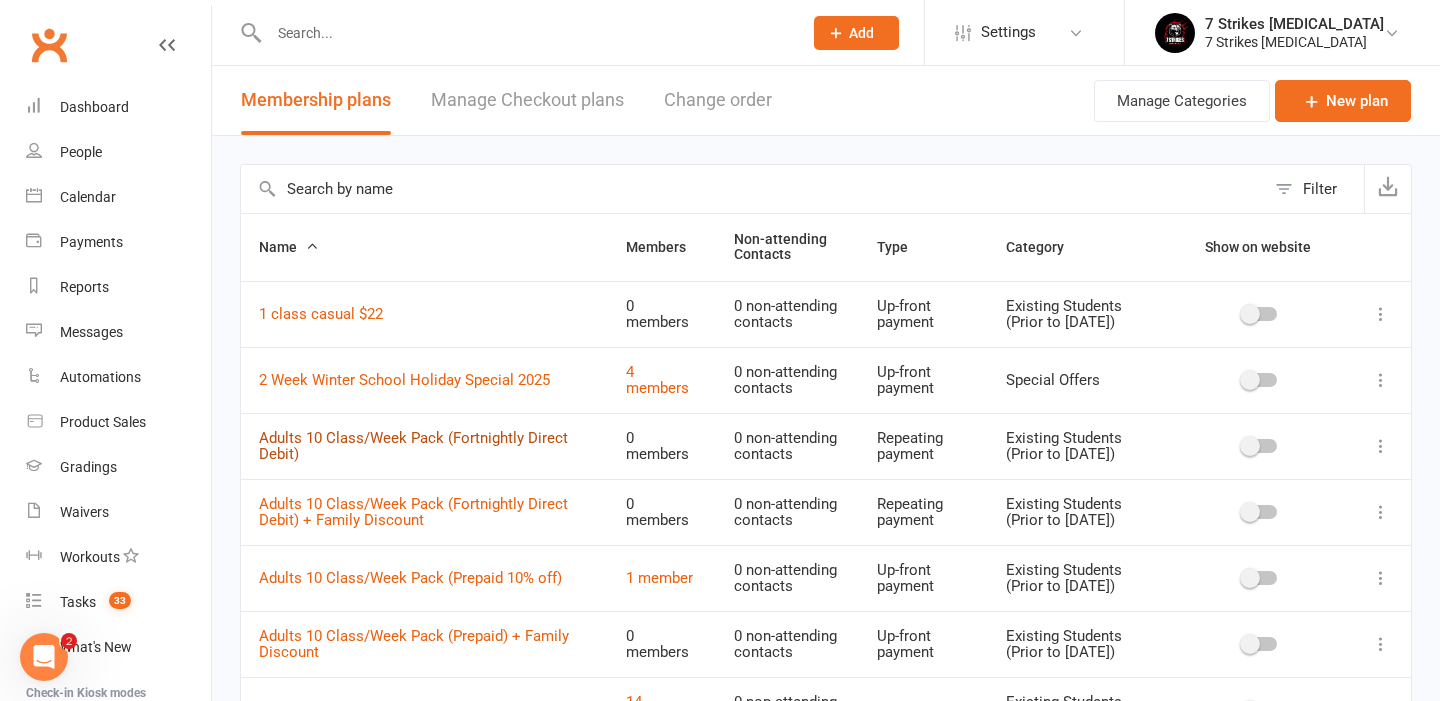 click on "Adults 10 Class/Week Pack (Fortnightly Direct Debit)" at bounding box center (413, 446) 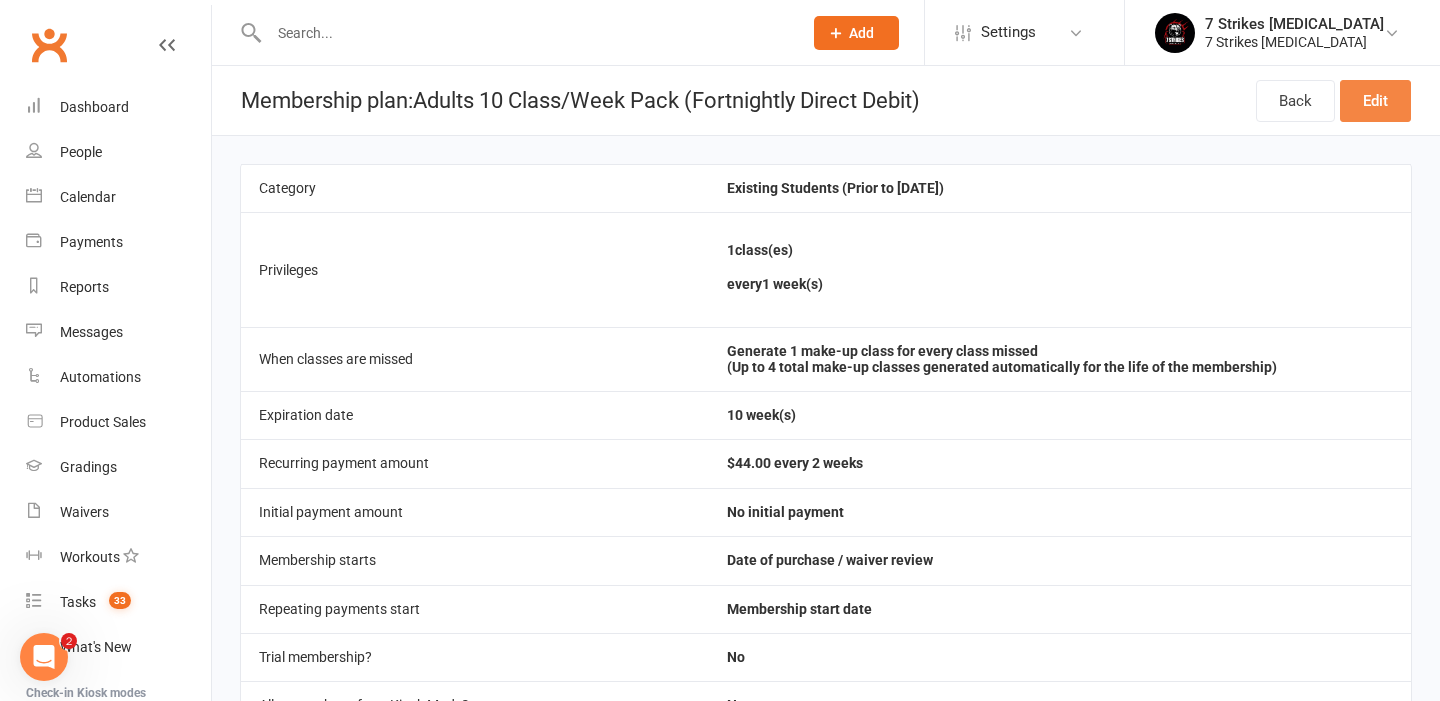 click on "Edit" at bounding box center (1375, 101) 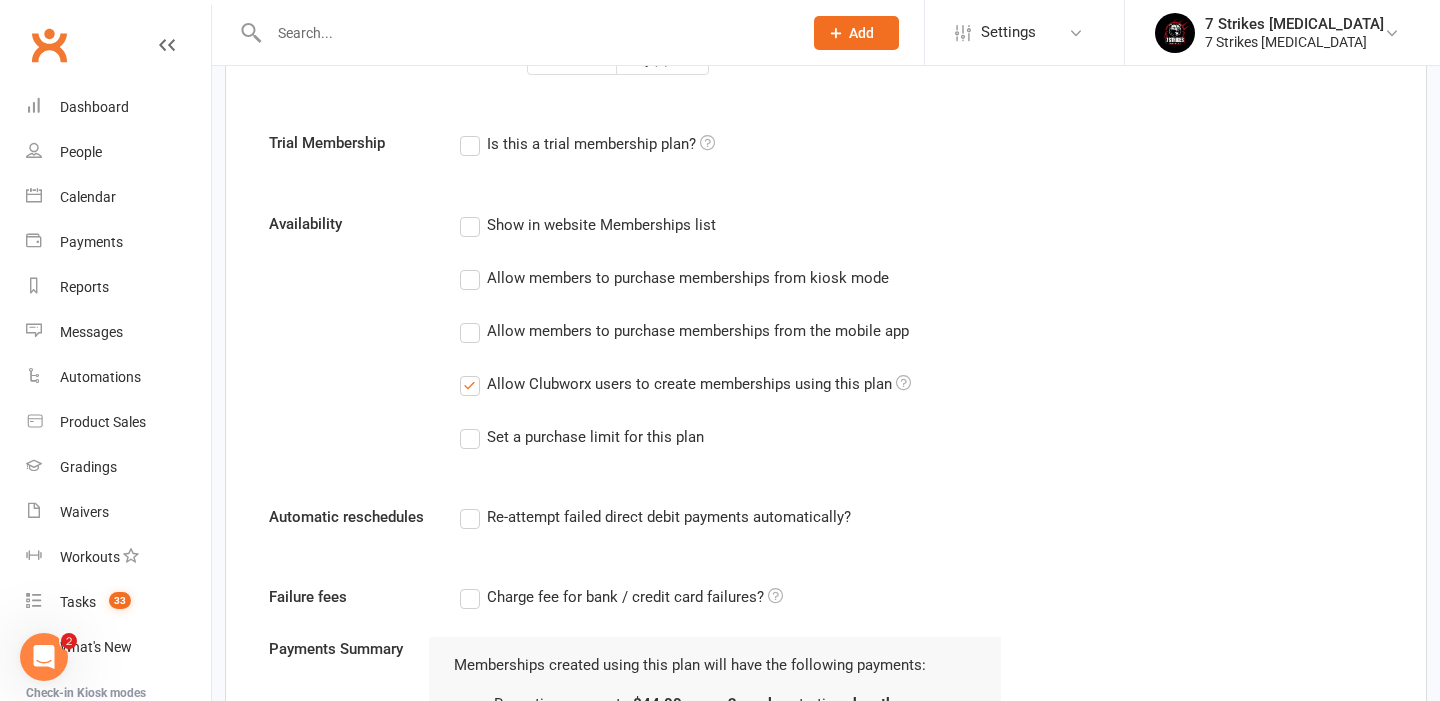 scroll, scrollTop: 1540, scrollLeft: 0, axis: vertical 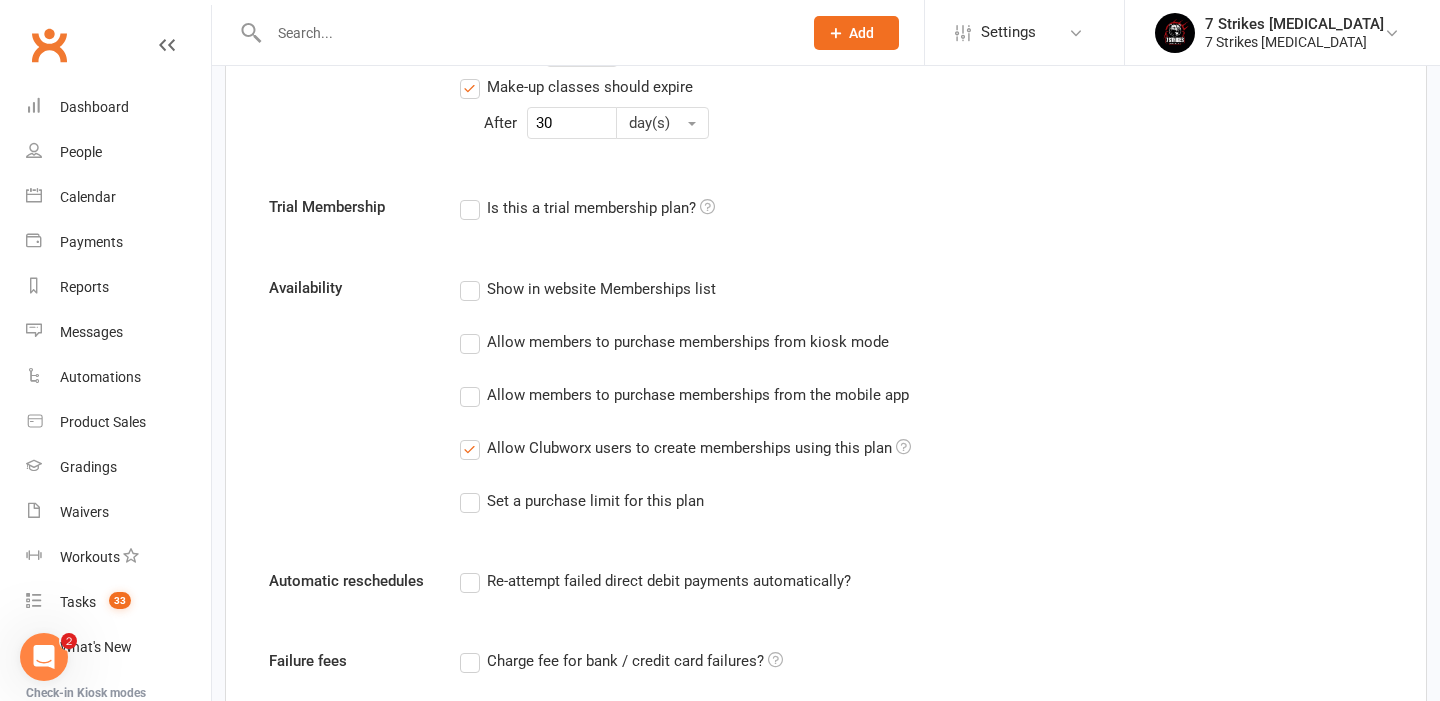 click on "Show in website Memberships list" at bounding box center (601, 287) 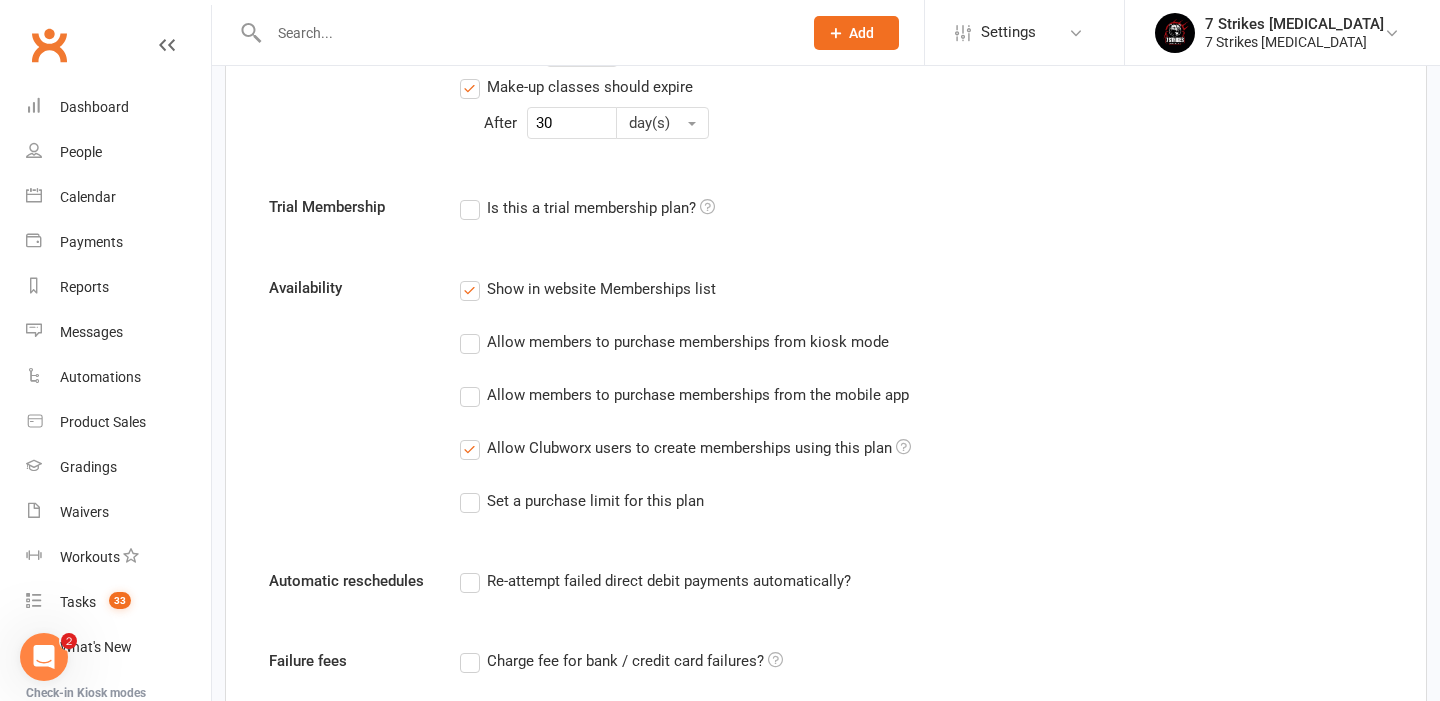 click on "Show in website Memberships list" at bounding box center [601, 287] 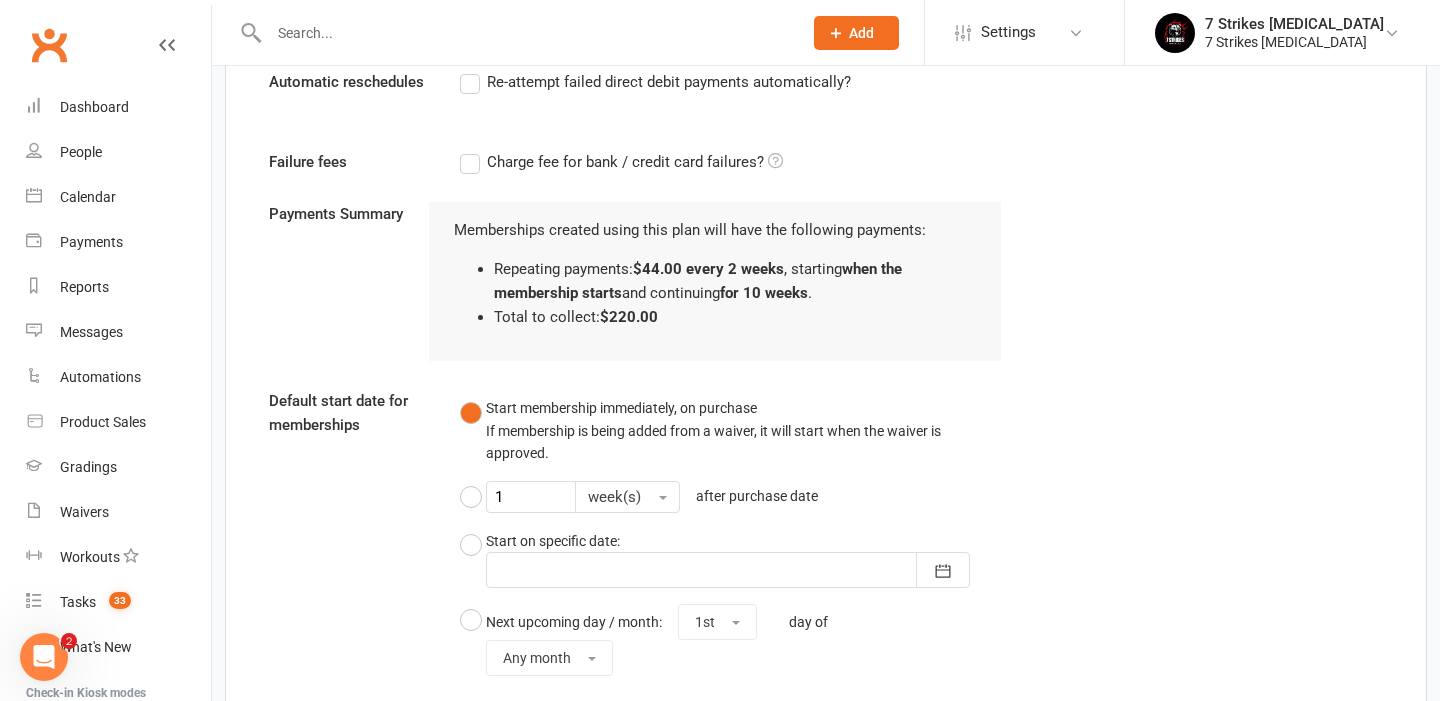 scroll, scrollTop: 2640, scrollLeft: 0, axis: vertical 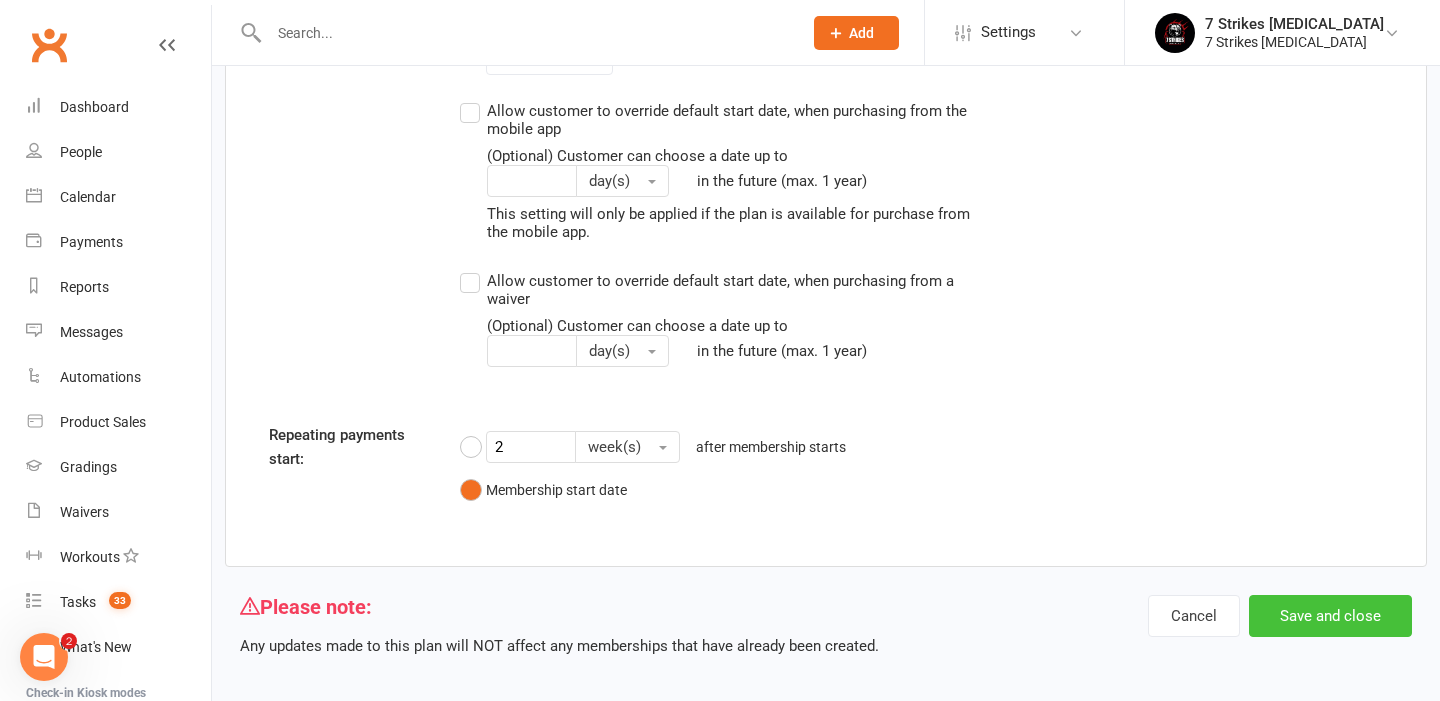 click on "Save and close" at bounding box center [1330, 616] 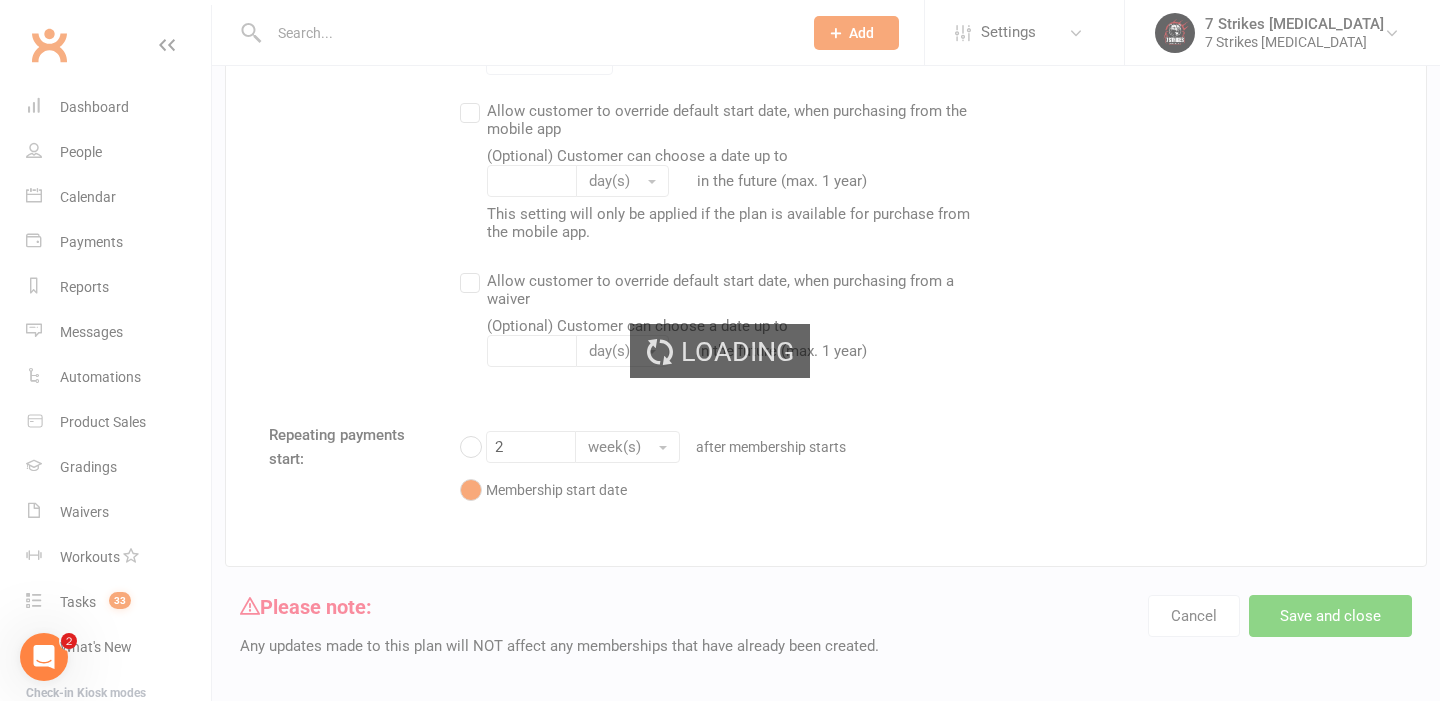 scroll, scrollTop: 0, scrollLeft: 0, axis: both 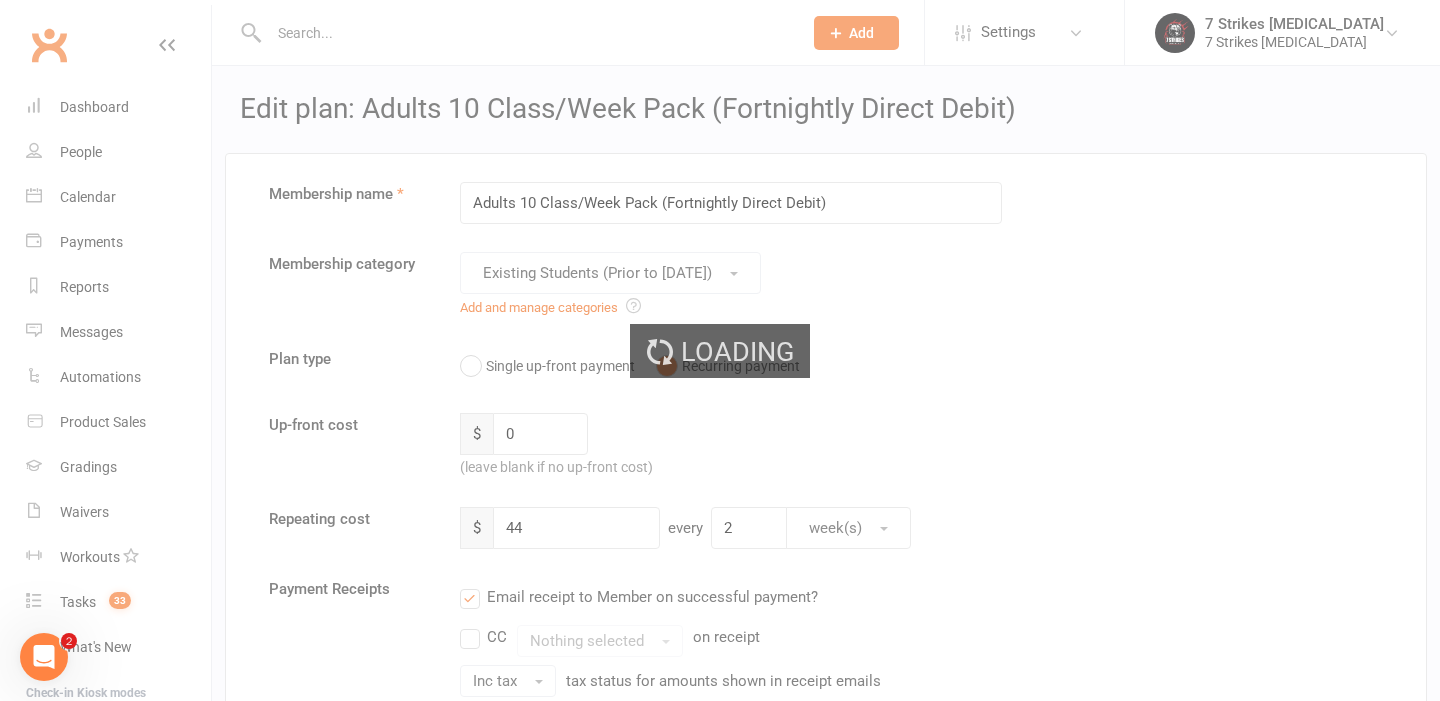 select on "100" 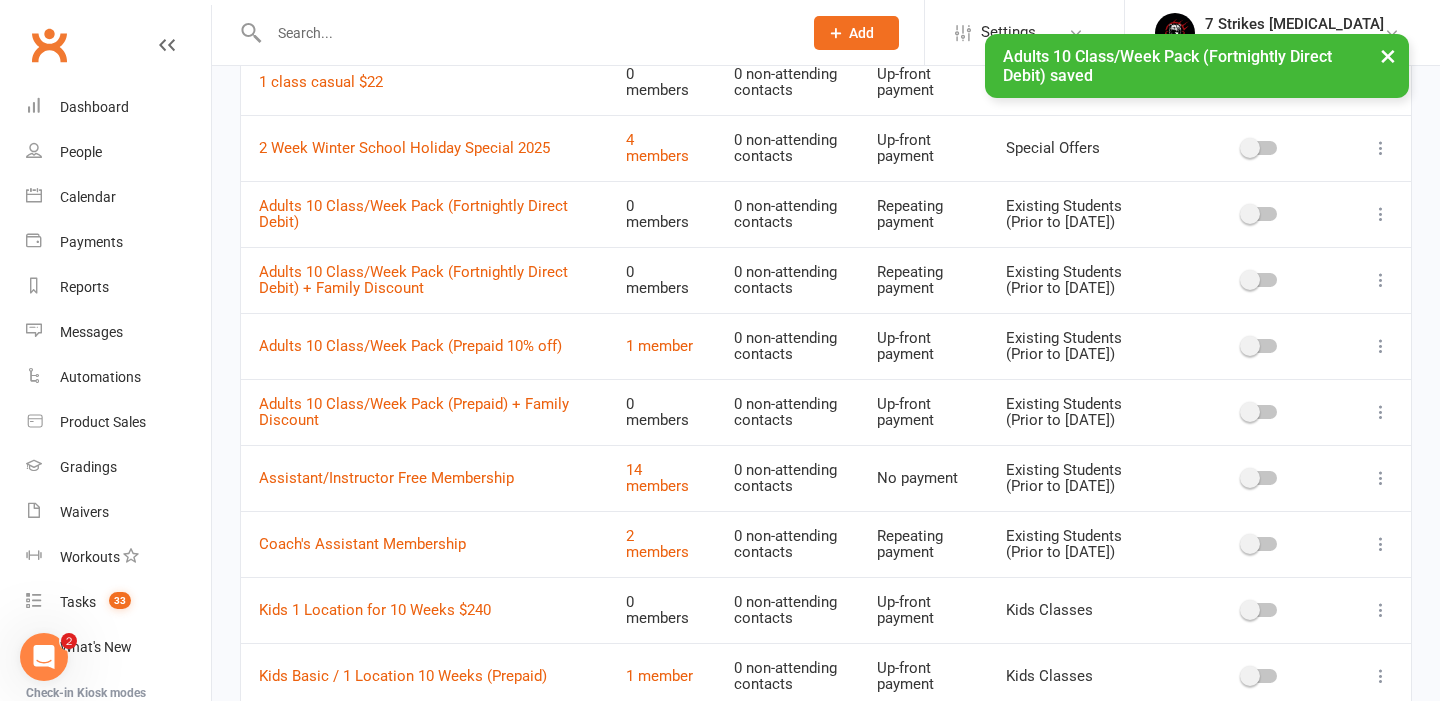 scroll, scrollTop: 236, scrollLeft: 0, axis: vertical 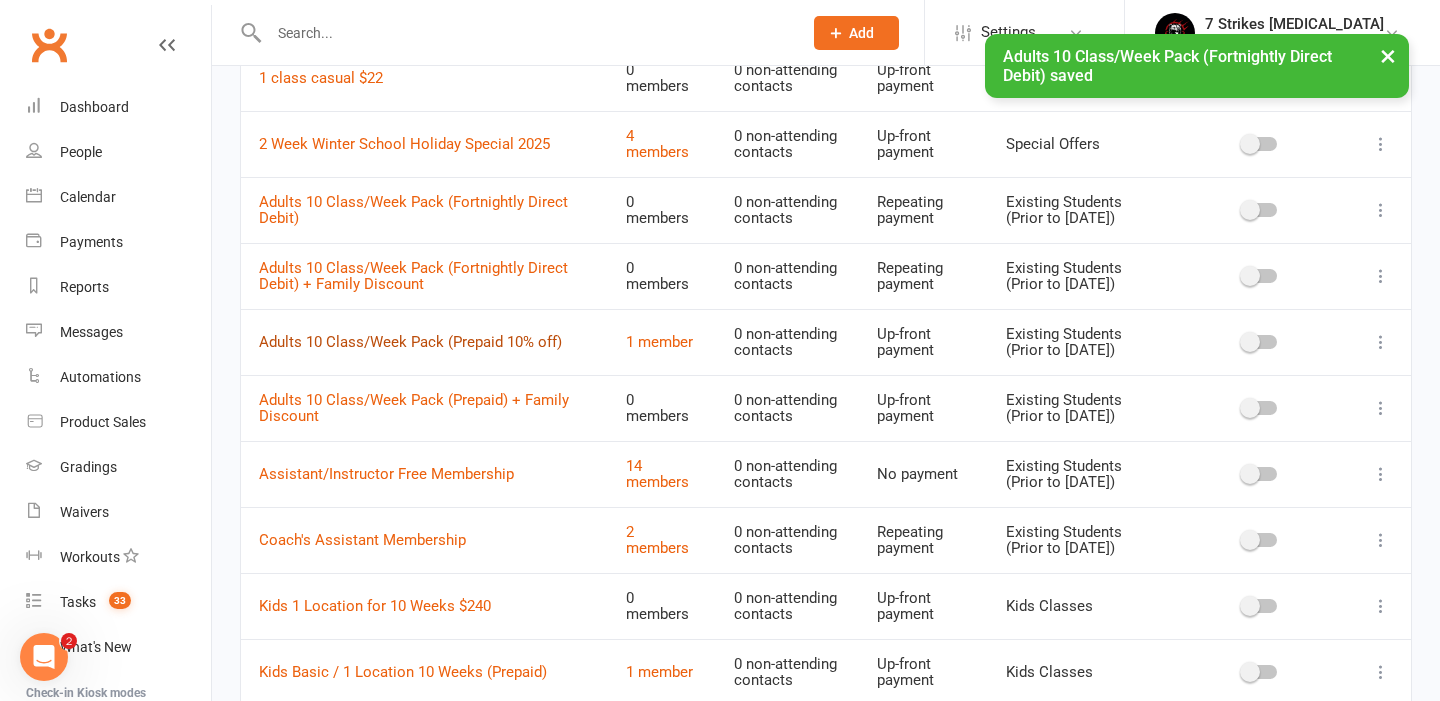 click on "Adults 10 Class/Week Pack (Prepaid 10% off)" at bounding box center [410, 342] 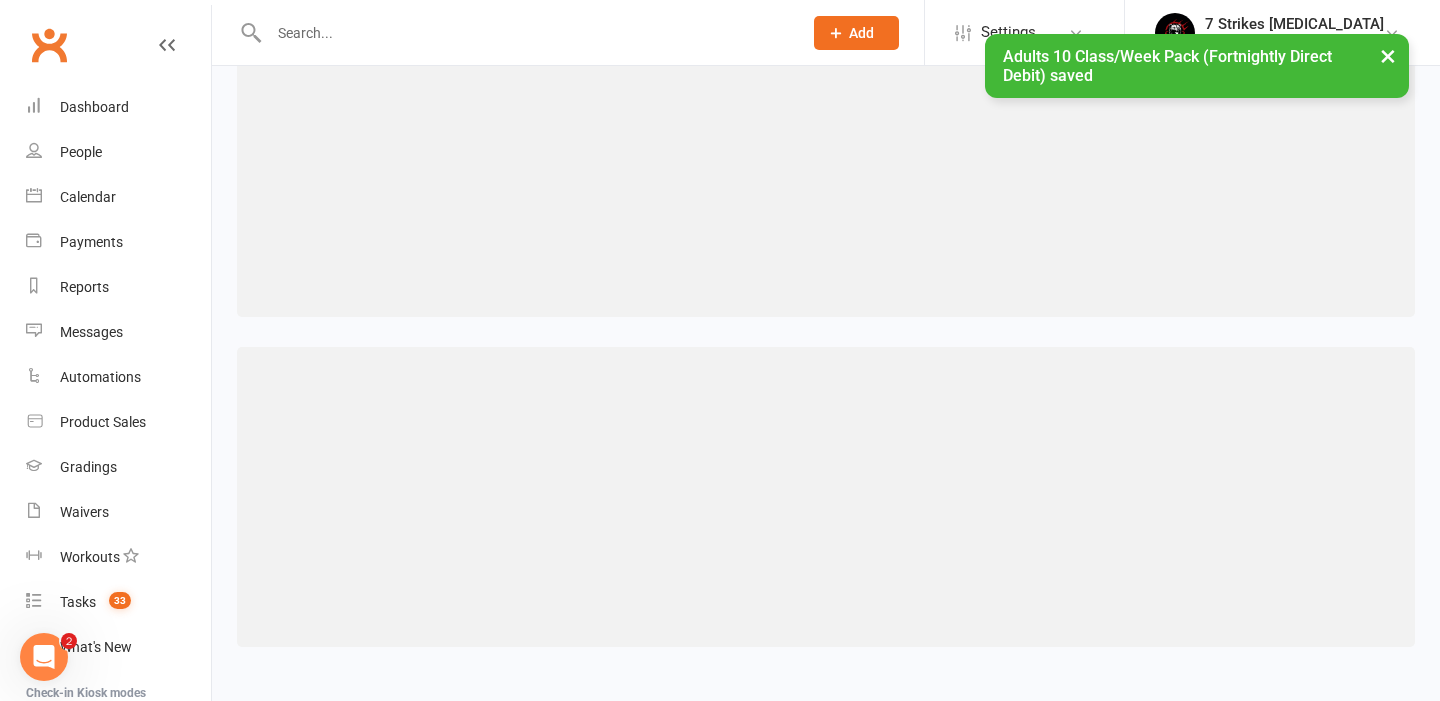 scroll, scrollTop: 0, scrollLeft: 0, axis: both 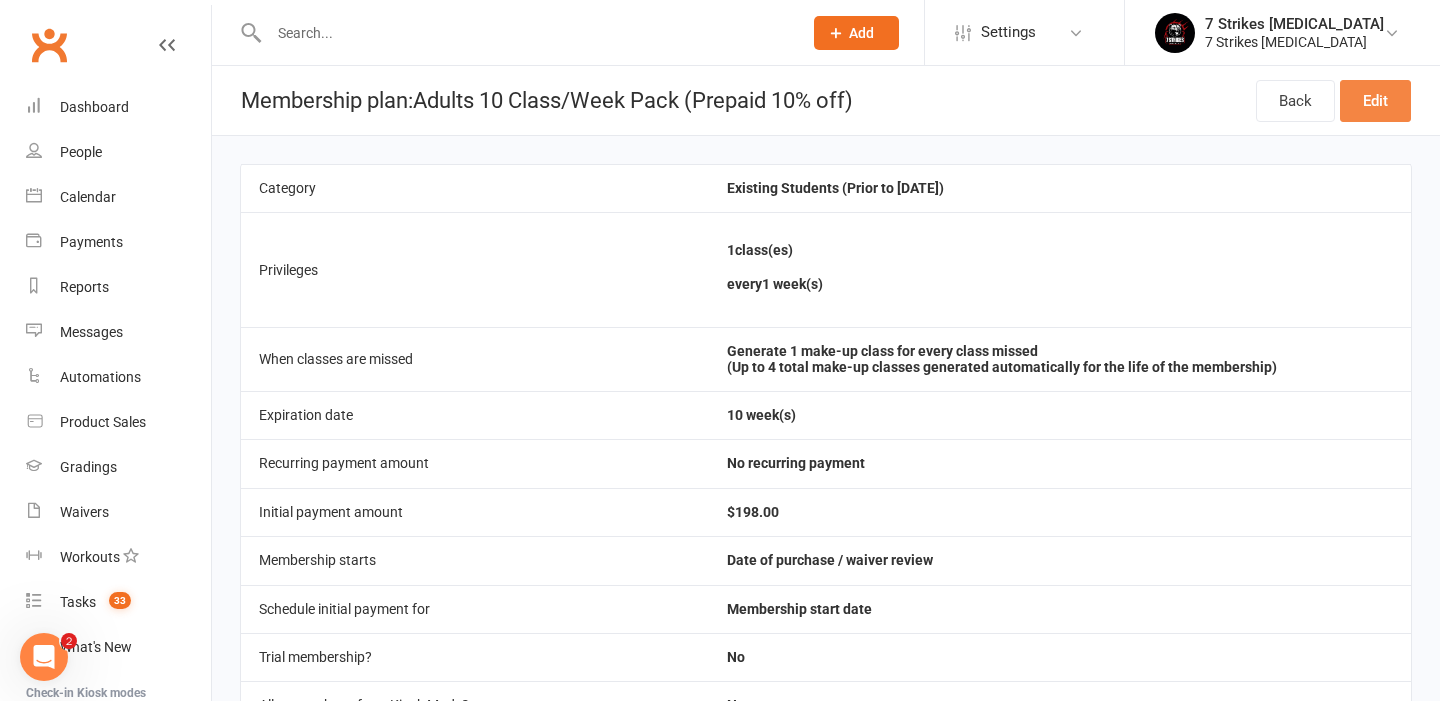 click on "Edit" at bounding box center [1375, 101] 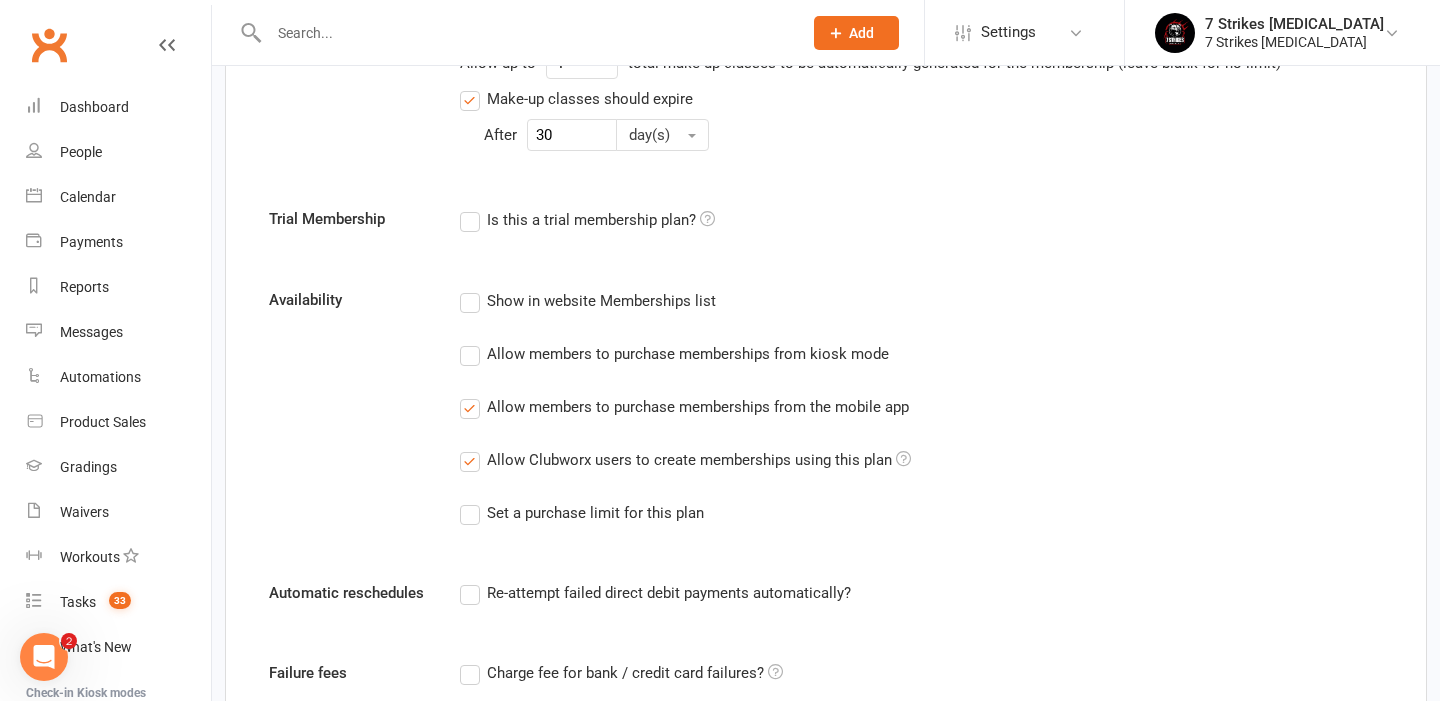 scroll, scrollTop: 1446, scrollLeft: 0, axis: vertical 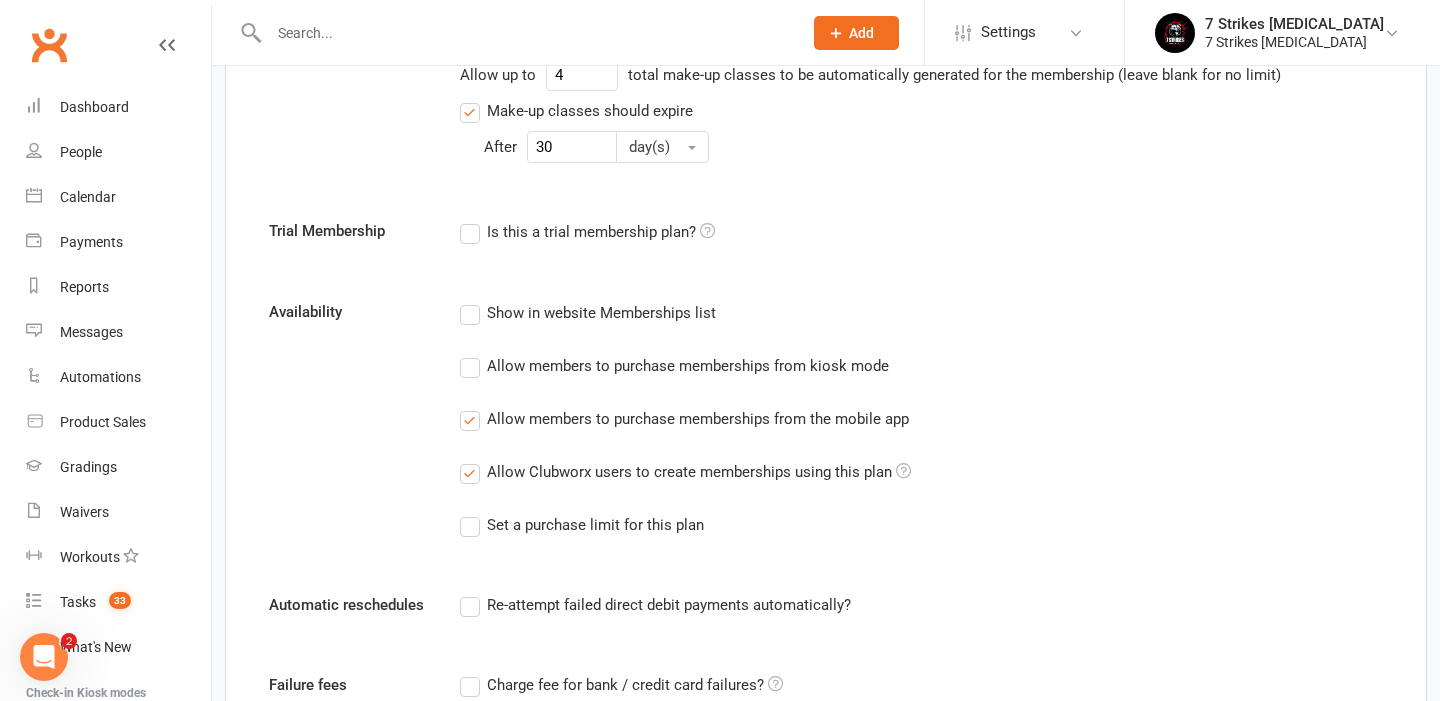 click on "Show in website Memberships list  Allow members to purchase memberships from kiosk mode  Allow members to purchase memberships from the mobile app  Allow Clubworx users to create memberships using this plan  Set a purchase limit for this plan" at bounding box center (731, 432) 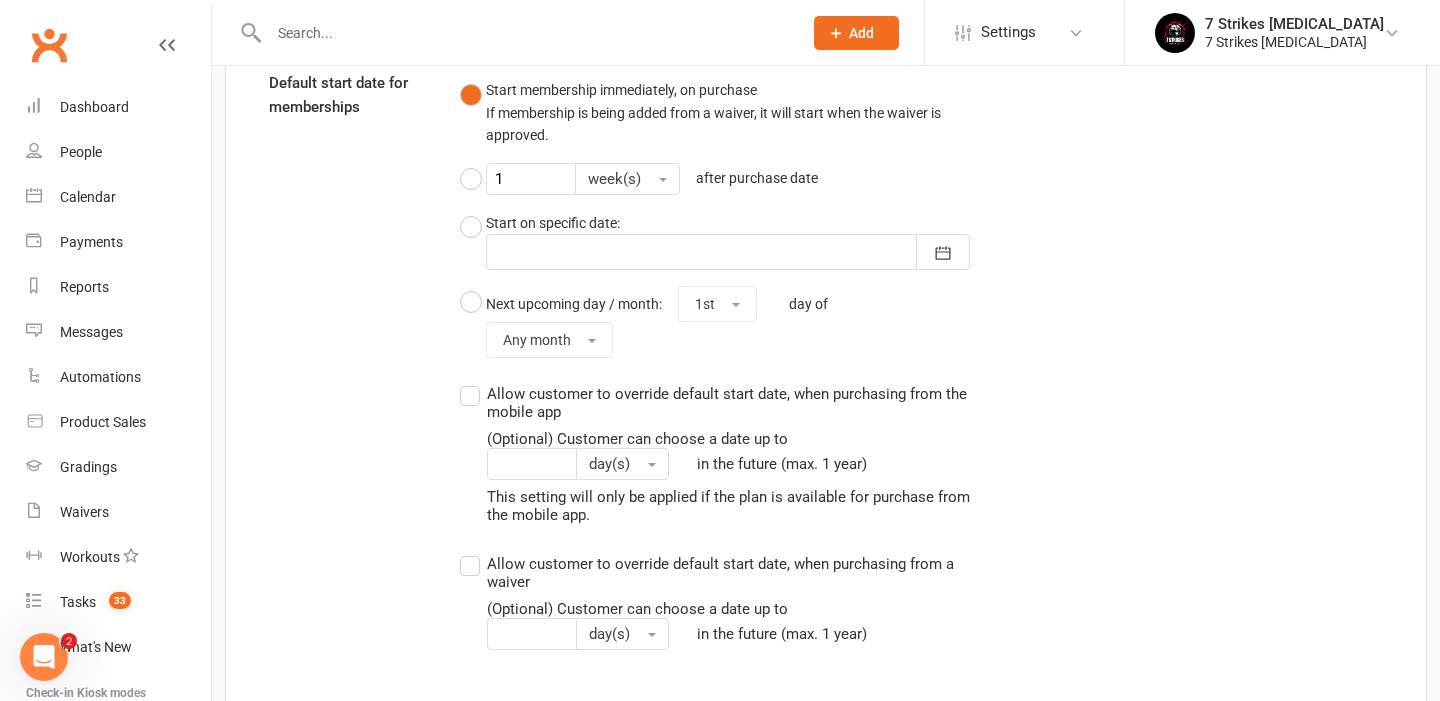 scroll, scrollTop: 2529, scrollLeft: 0, axis: vertical 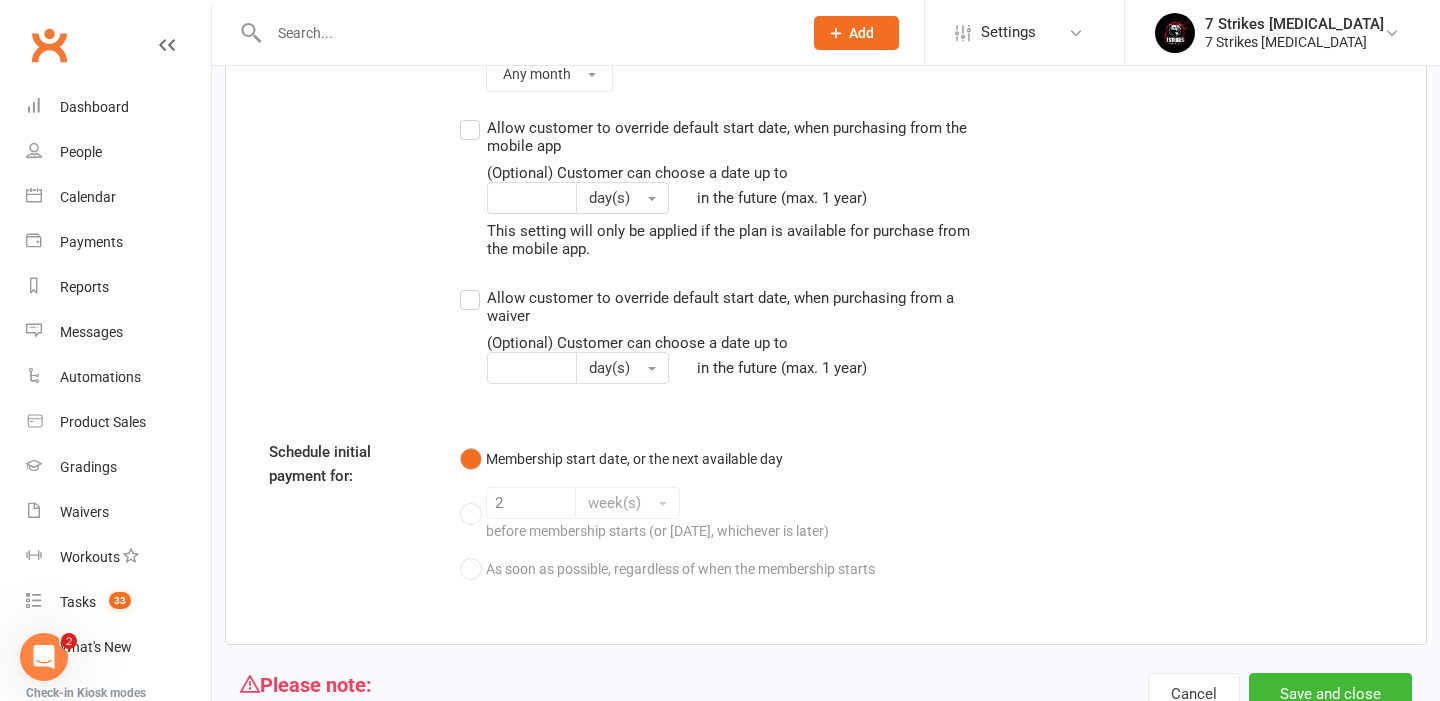click on "Save and close" at bounding box center (1330, 694) 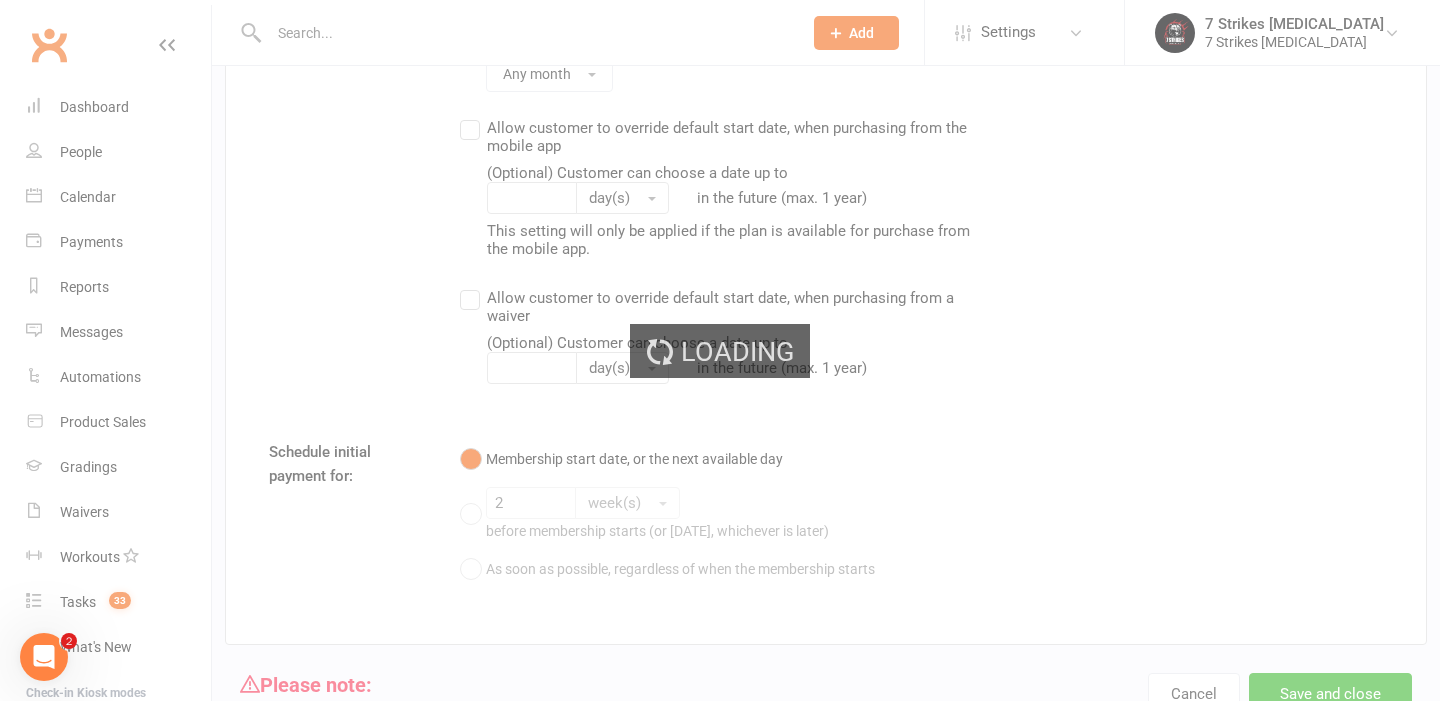 scroll, scrollTop: 0, scrollLeft: 0, axis: both 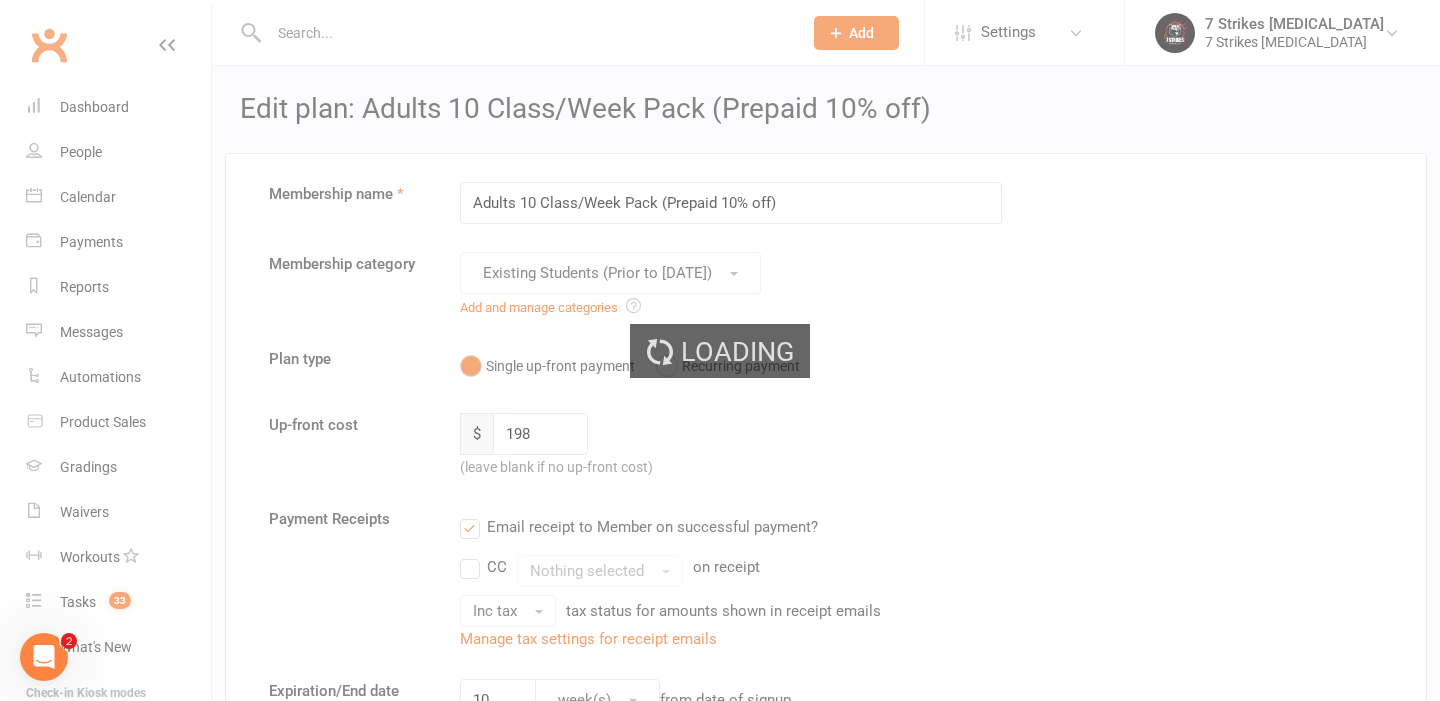 select on "100" 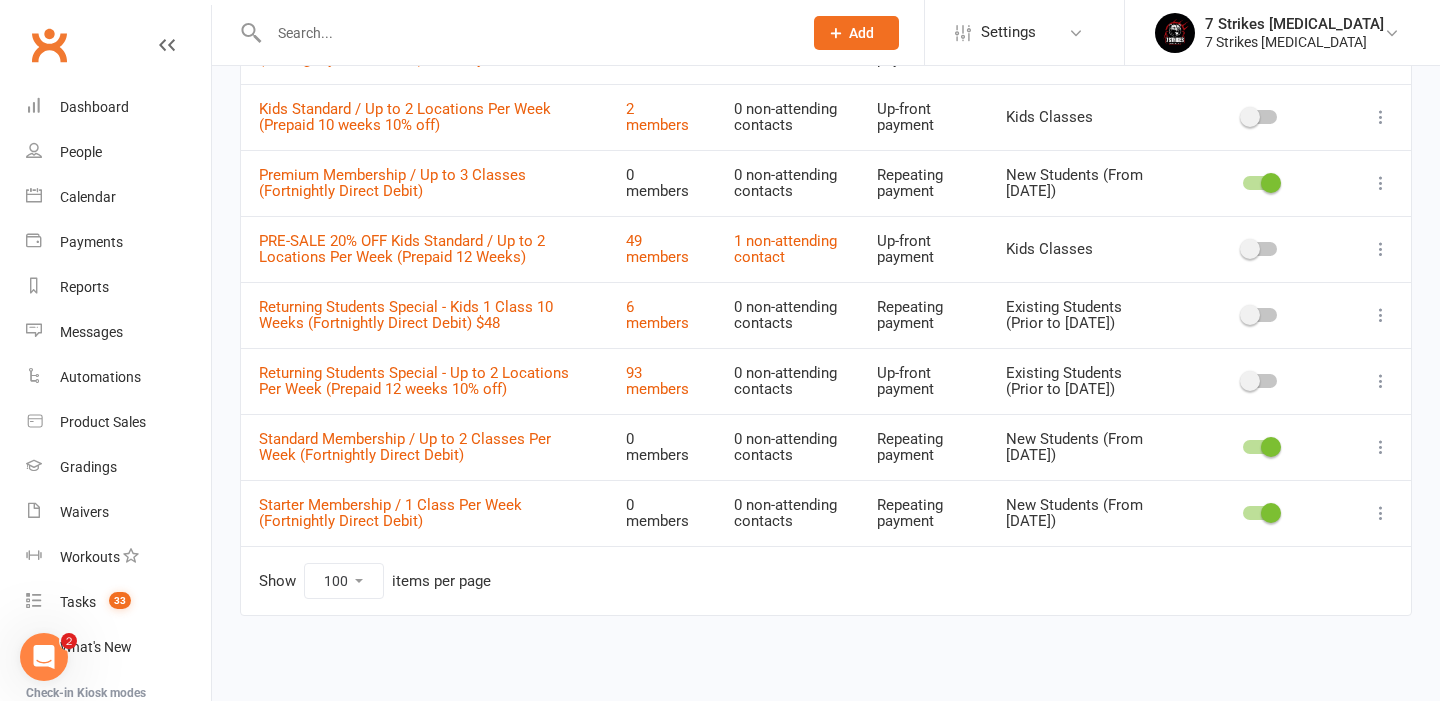 scroll, scrollTop: 1303, scrollLeft: 0, axis: vertical 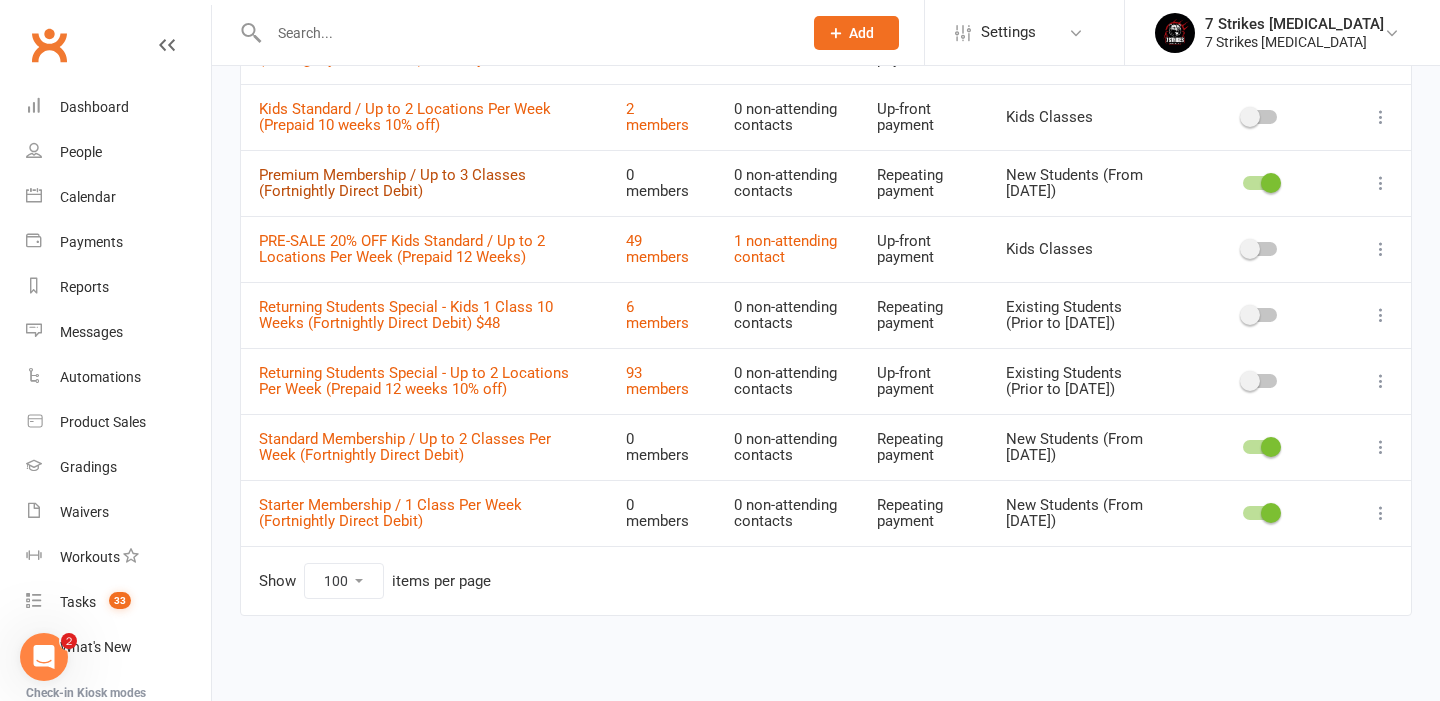 click on "Premium Membership / Up to 3 Classes (Fortnightly Direct Debit)" at bounding box center (392, 183) 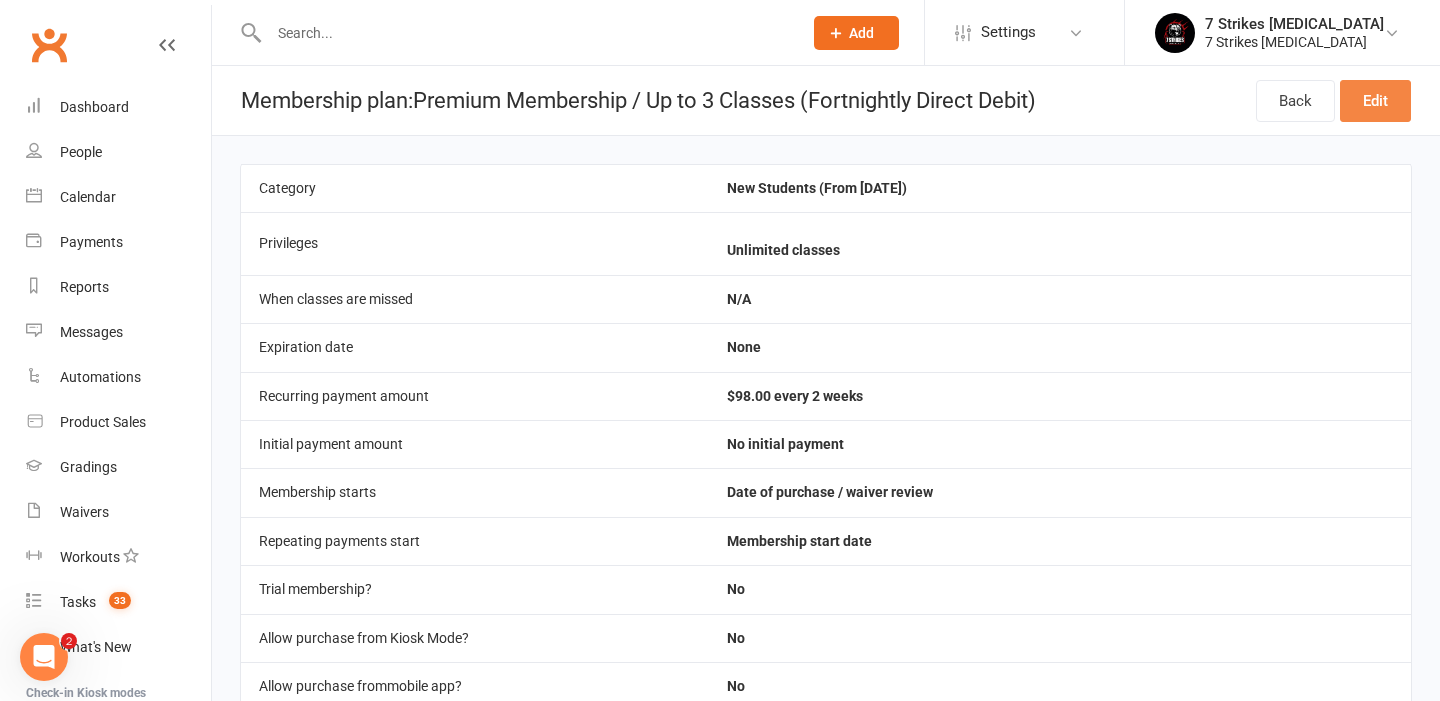 click on "Edit" at bounding box center (1375, 101) 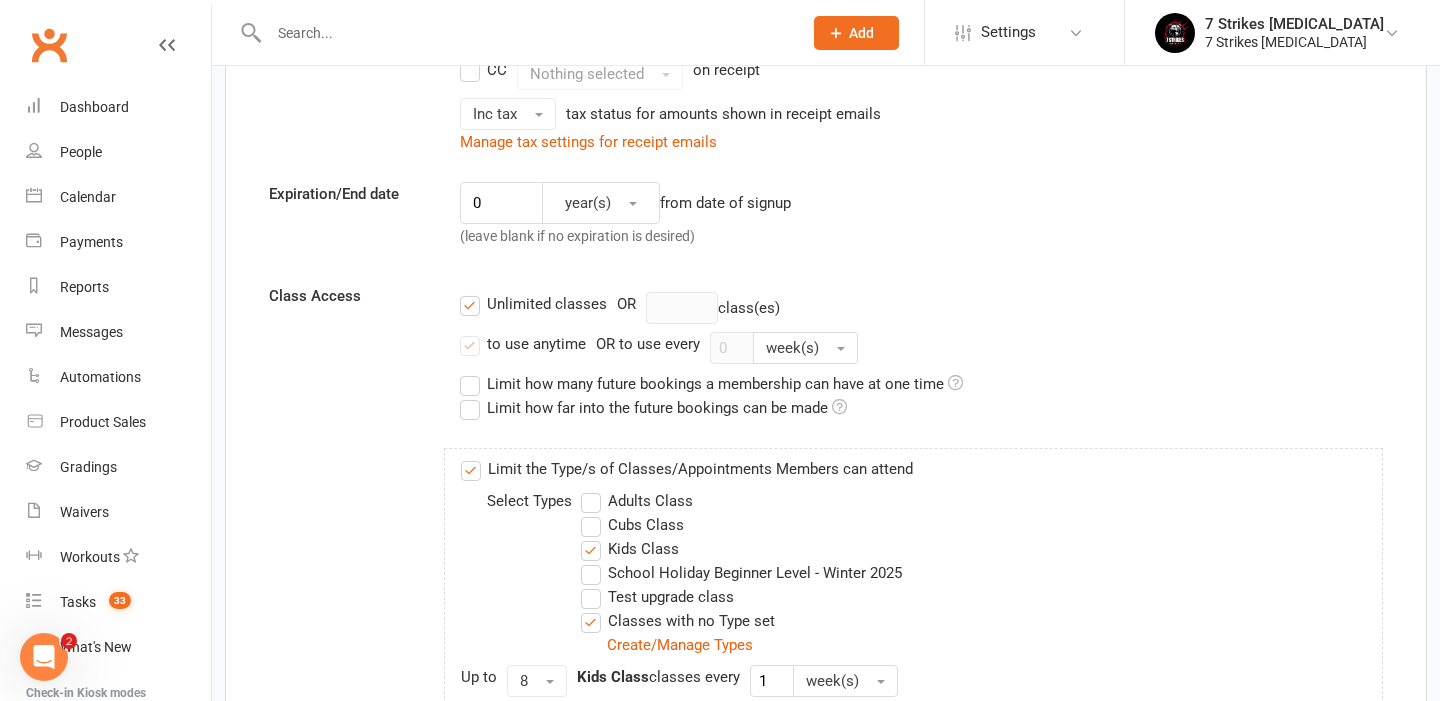 scroll, scrollTop: 551, scrollLeft: 0, axis: vertical 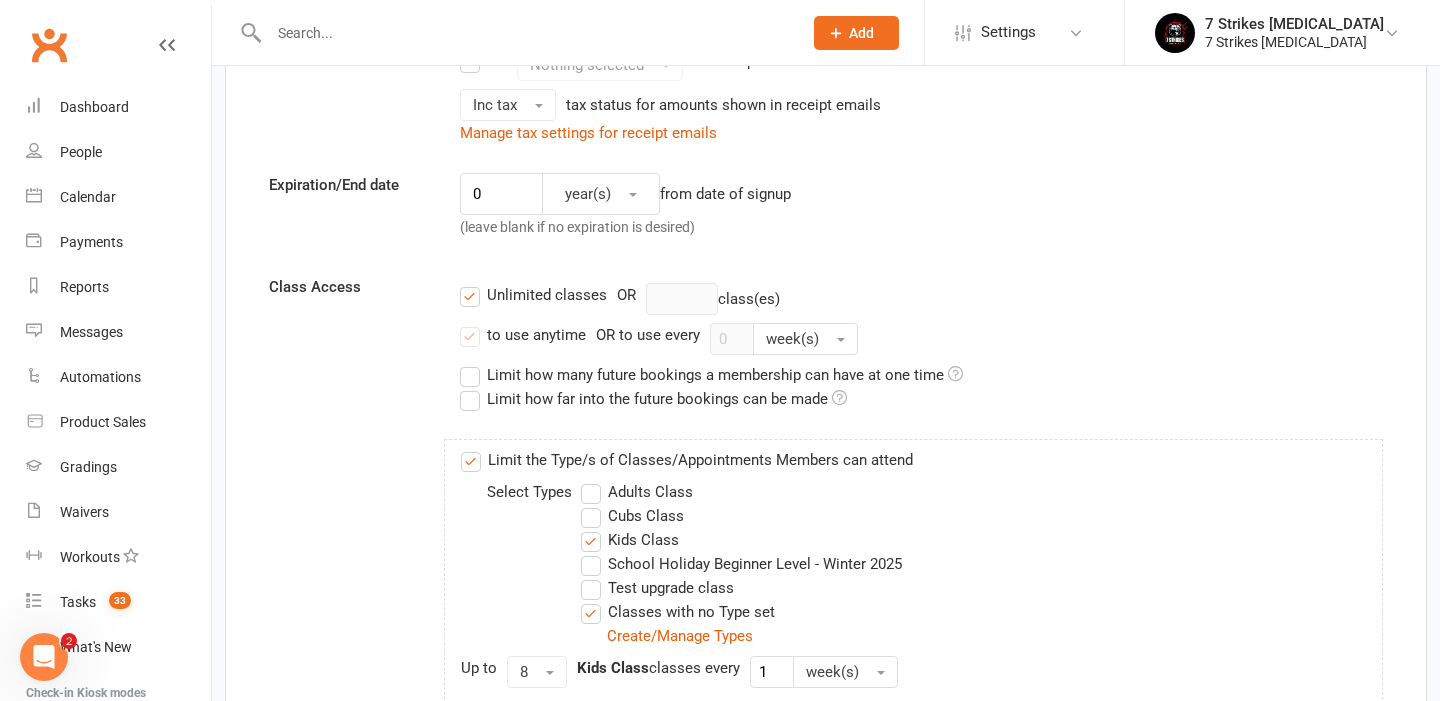 click on "Unlimited classes" at bounding box center (547, 293) 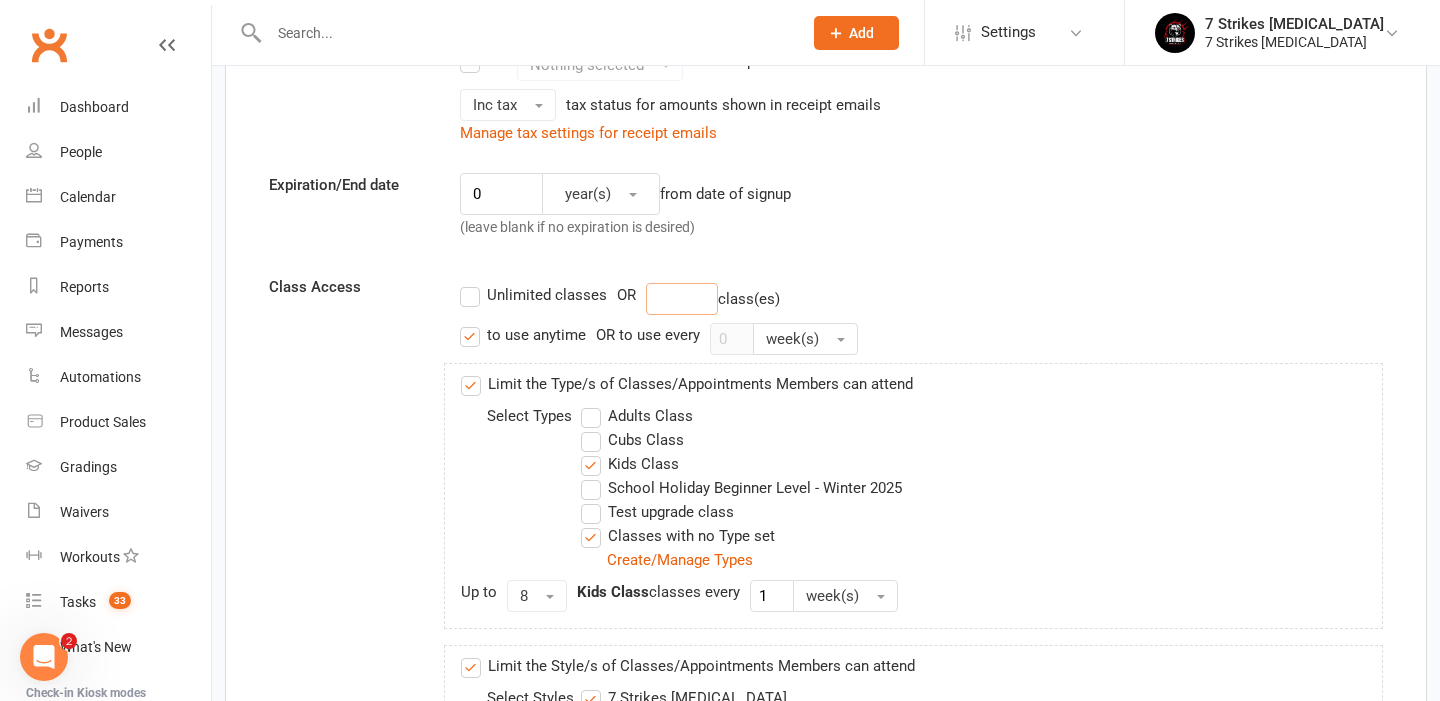 click at bounding box center [682, 299] 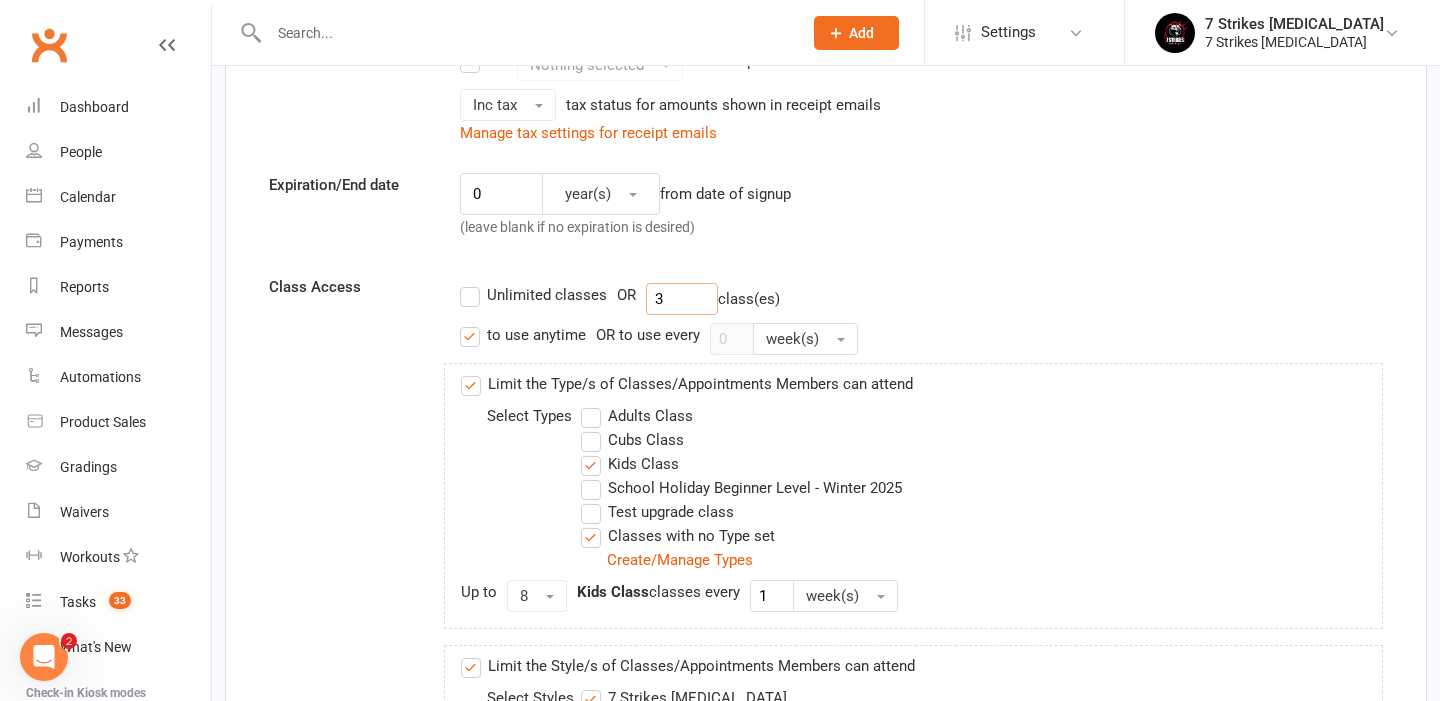 type on "3" 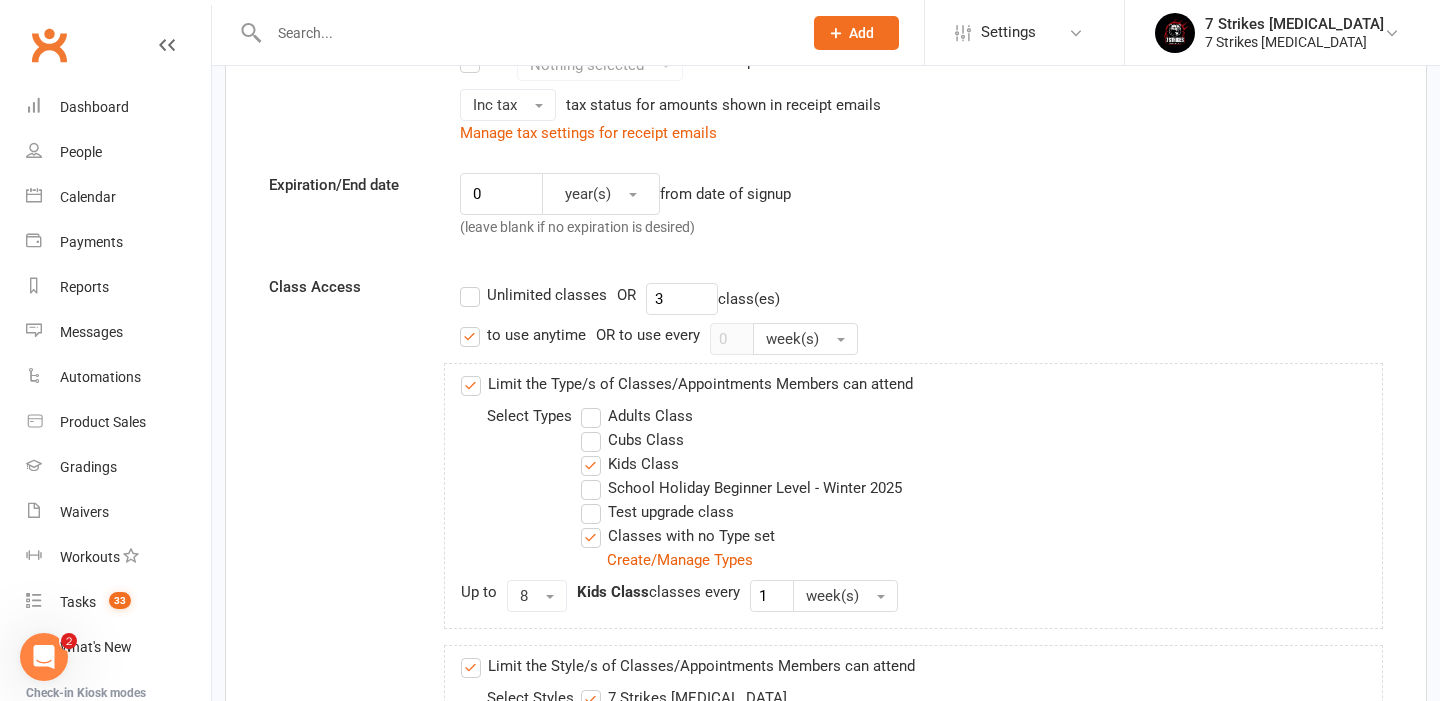 click on "Unlimited classes  OR  3  class(es) to use anytime  OR to use every   0
week(s)
Limit the Type/s of Classes/Appointments Members can attend Select Types Adults Class Cubs Class Kids Class School Holiday Beginner Level - Winter 2025 Test upgrade class Classes with no Type set Create/Manage Types Up to
8
Kids Class  classes every 1
week(s)
Limit the Style/s of Classes/Appointments Members can attend Select Styles 7 Strikes [MEDICAL_DATA] 7 Strikes [MEDICAL_DATA] - Cubs Black Belt Specialist - BJJ Black Belt Specialist - Kicking Black Belt Specialist - Point Sparring Classes with no Style set Allow membership to be used for Recurring Bookings?  Class pack memberships can not be used with  Recurring Bookings" at bounding box center (921, 604) 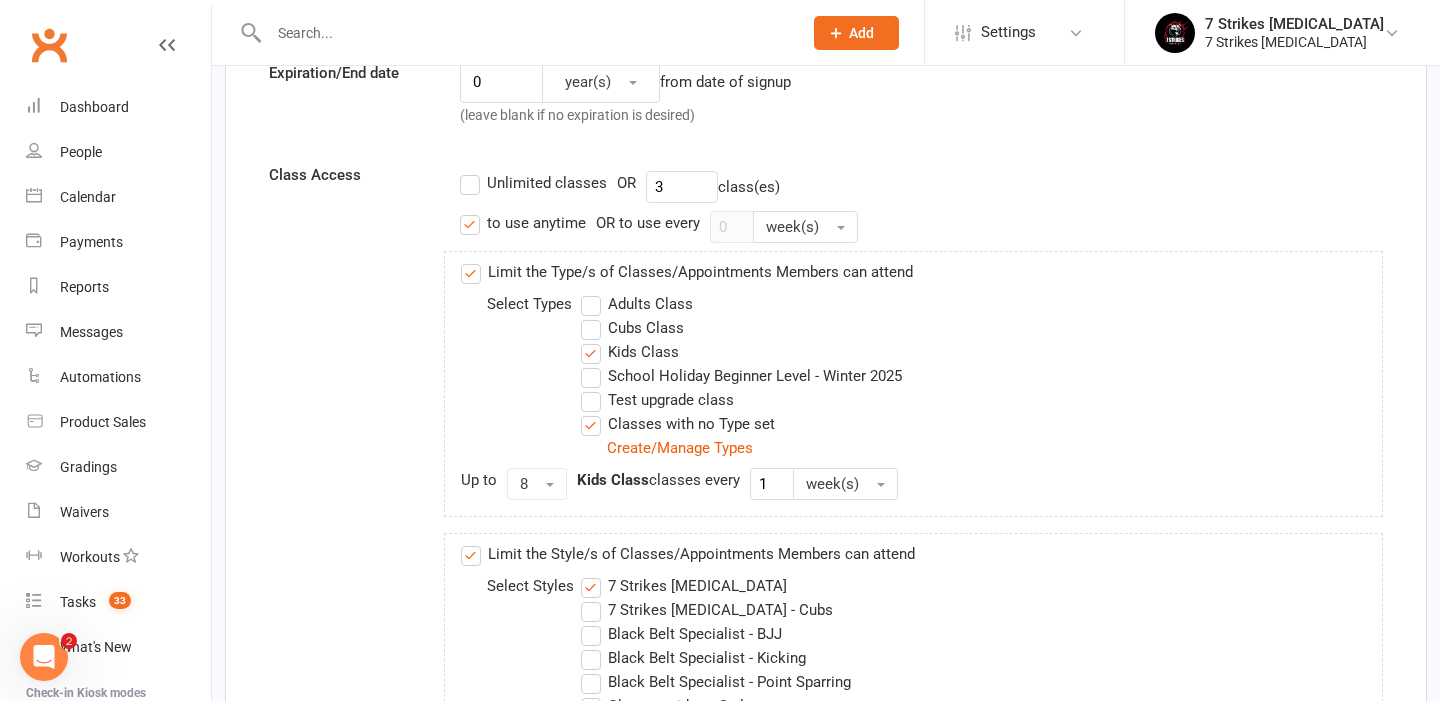 scroll, scrollTop: 668, scrollLeft: 0, axis: vertical 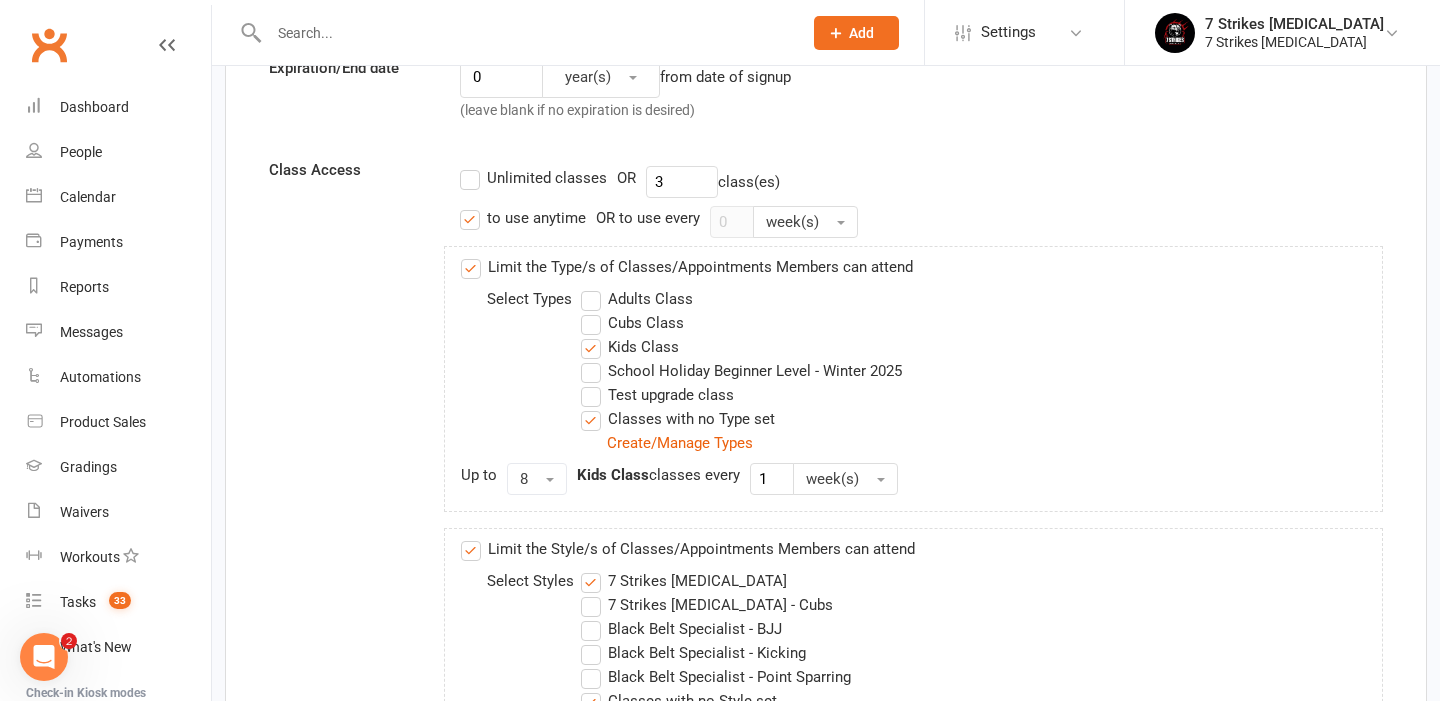 click on "to use anytime" at bounding box center (536, 216) 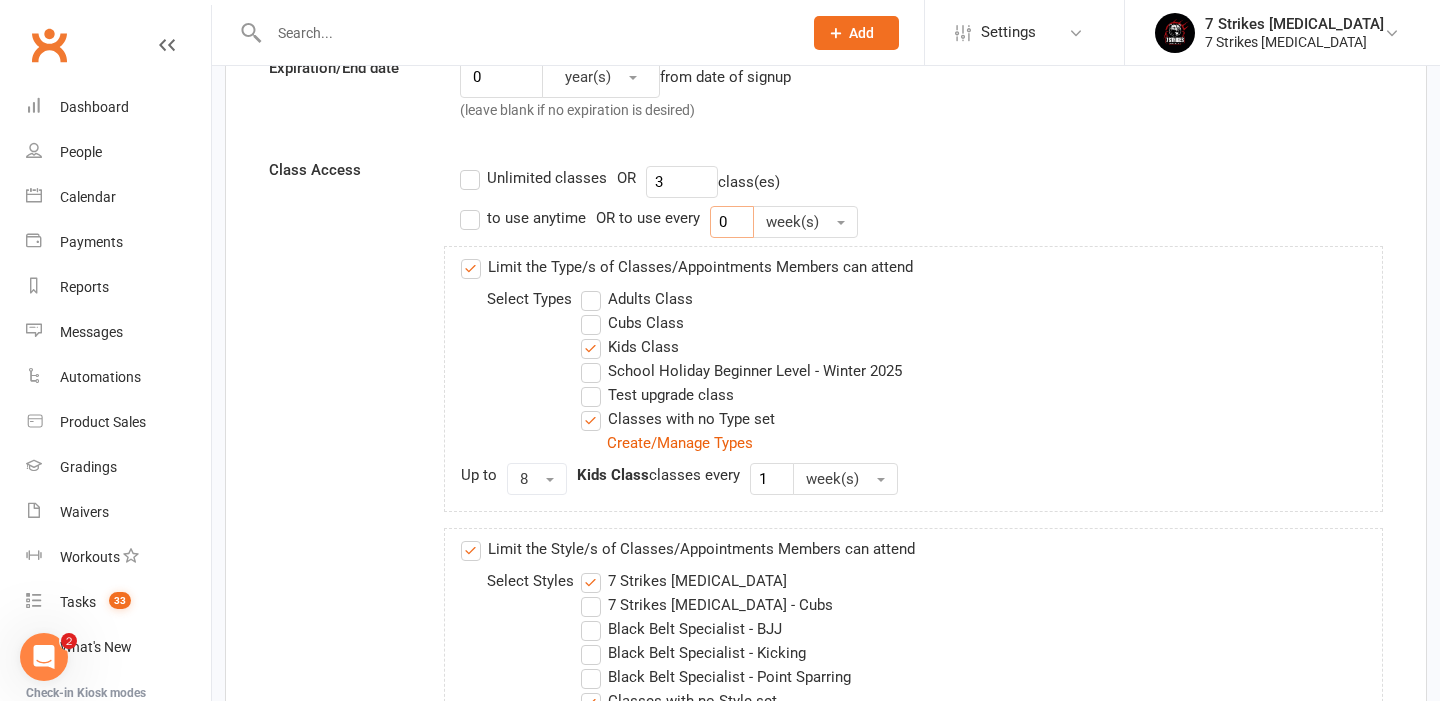 click on "0" at bounding box center (732, 222) 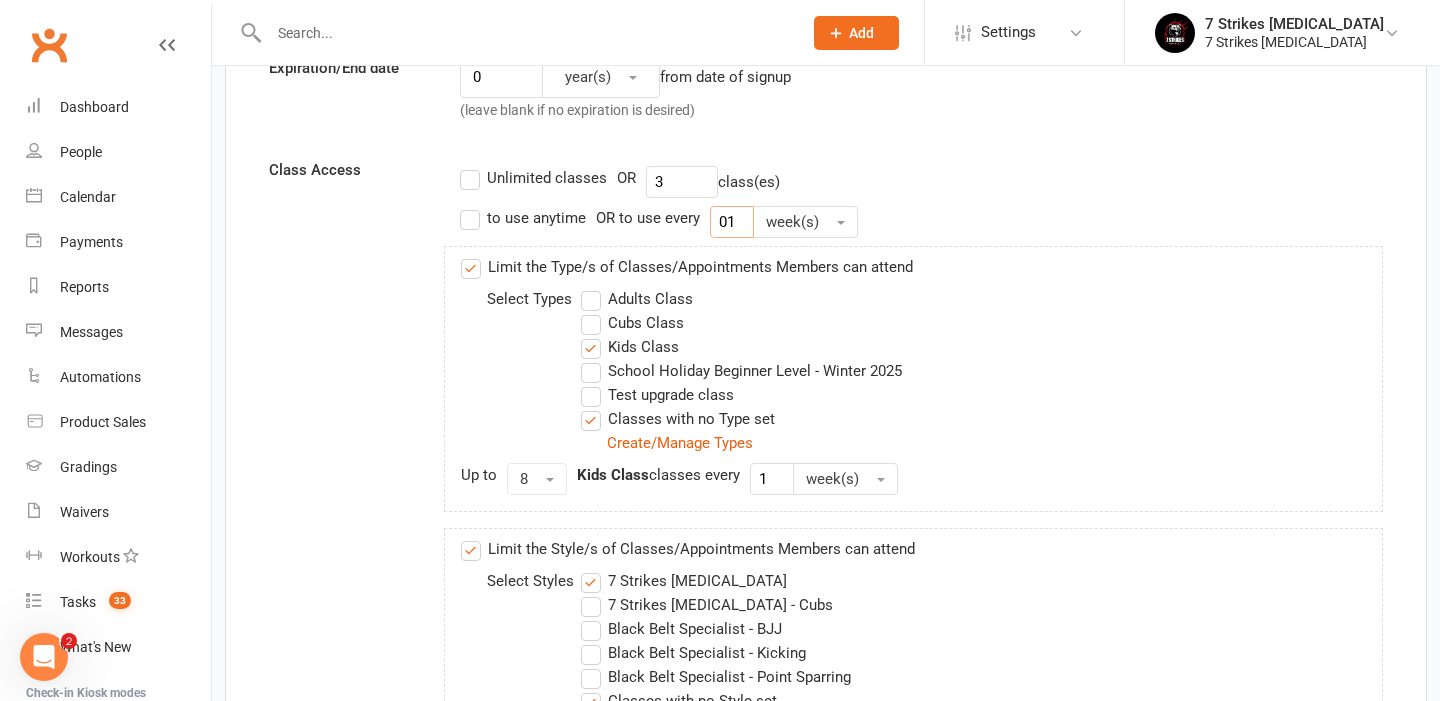 type on "0" 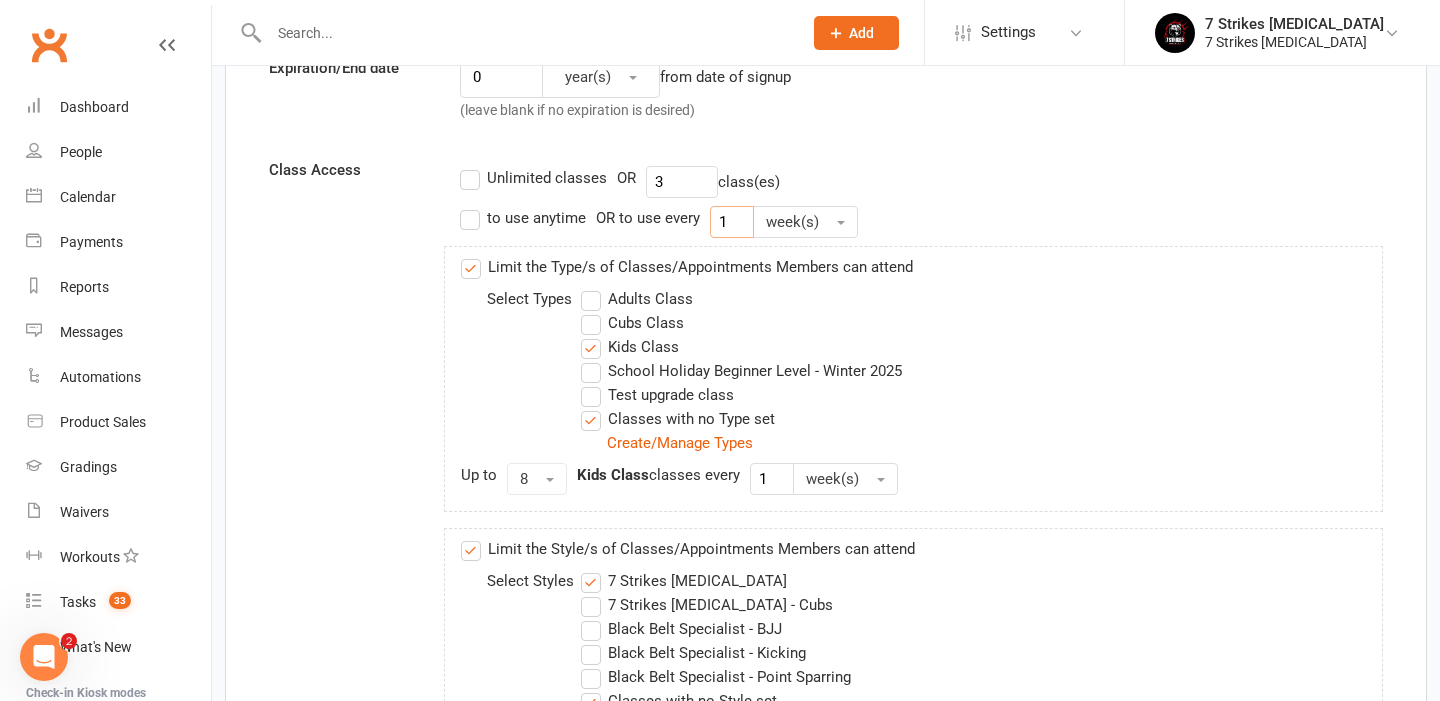 type on "1" 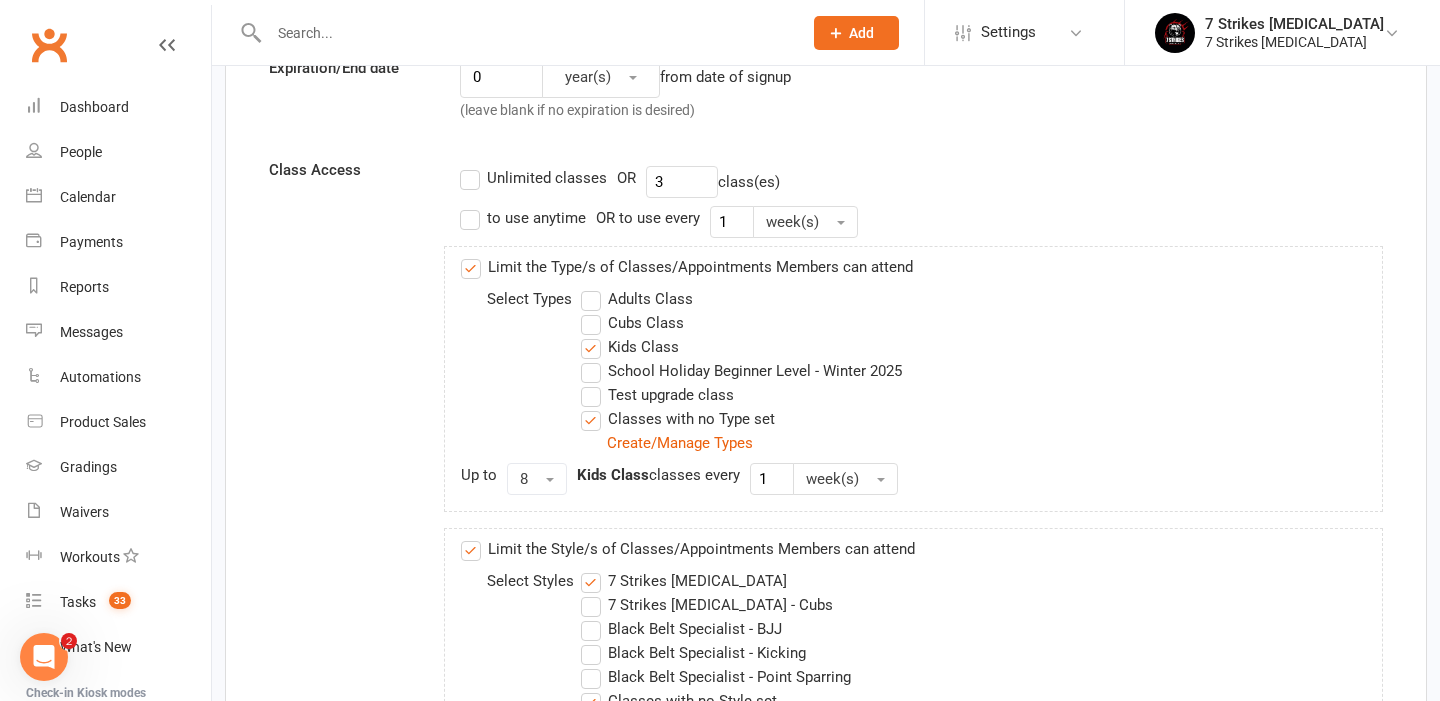 click on "Class Access Unlimited classes  OR  3  class(es) to use anytime  OR to use every   1
week(s)
Limit the Type/s of Classes/Appointments Members can attend Select Types Adults Class Cubs Class Kids Class School Holiday Beginner Level - Winter 2025 Test upgrade class Classes with no Type set Create/Manage Types Up to
8
Kids Class  classes every 1
week(s)
Limit the Style/s of Classes/Appointments Members can attend Select Styles 7 Strikes [MEDICAL_DATA] 7 Strikes [MEDICAL_DATA] - Cubs Black Belt Specialist - BJJ Black Belt Specialist - Kicking Black Belt Specialist - Point Sparring Classes with no Style set Allow membership to be used for Recurring Bookings?  Automatically generate make-up classes when classes are missed?" at bounding box center (826, 494) 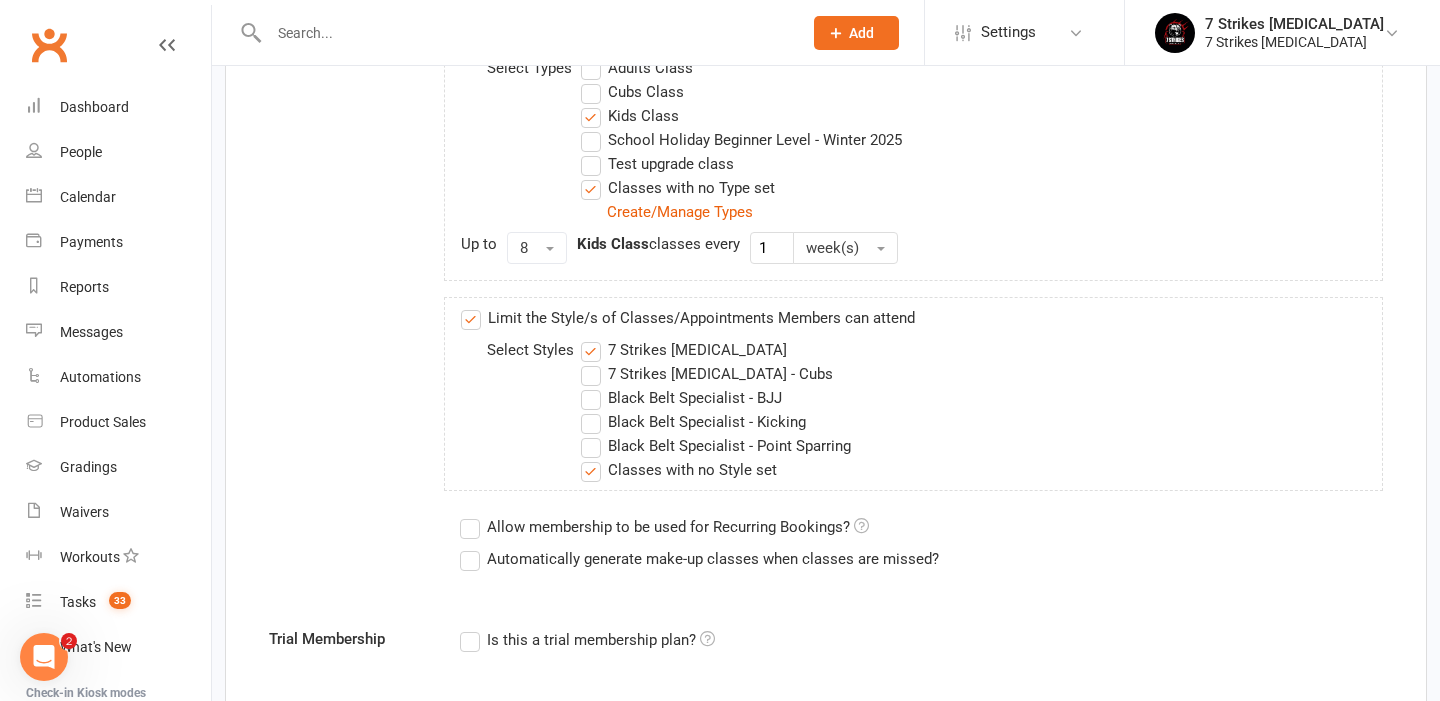 scroll, scrollTop: 901, scrollLeft: 0, axis: vertical 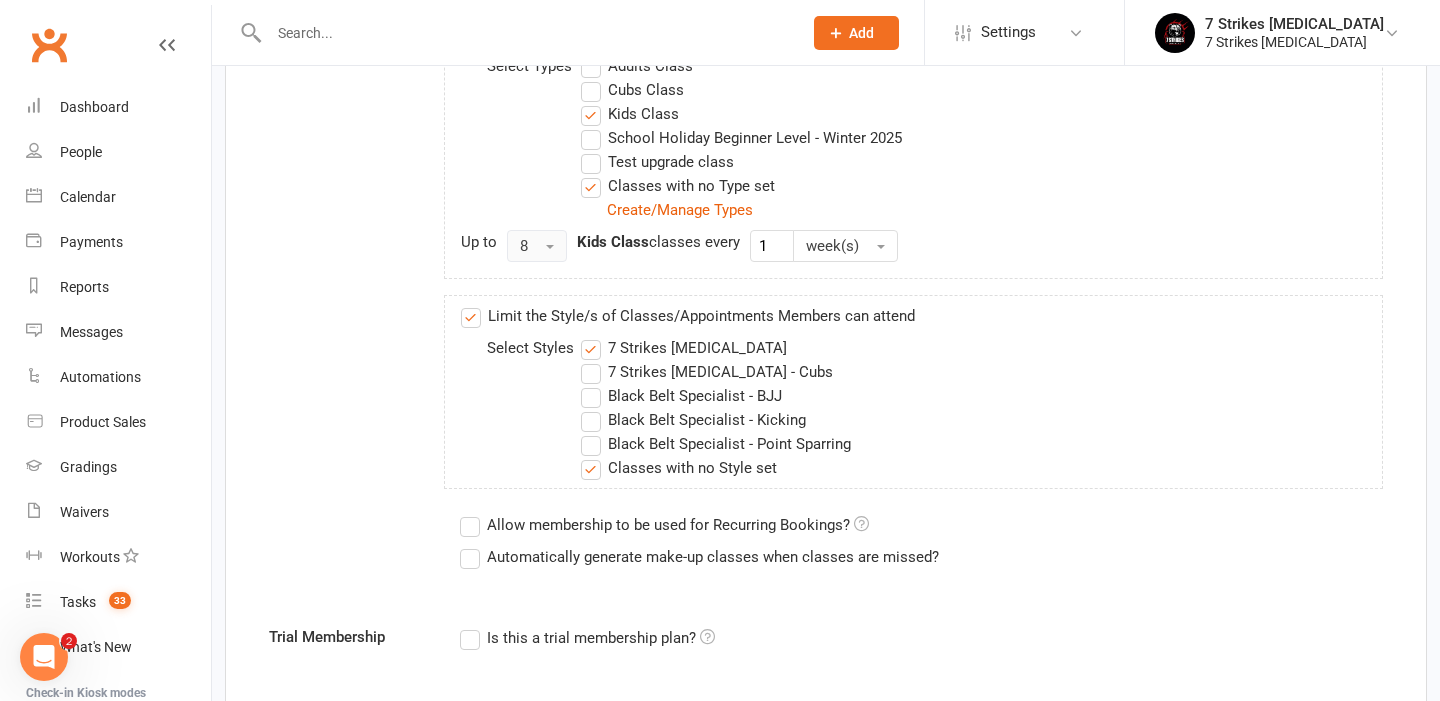 click at bounding box center [550, 247] 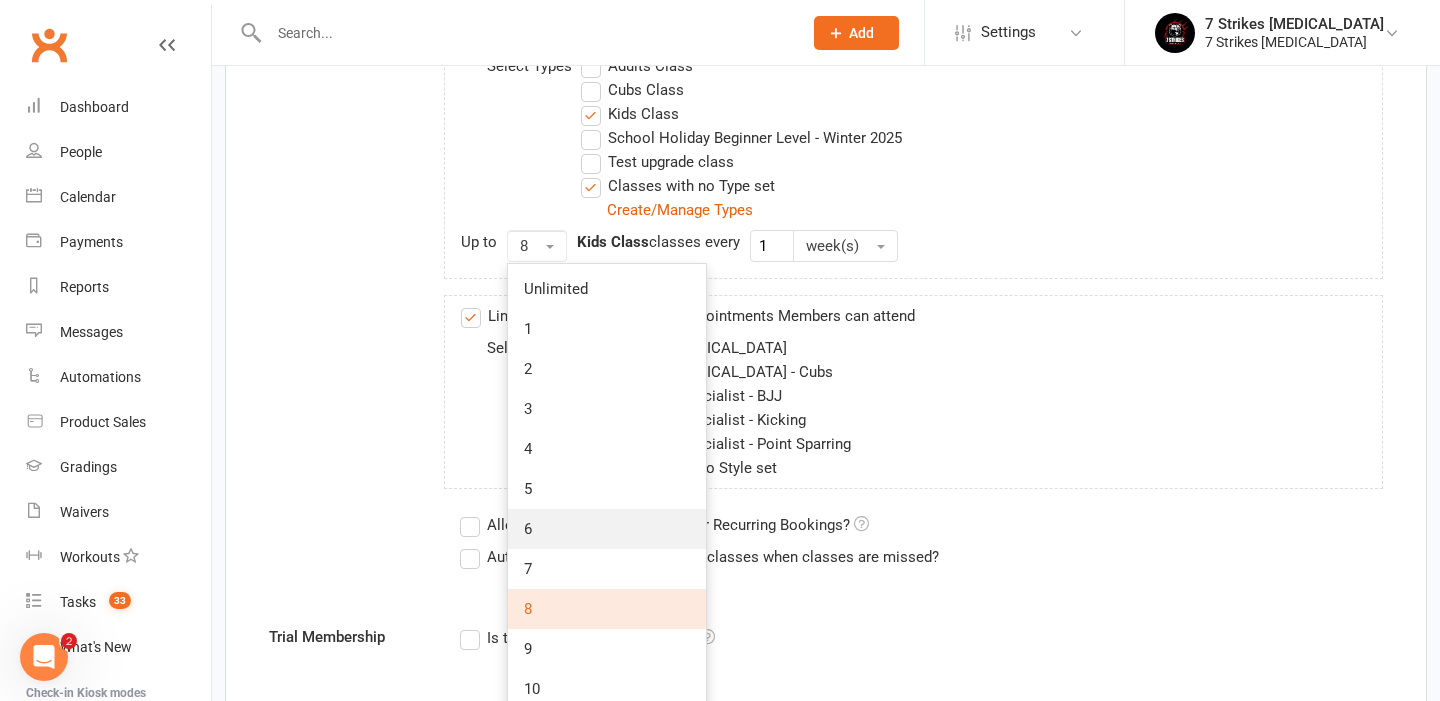 click on "6" at bounding box center [607, 529] 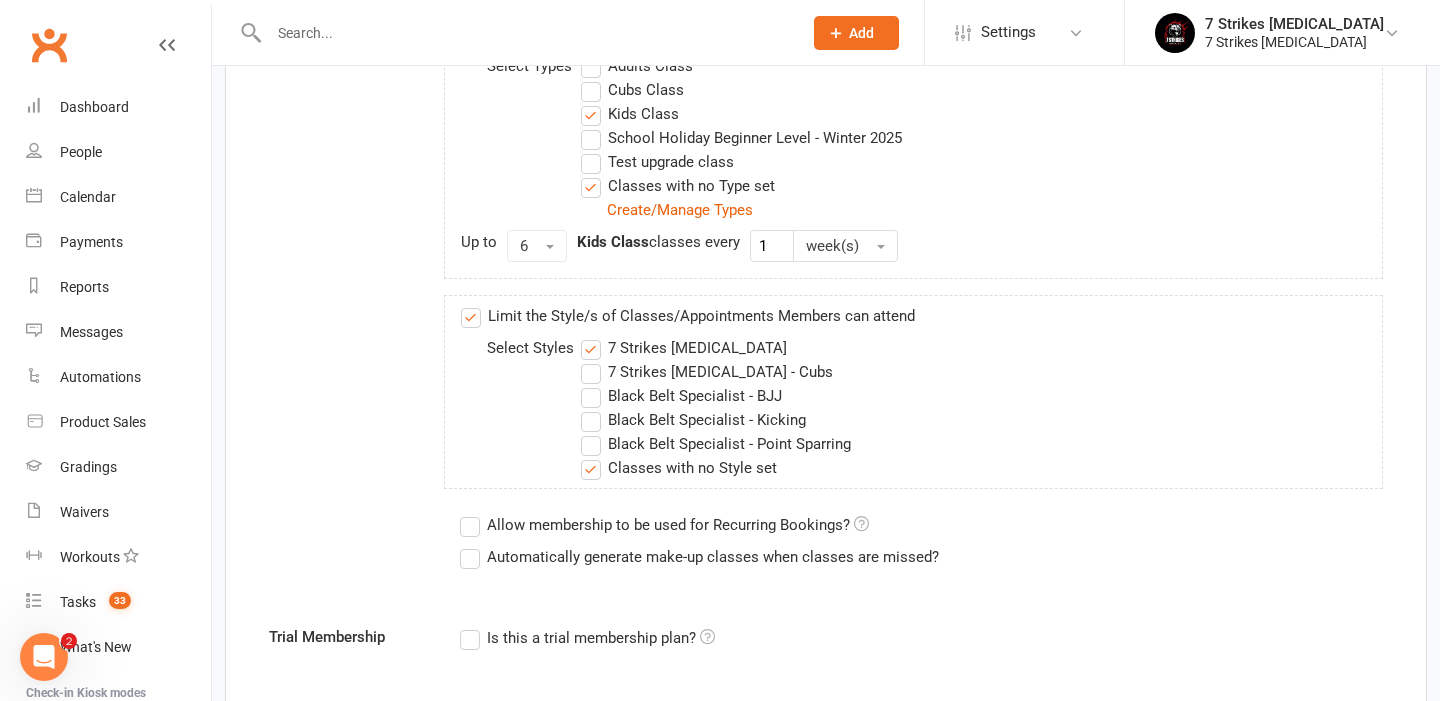 click on "Class Access Unlimited classes  OR  3  class(es) to use anytime  OR to use every   1
week(s)
Limit the Type/s of Classes/Appointments Members can attend Select Types Adults Class Cubs Class Kids Class School Holiday Beginner Level - Winter 2025 Test upgrade class Classes with no Type set Create/Manage Types Up to
6
Kids Class  classes every 1
week(s)
Limit the Style/s of Classes/Appointments Members can attend Select Styles 7 Strikes [MEDICAL_DATA] 7 Strikes [MEDICAL_DATA] - Cubs Black Belt Specialist - BJJ Black Belt Specialist - Kicking Black Belt Specialist - Point Sparring Classes with no Style set Allow membership to be used for Recurring Bookings?  Automatically generate make-up classes when classes are missed?" at bounding box center [826, 261] 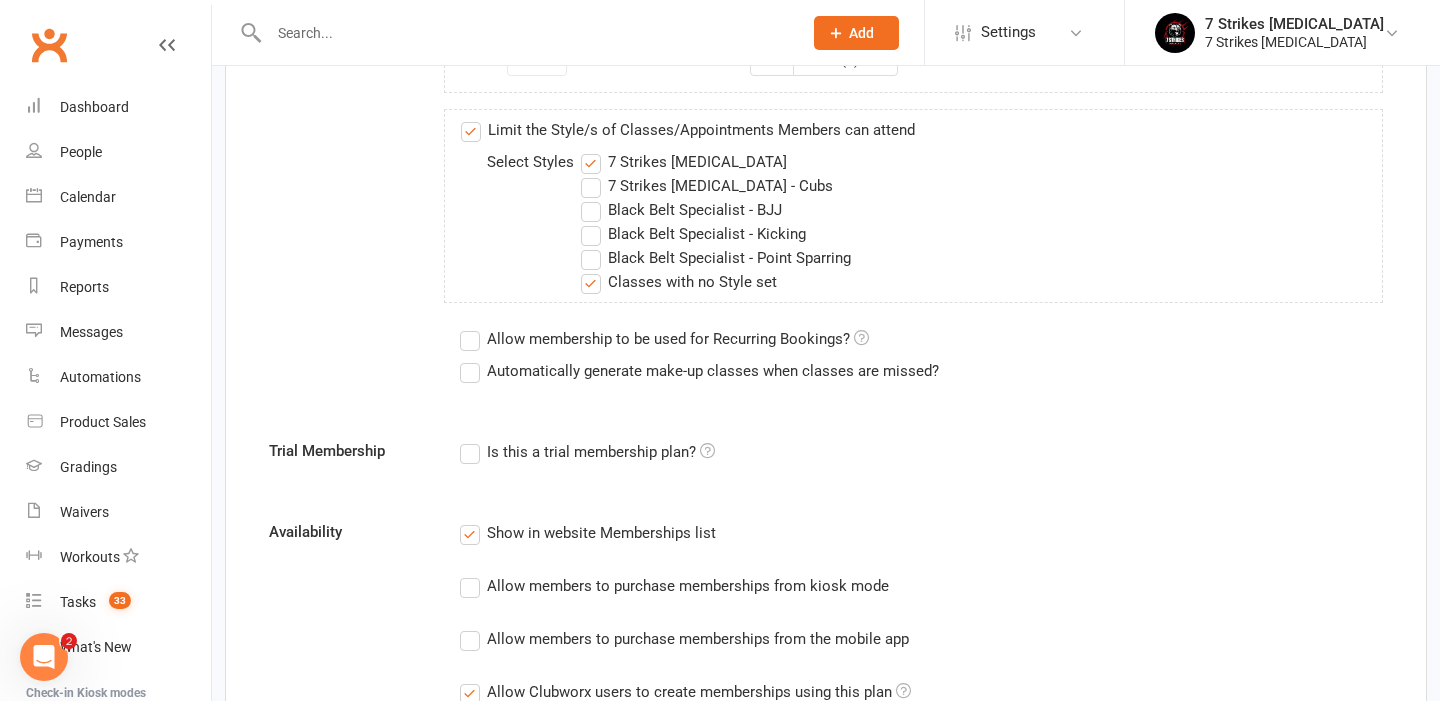 scroll, scrollTop: 1100, scrollLeft: 0, axis: vertical 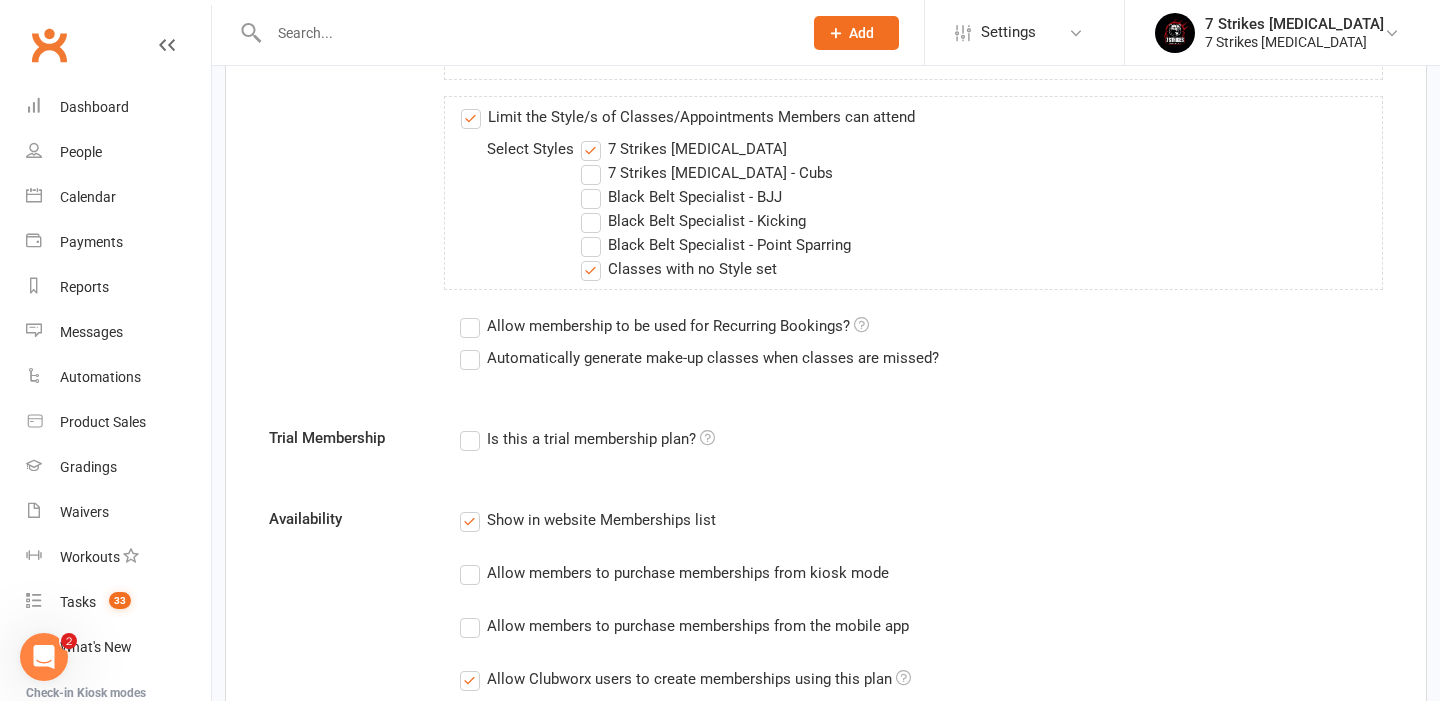 click on "Allow membership to be used for Recurring Bookings?" at bounding box center [664, 326] 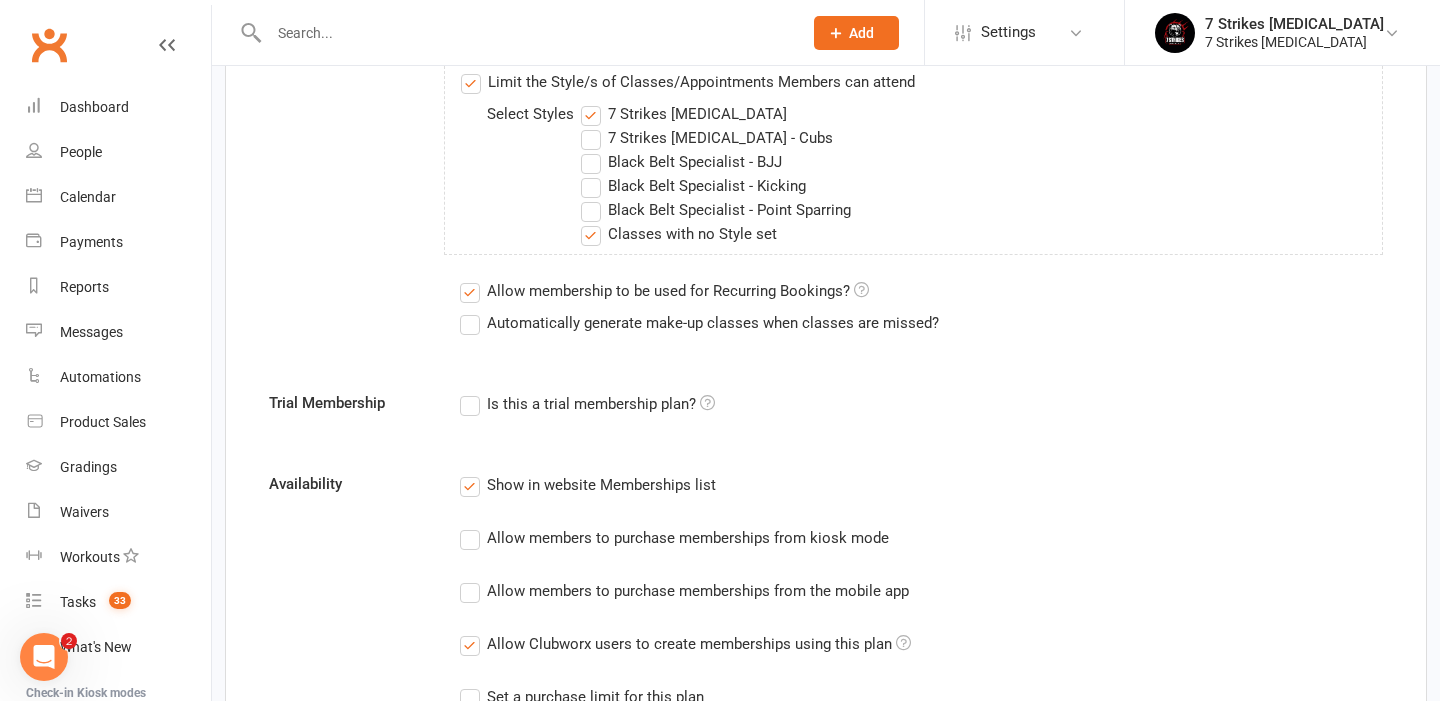 scroll, scrollTop: 1139, scrollLeft: 0, axis: vertical 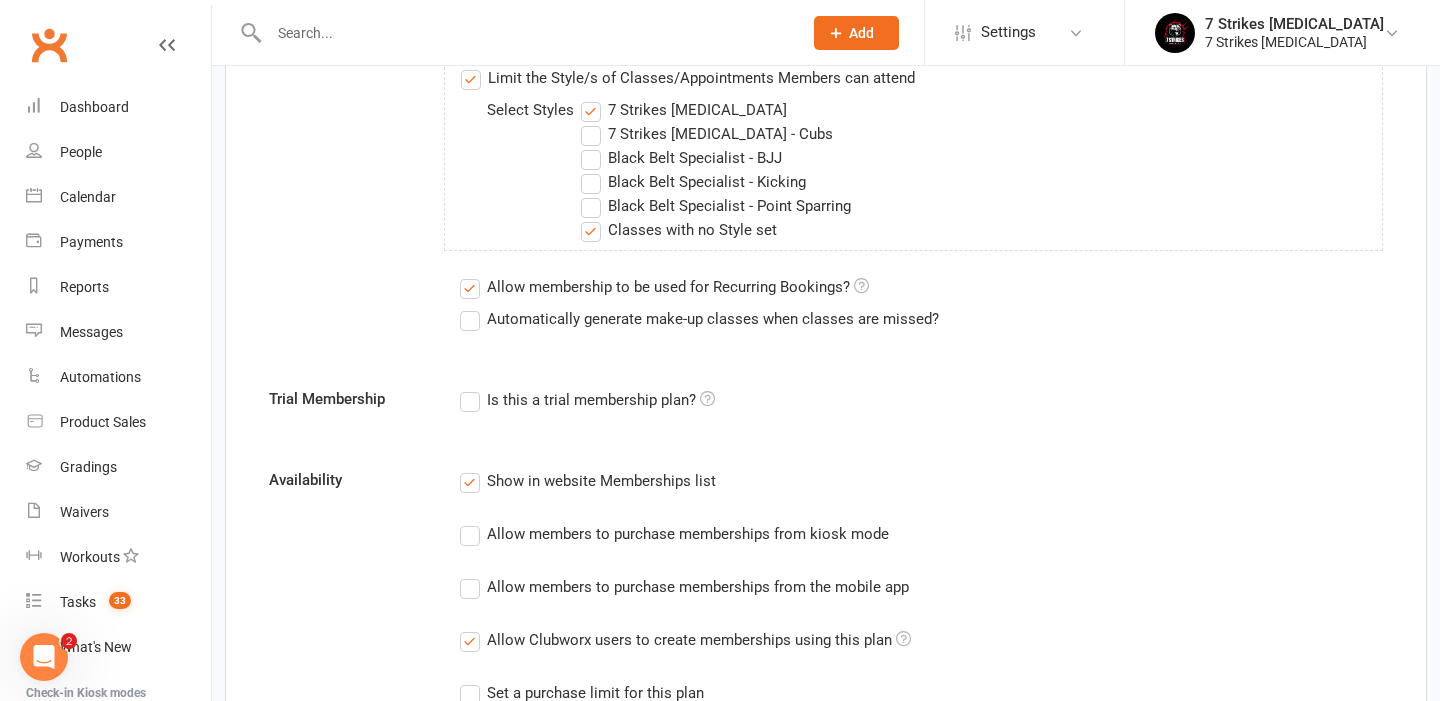 click on "Automatically generate make-up classes when classes are missed?" at bounding box center (699, 319) 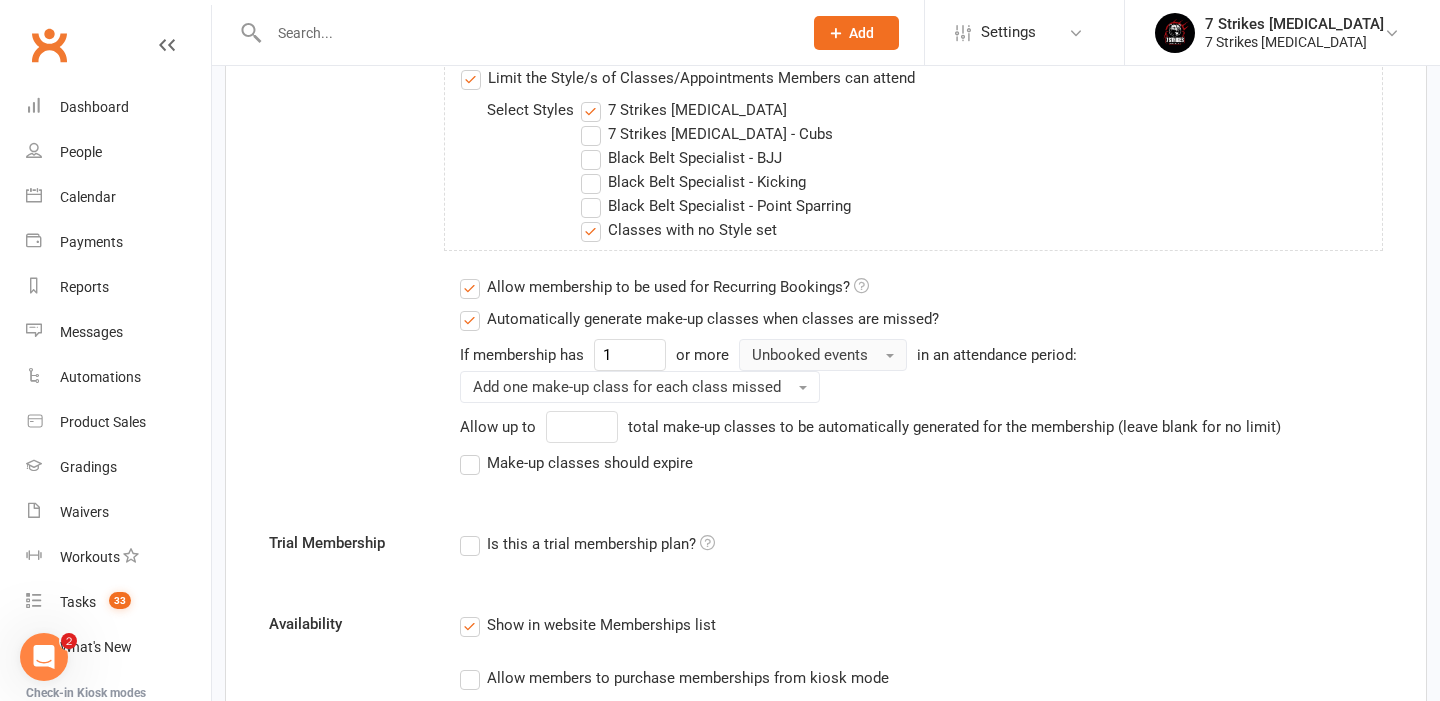 click on "Unbooked events" at bounding box center (810, 355) 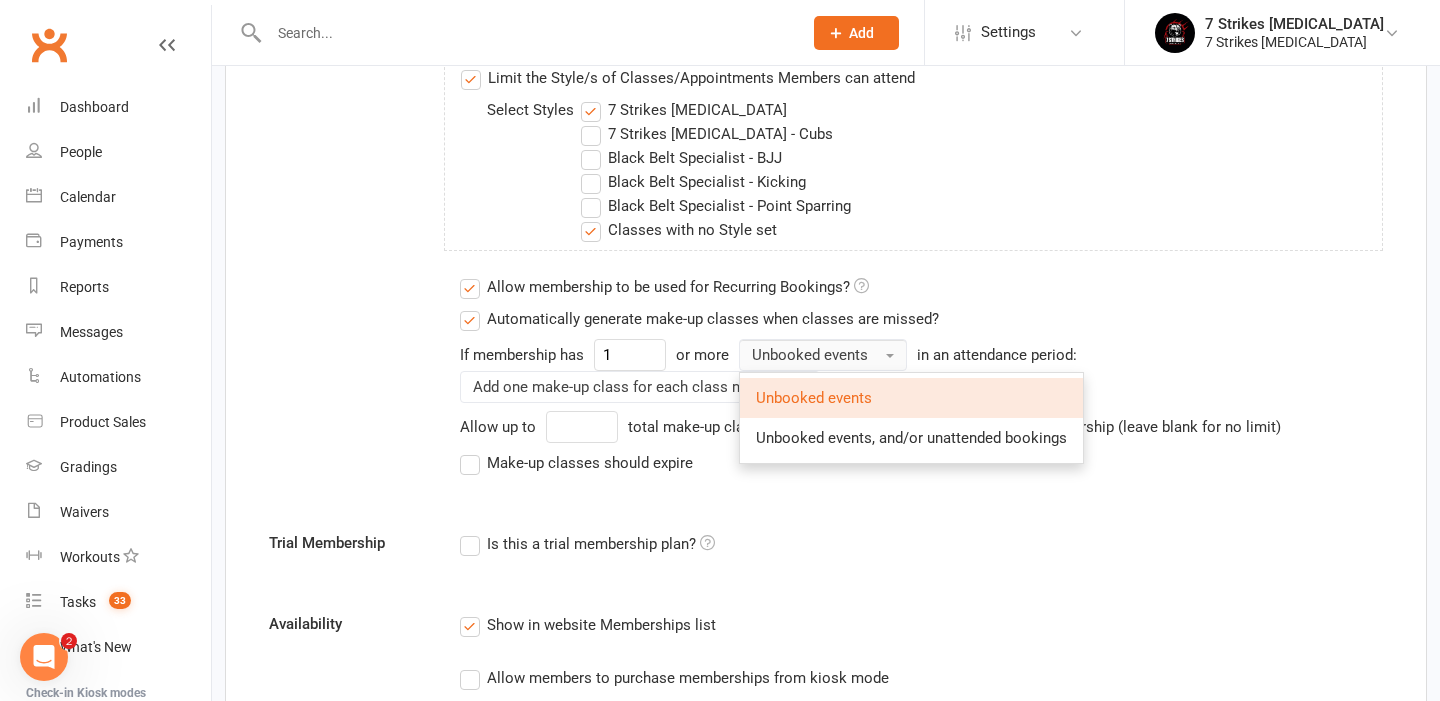 click on "Unbooked events" at bounding box center (810, 355) 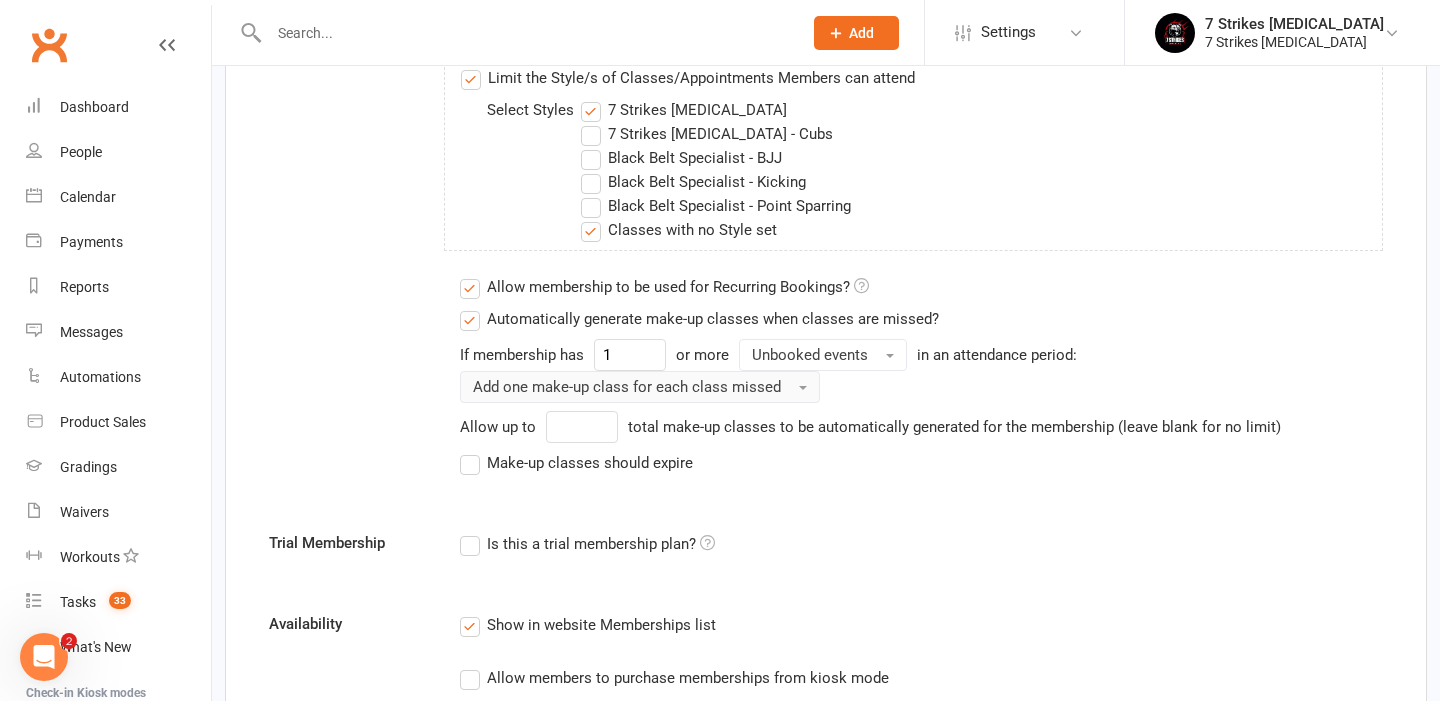 click on "Add one make-up class for each class missed" at bounding box center (627, 387) 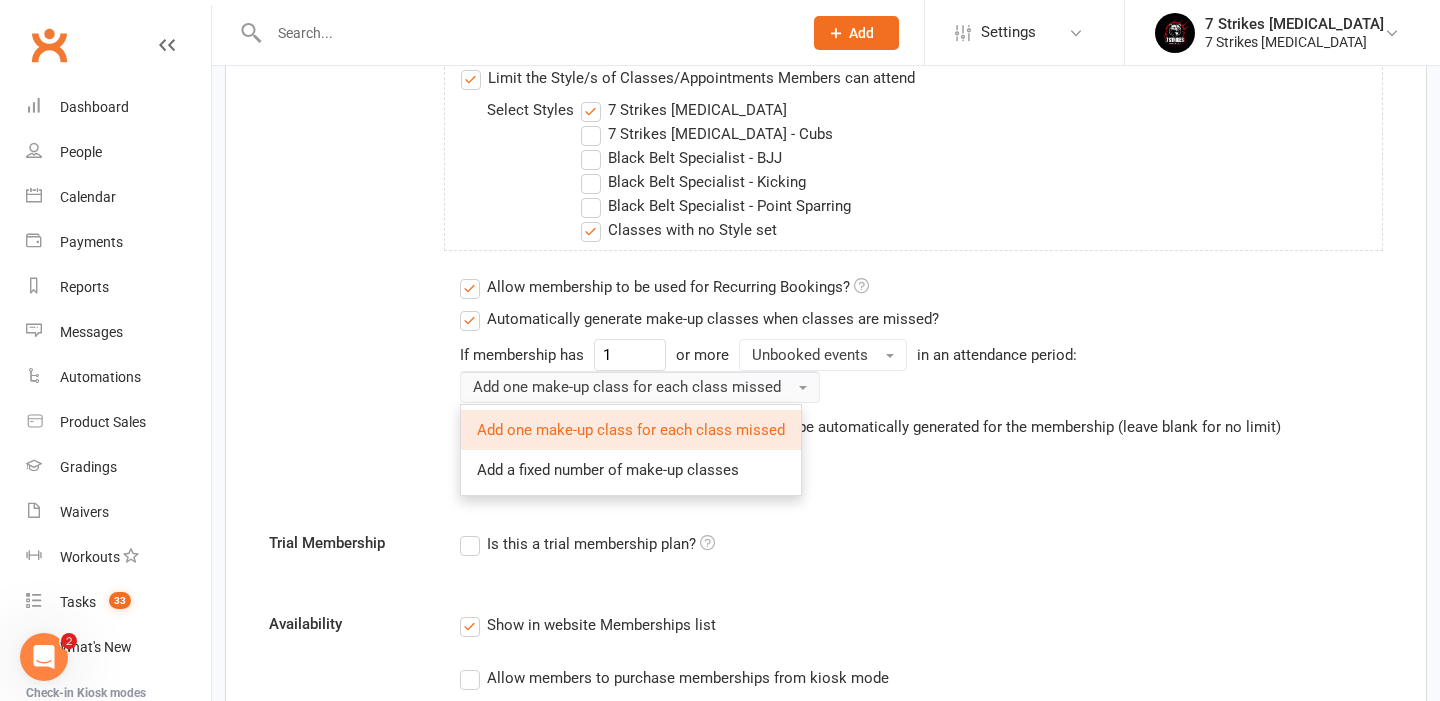 click on "Add one make-up class for each class missed" at bounding box center (627, 387) 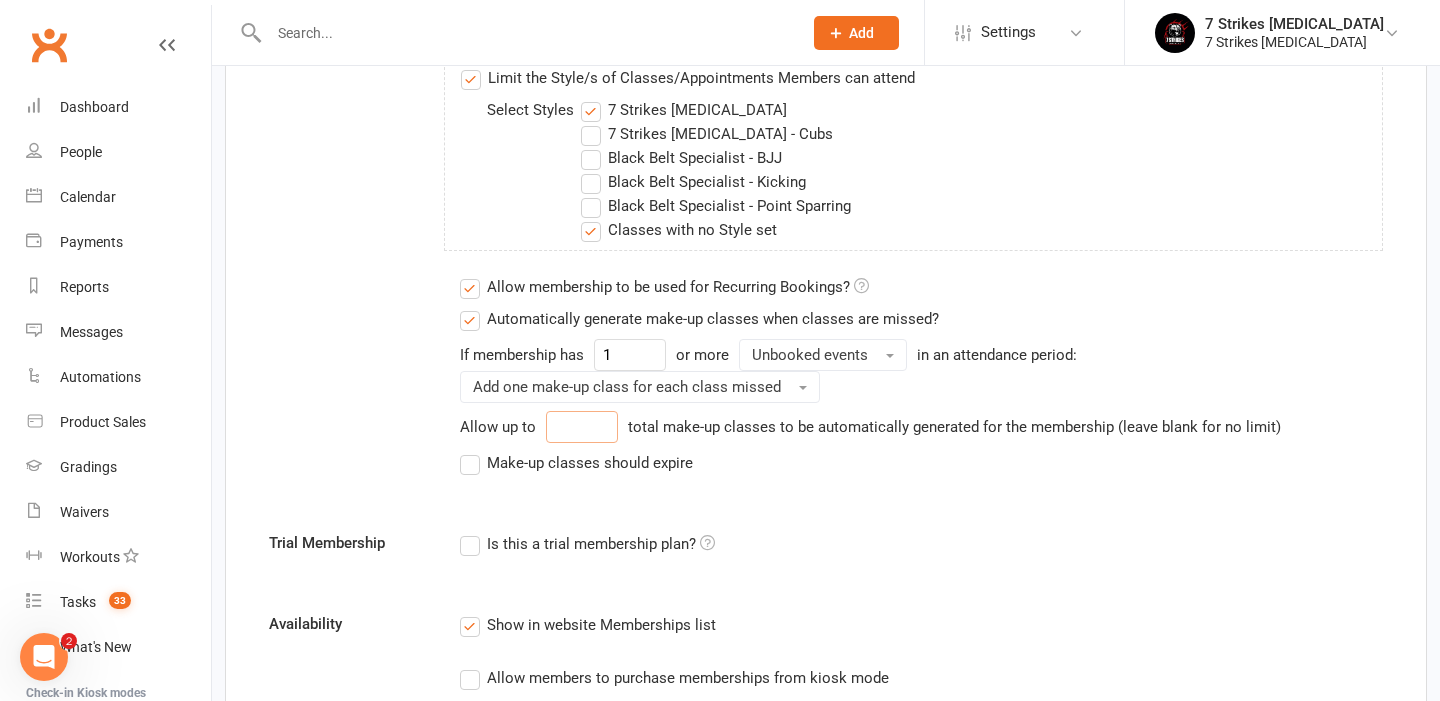 click at bounding box center [582, 427] 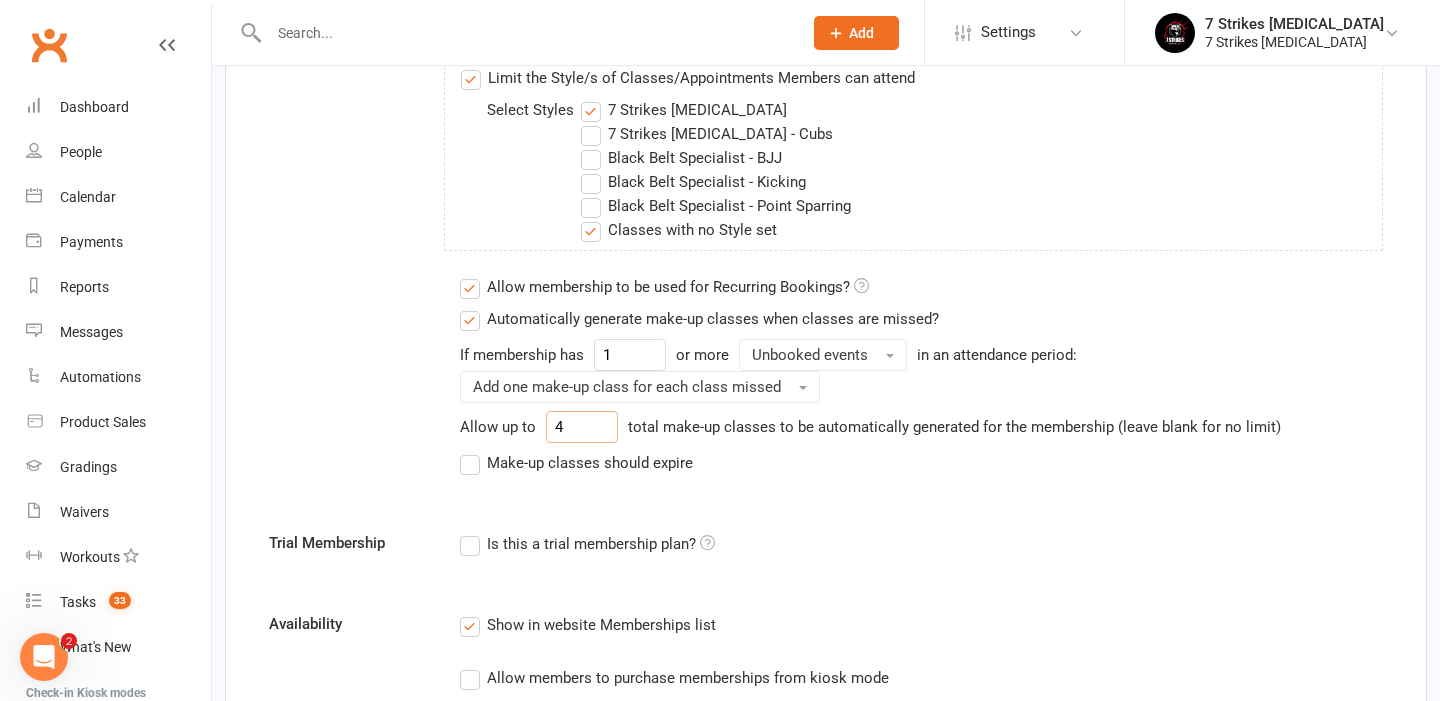 type on "4" 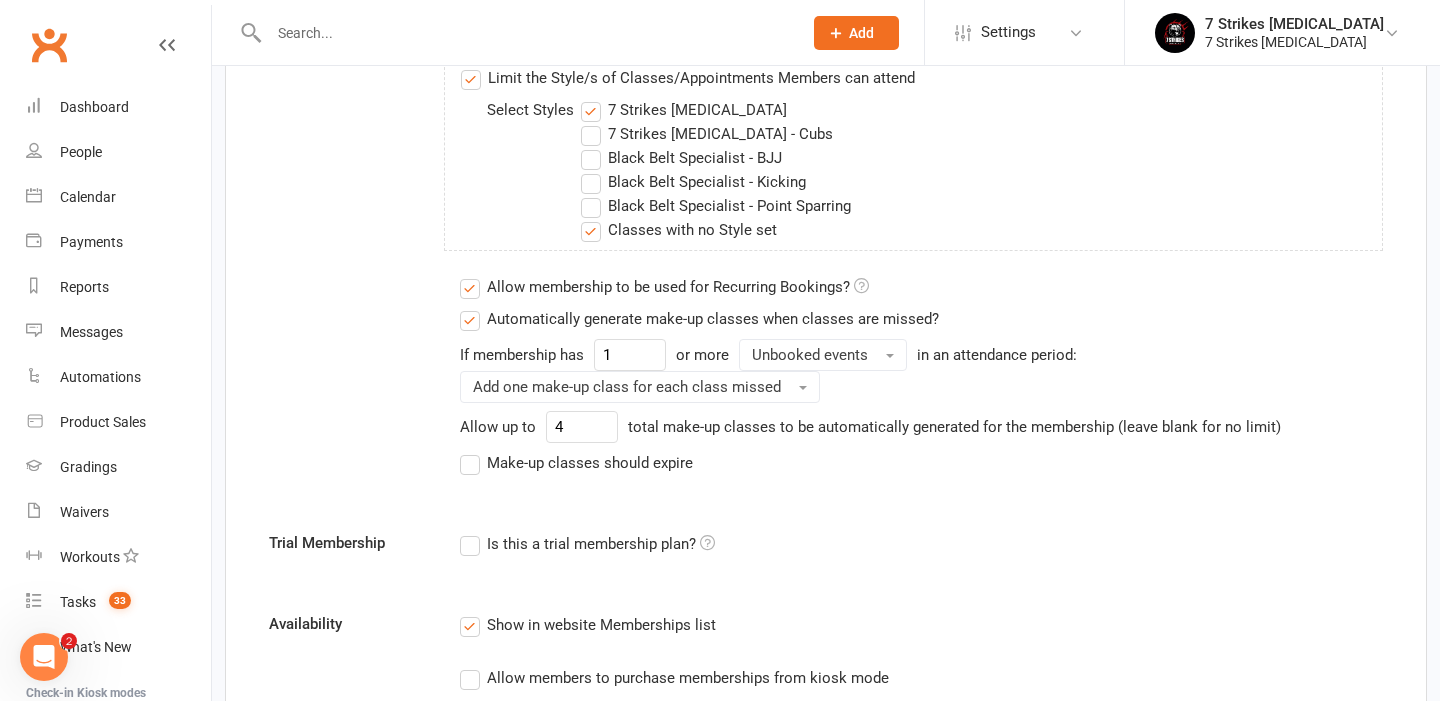 click on "Make-up classes should expire" at bounding box center (576, 463) 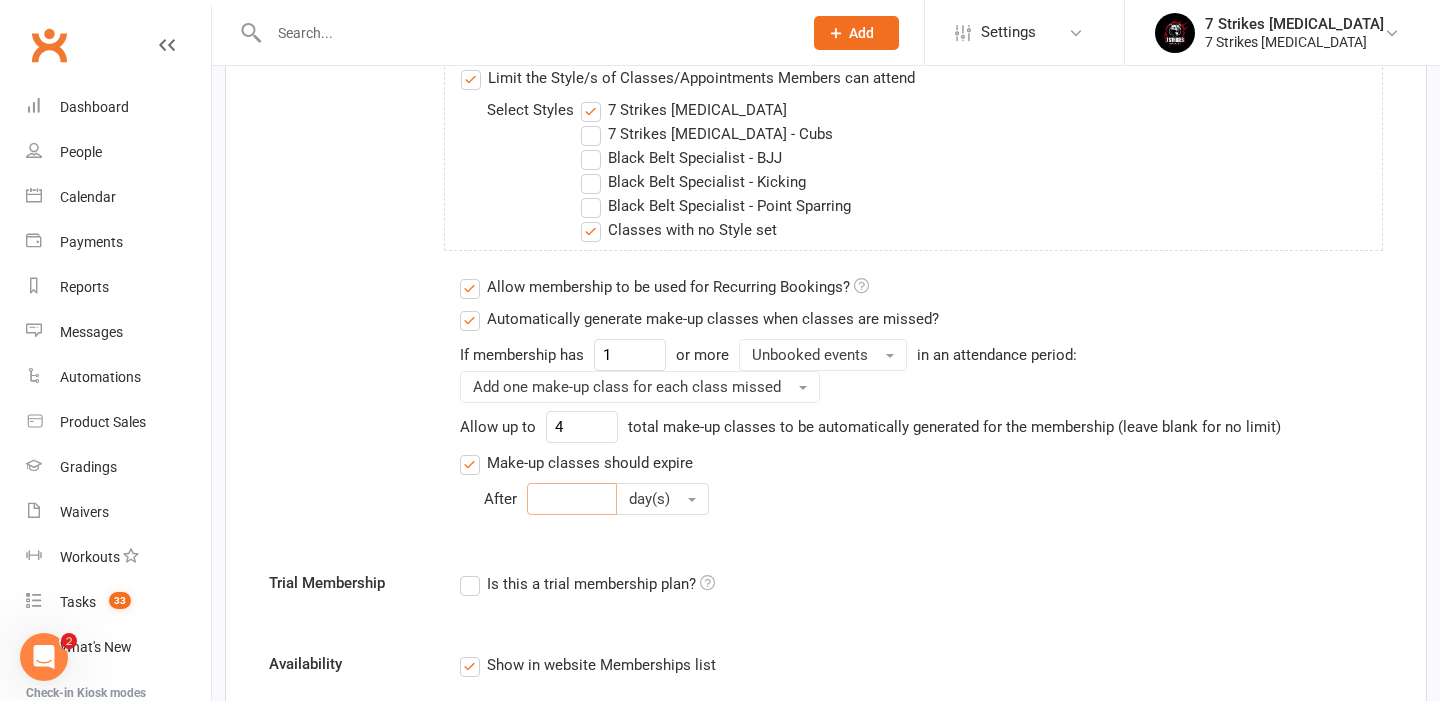 click at bounding box center [572, 499] 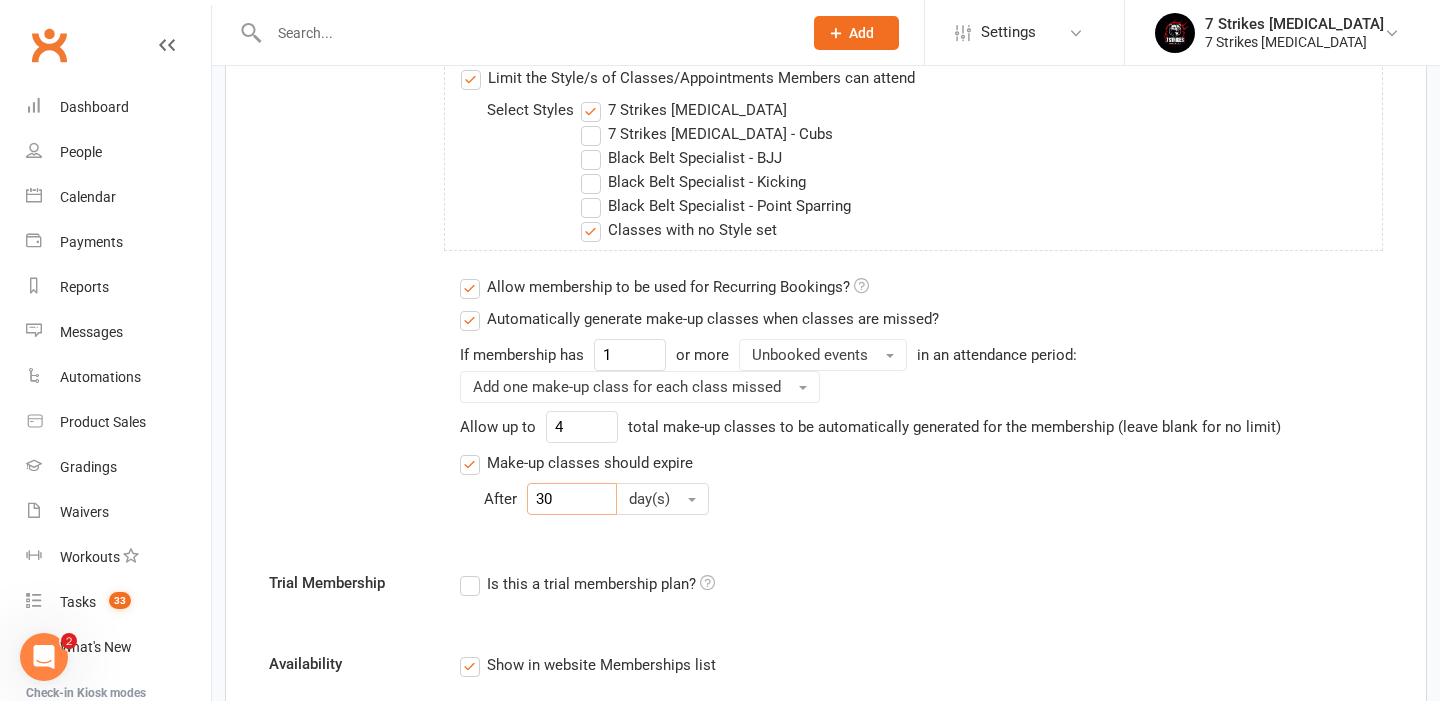 type on "30" 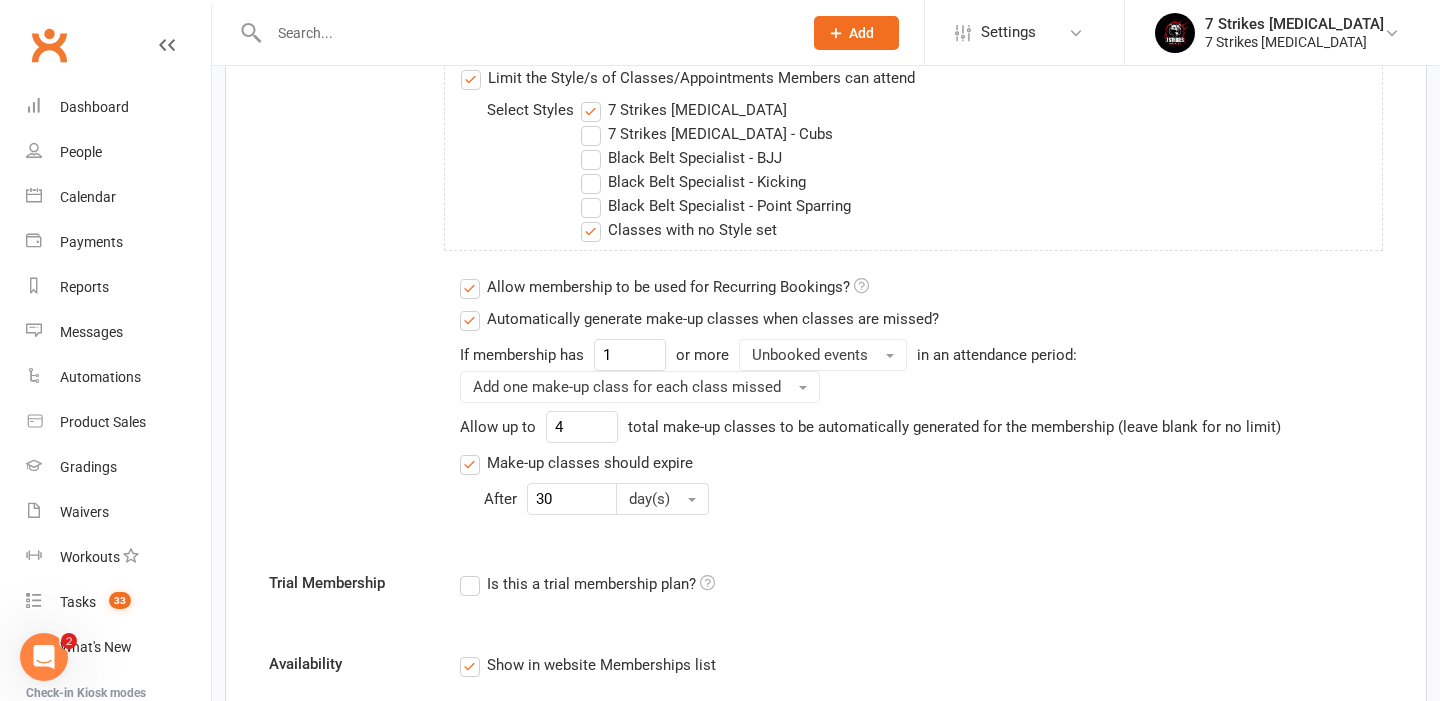 click on "Class Access Unlimited classes  OR  3  class(es) to use anytime  OR to use every   1
week(s)
Limit the Type/s of Classes/Appointments Members can attend Select Types Adults Class Cubs Class Kids Class School Holiday Beginner Level - Winter 2025 Test upgrade class Classes with no Type set Create/Manage Types Up to
6
Kids Class  classes every 1
week(s)
Limit the Style/s of Classes/Appointments Members can attend Select Styles 7 Strikes [MEDICAL_DATA] 7 Strikes [MEDICAL_DATA] - Cubs Black Belt Specialist - BJJ Black Belt Specialist - Kicking Black Belt Specialist - Point Sparring Classes with no Style set Allow membership to be used for Recurring Bookings?  Automatically generate make-up classes when classes are missed?  If membership has  1 or more
Unbooked events
4" at bounding box center [826, 115] 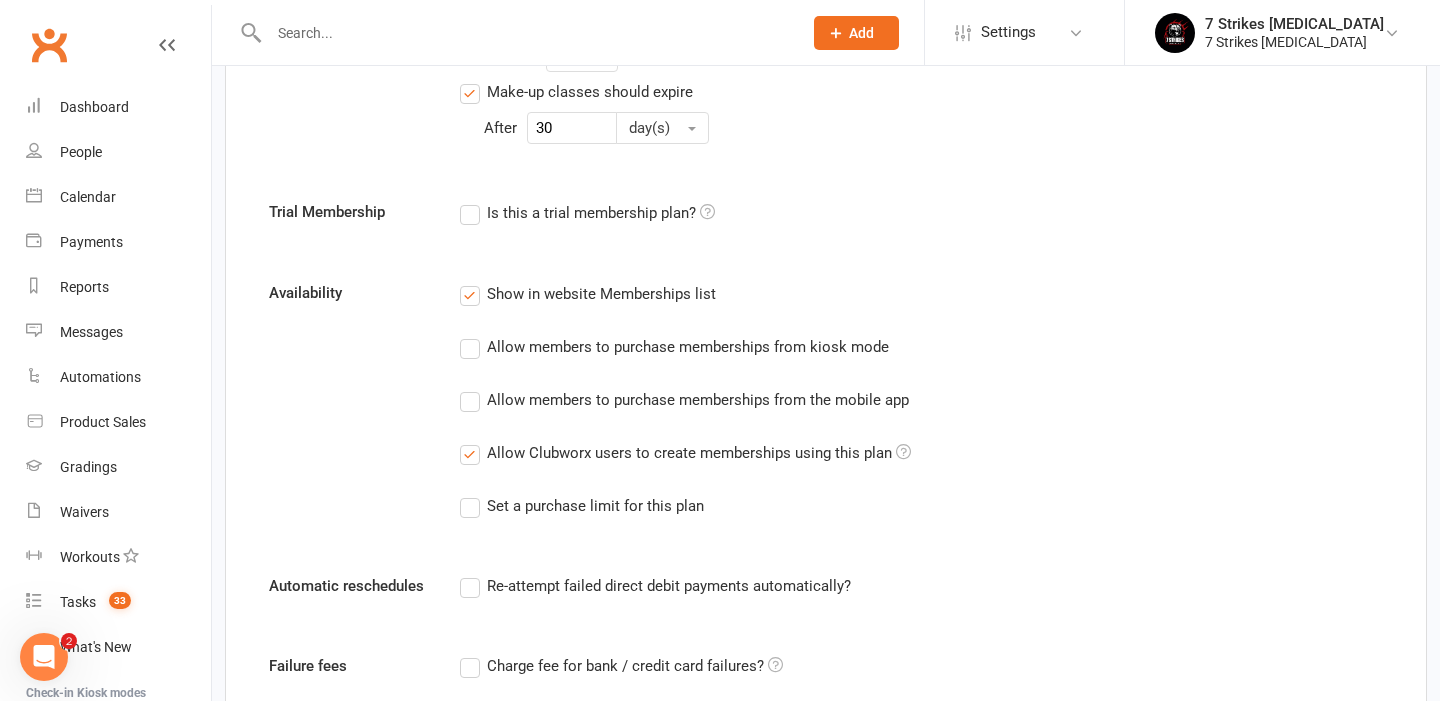 scroll, scrollTop: 1514, scrollLeft: 0, axis: vertical 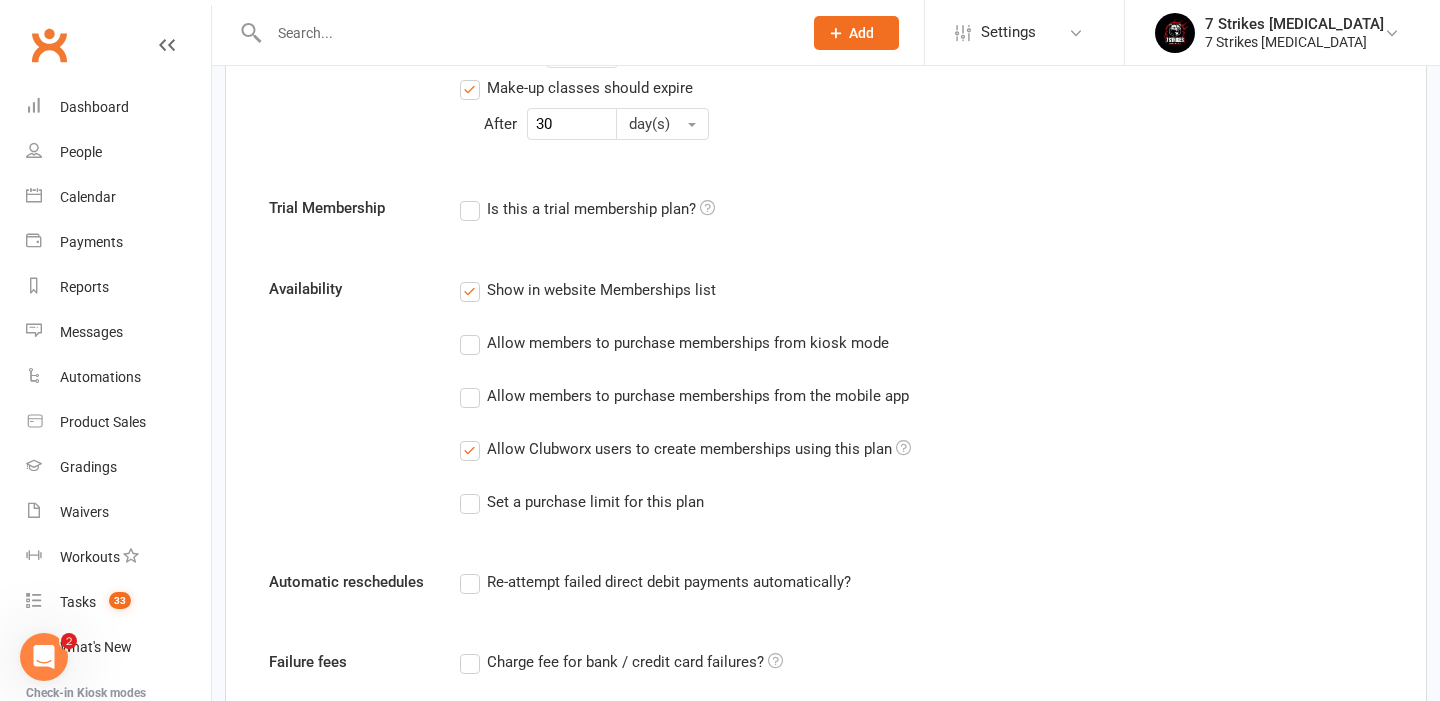 click on "Allow members to purchase memberships from the mobile app" at bounding box center [698, 394] 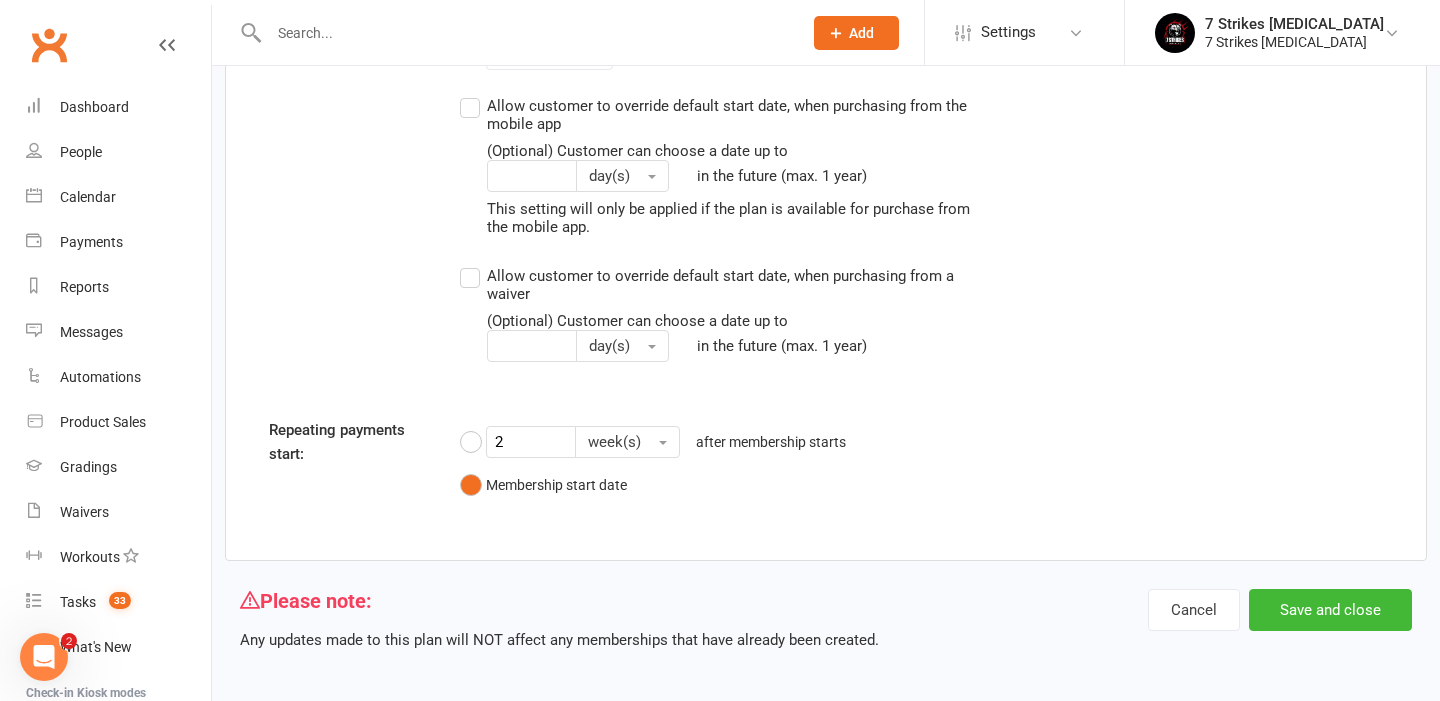 scroll, scrollTop: 2619, scrollLeft: 0, axis: vertical 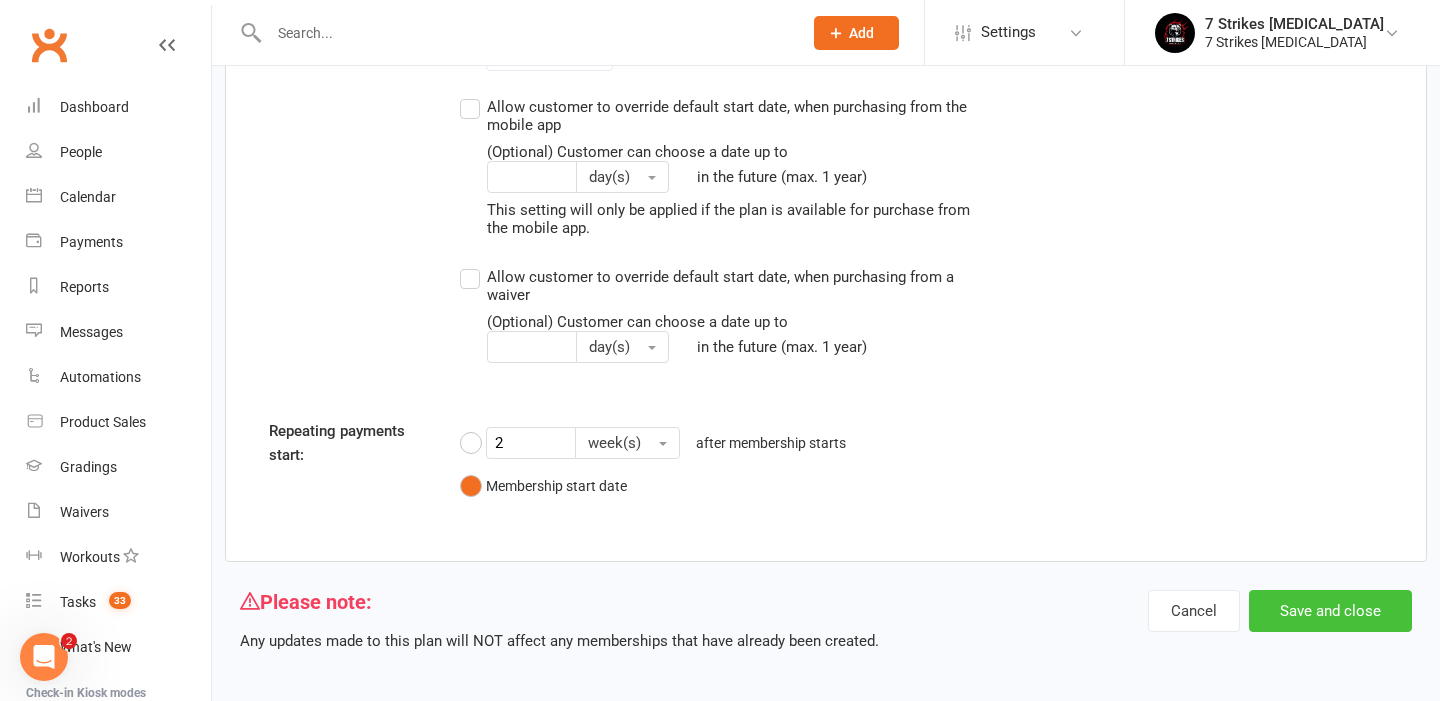 click on "Save and close" at bounding box center [1330, 611] 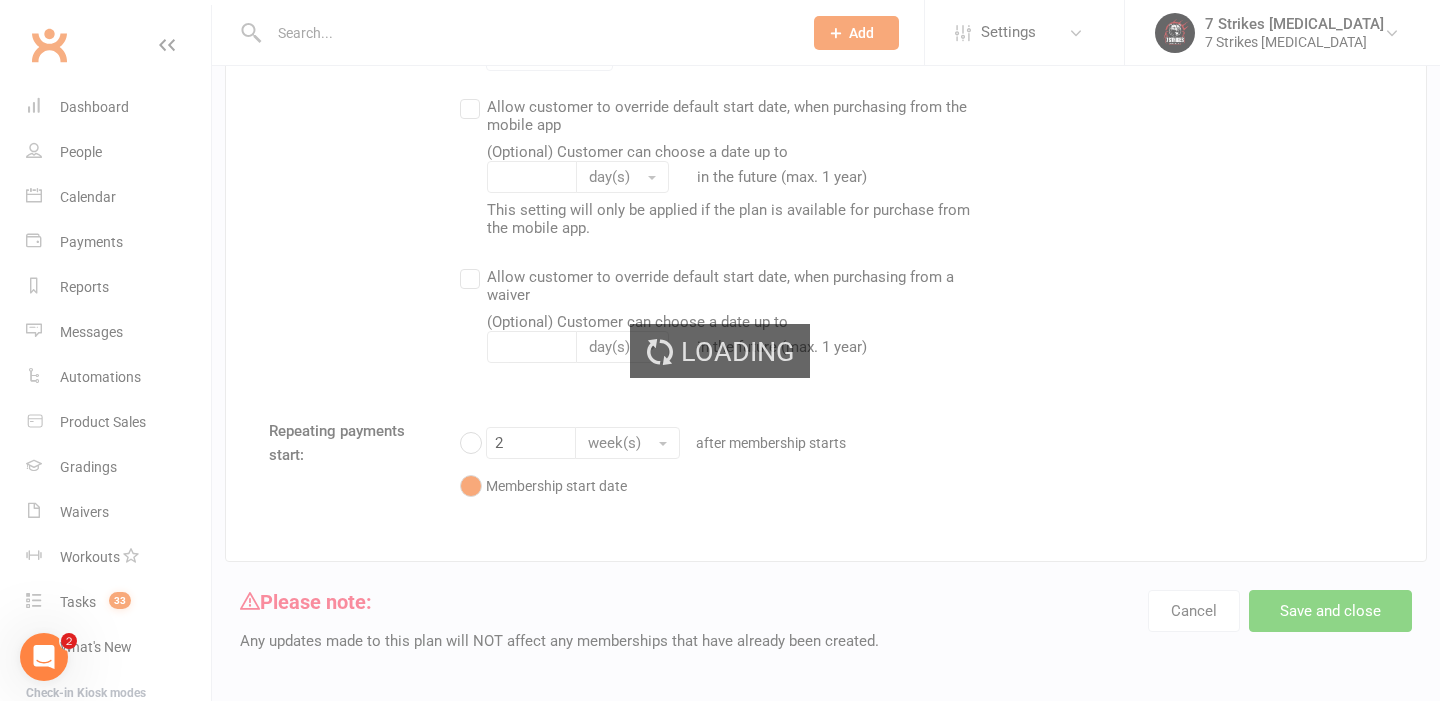 scroll, scrollTop: 0, scrollLeft: 0, axis: both 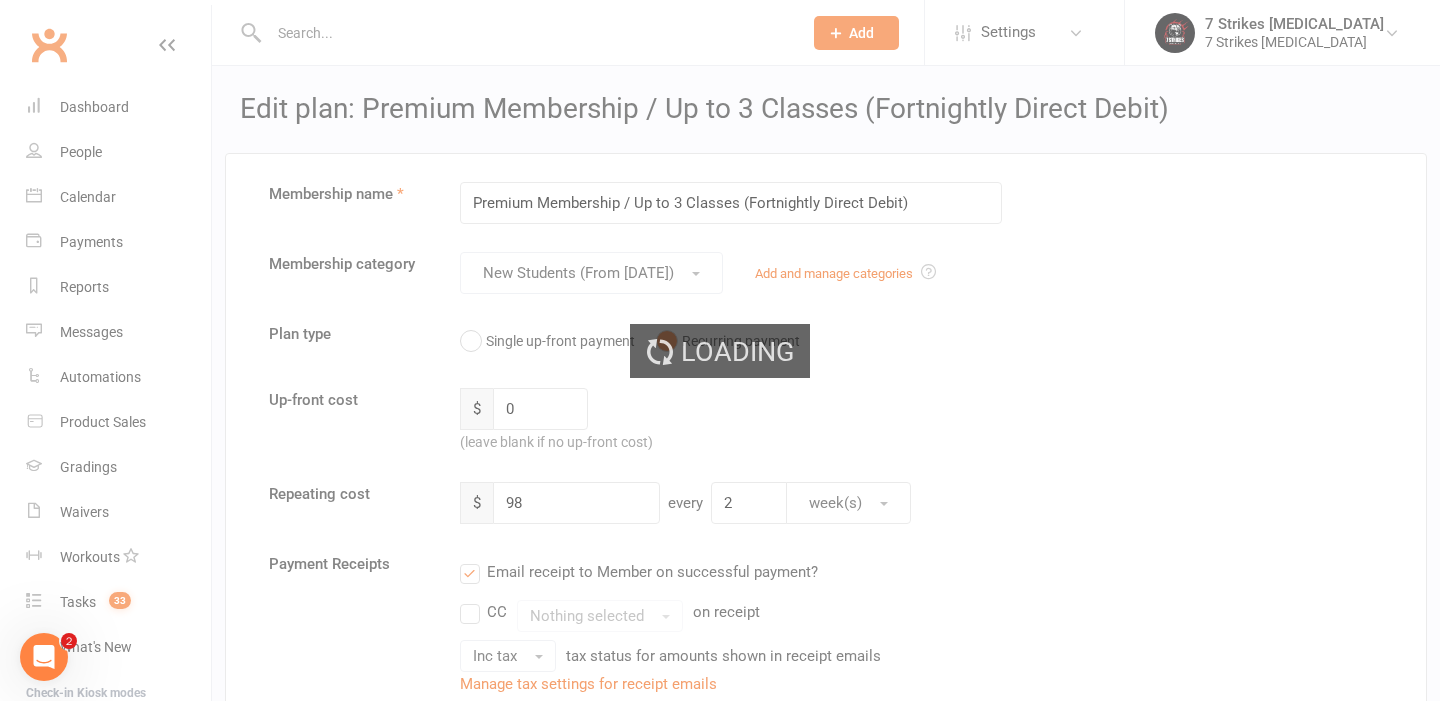 select on "100" 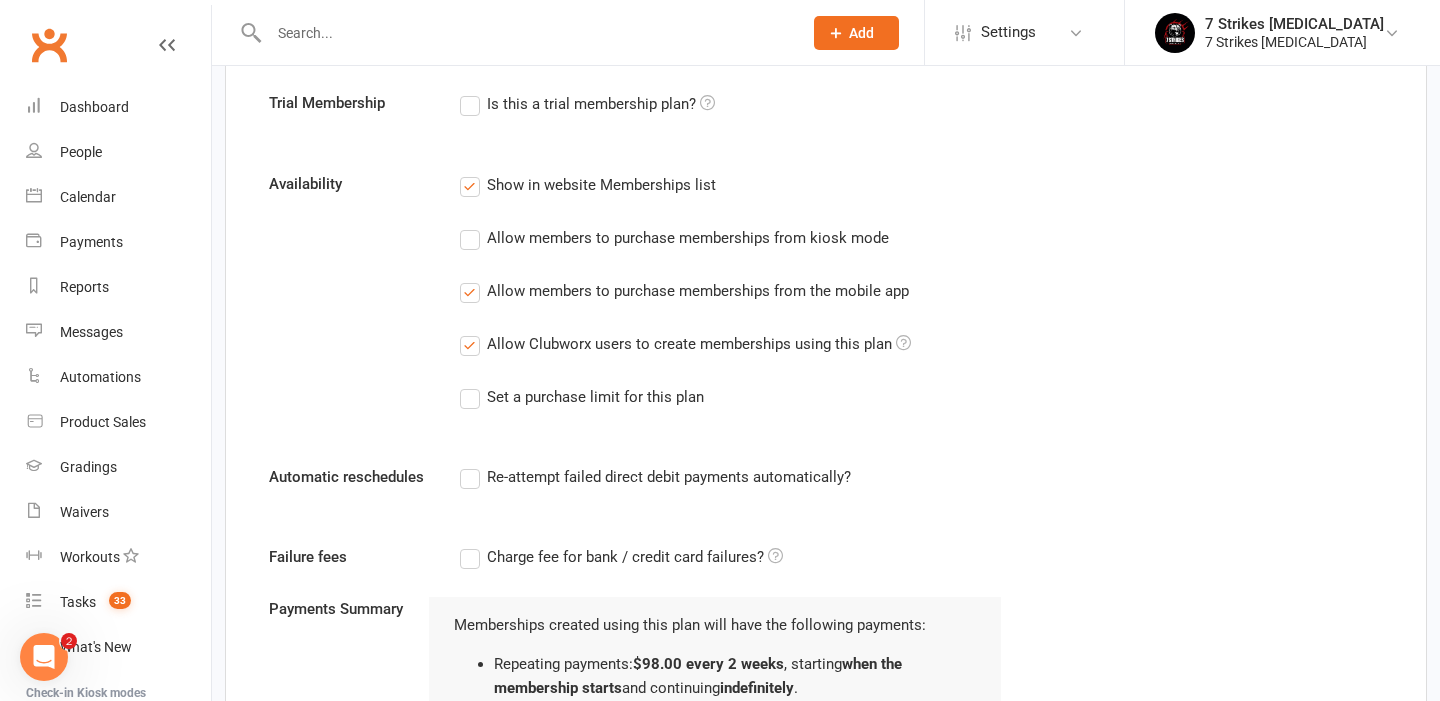 scroll, scrollTop: 1583, scrollLeft: 0, axis: vertical 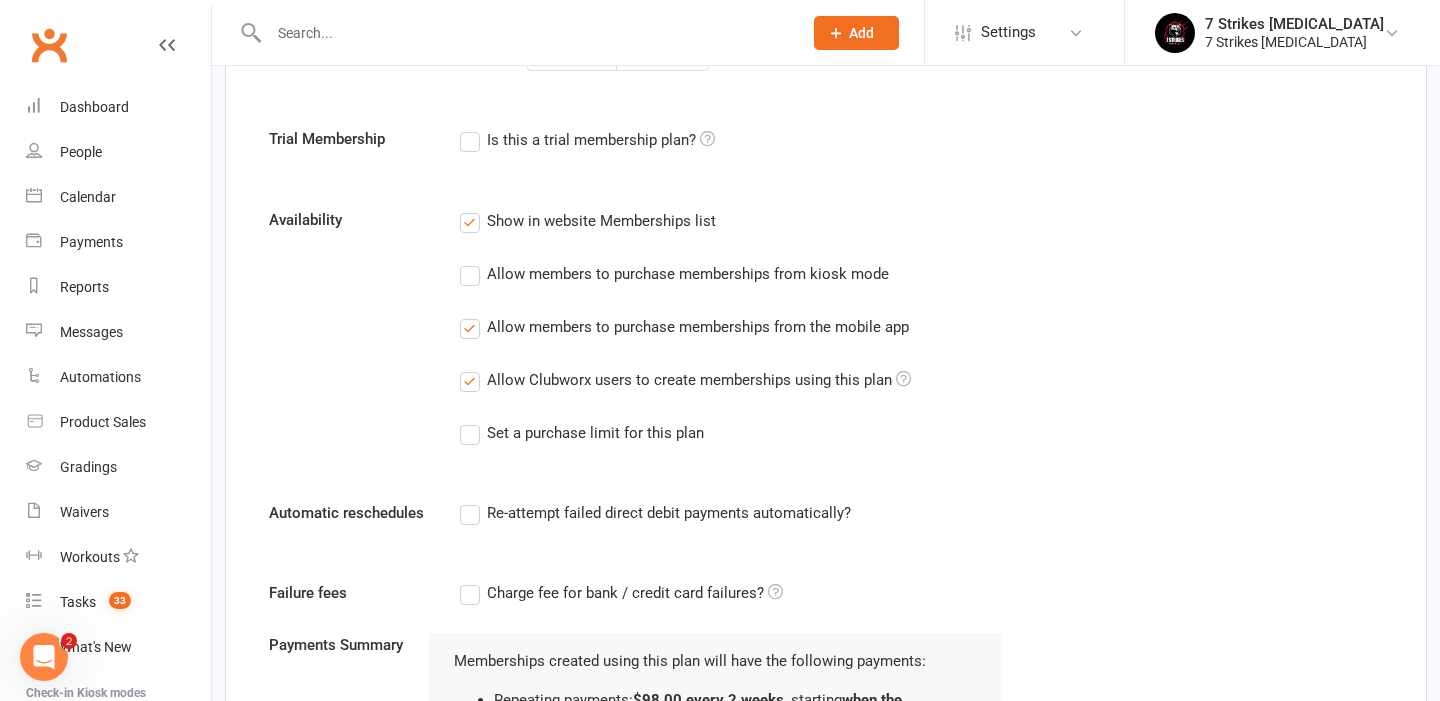 click on "Allow members to purchase memberships from the mobile app" at bounding box center (698, 325) 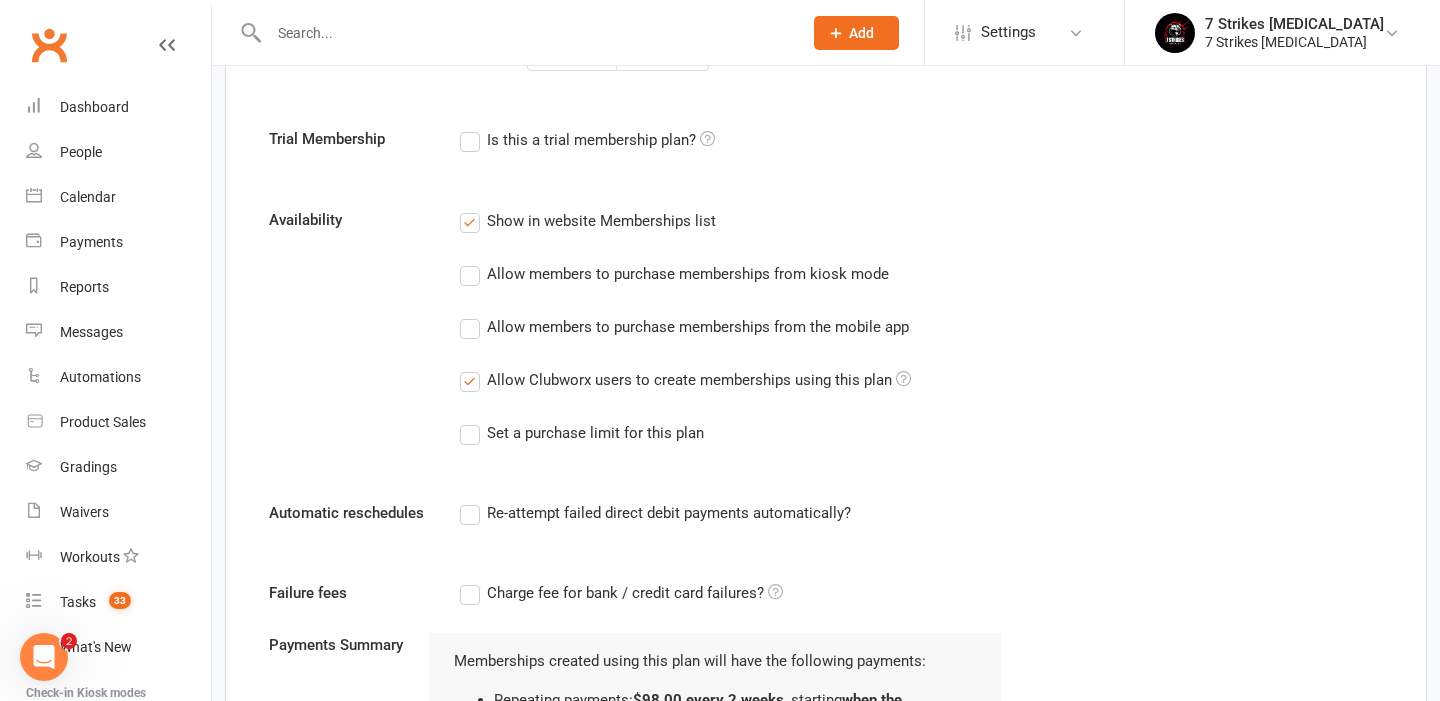 click on "Show in website Memberships list" at bounding box center (601, 219) 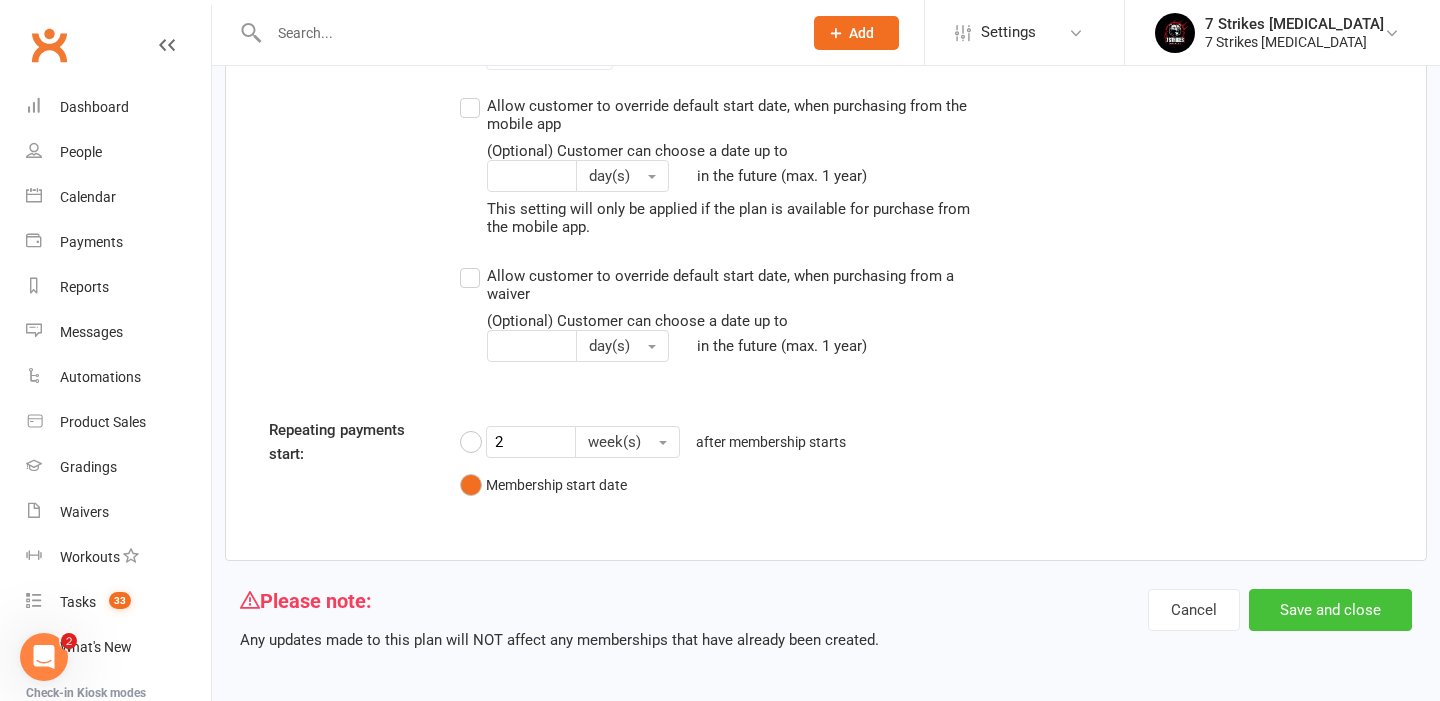 scroll, scrollTop: 2619, scrollLeft: 0, axis: vertical 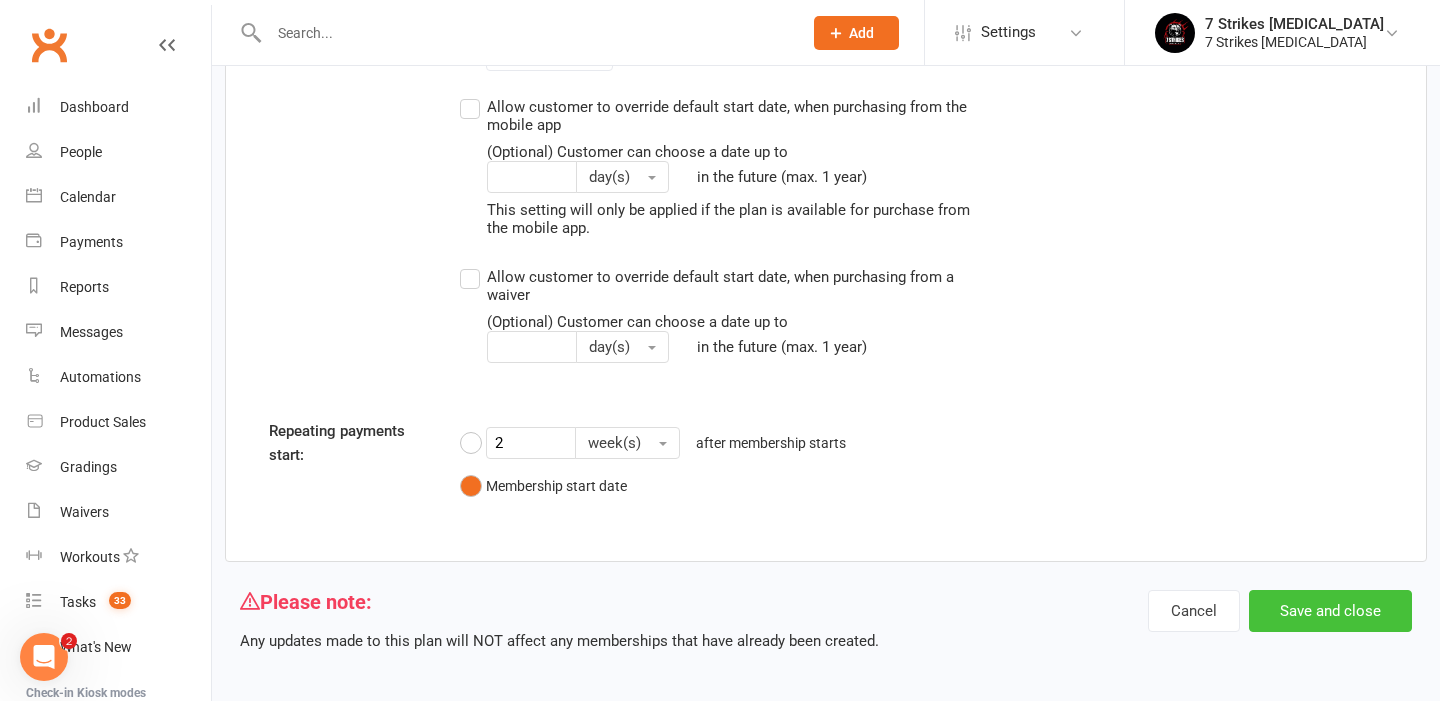 click on "Save and close" at bounding box center (1330, 611) 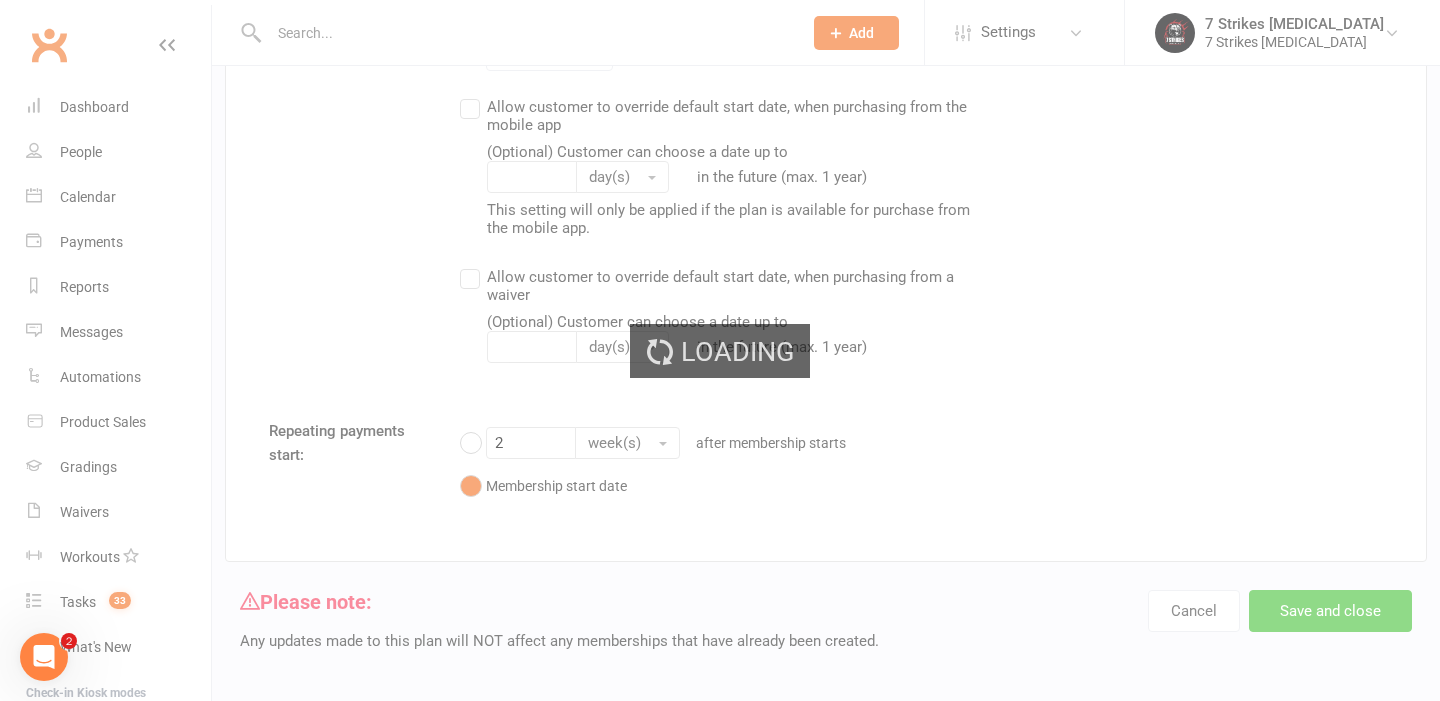 select on "100" 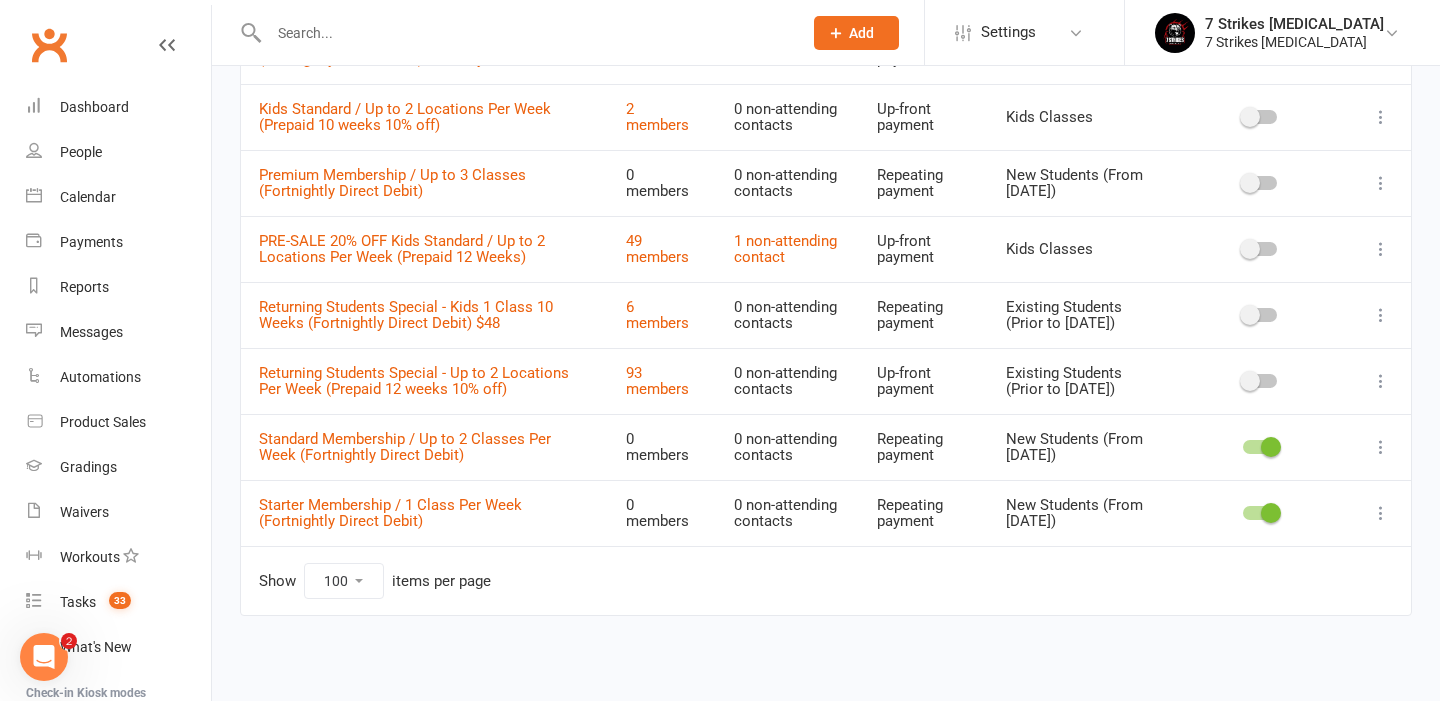scroll, scrollTop: 1452, scrollLeft: 0, axis: vertical 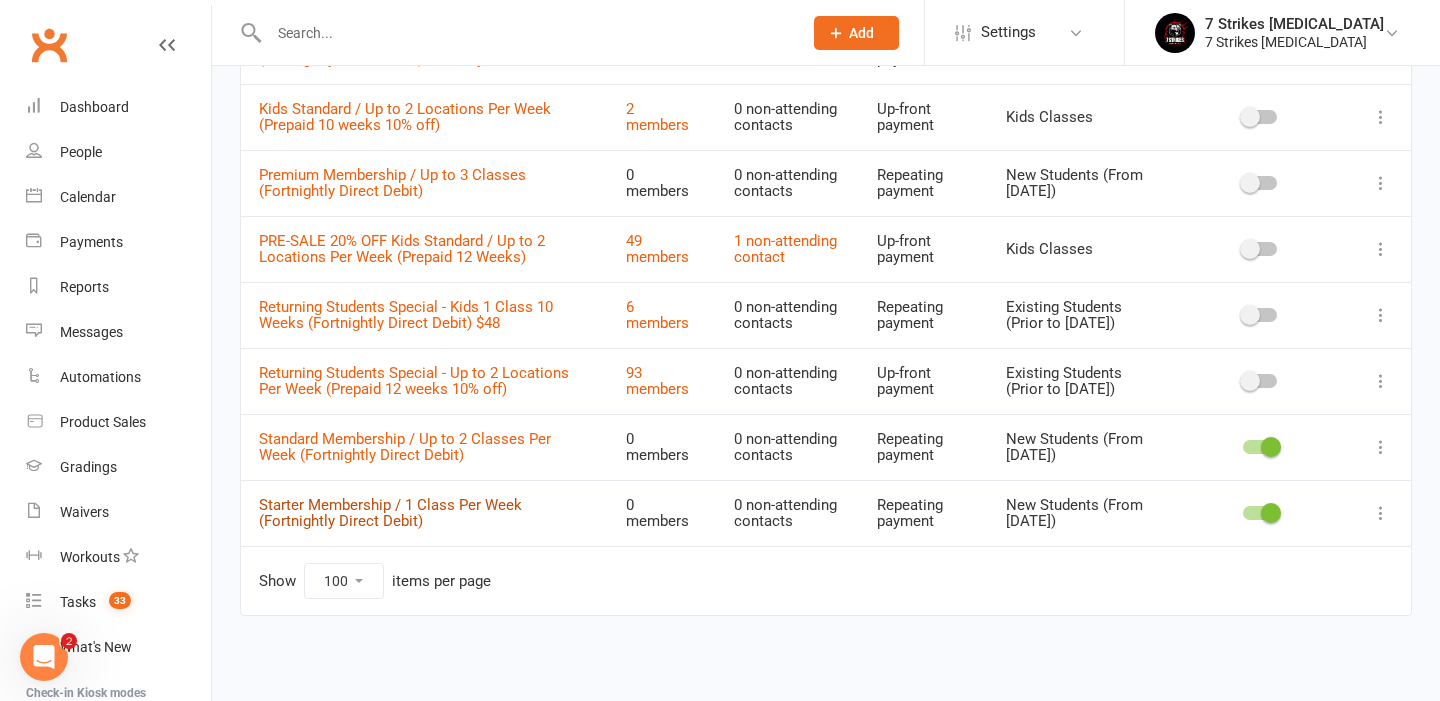 click on "Starter Membership / 1 Class Per Week (Fortnightly Direct Debit)" at bounding box center [390, 513] 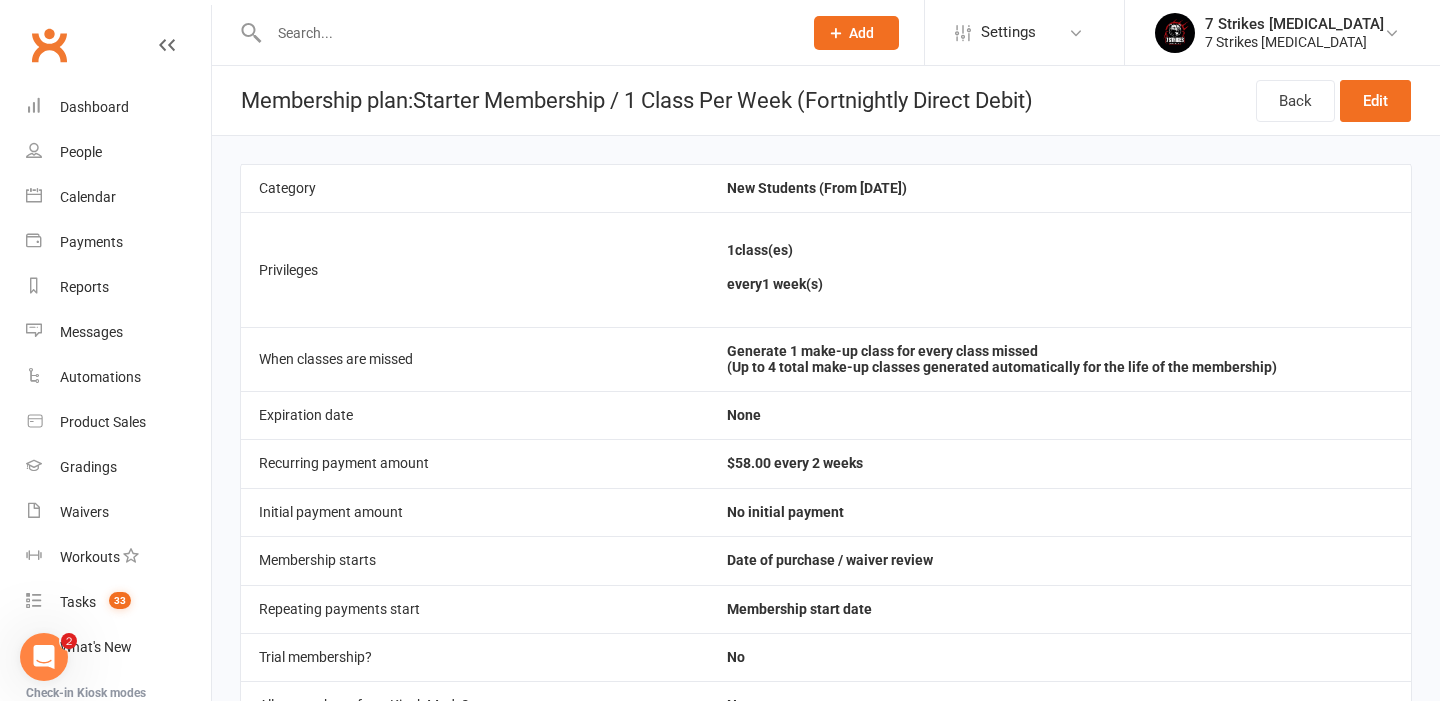 click at bounding box center (167, 45) 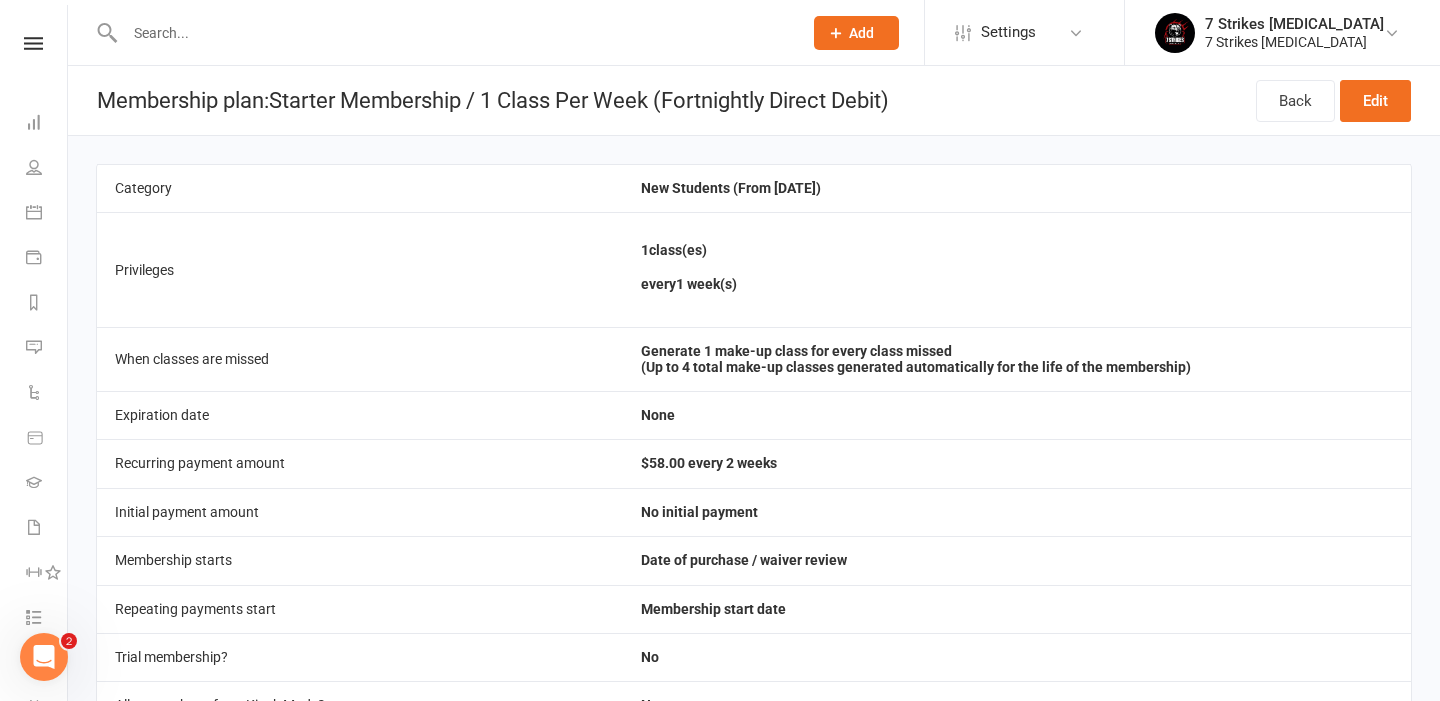 select on "100" 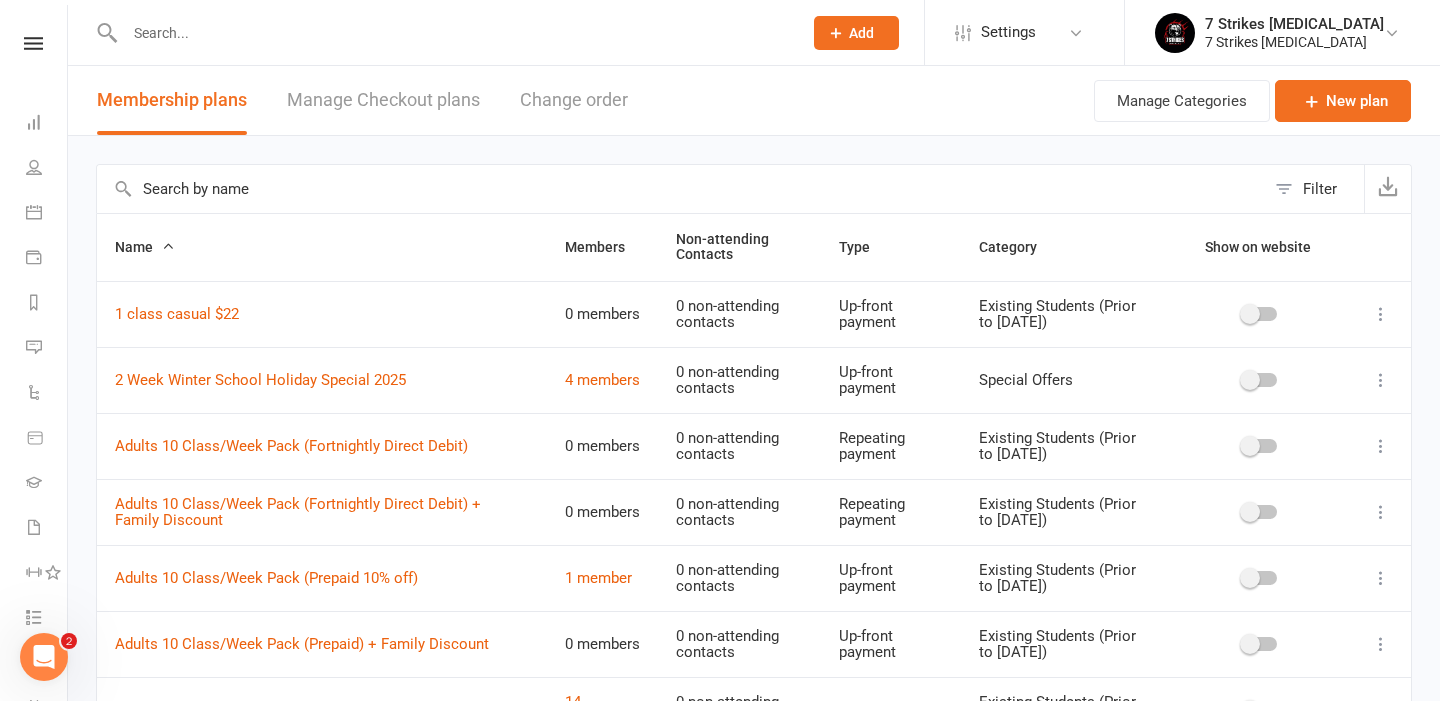 click at bounding box center (453, 33) 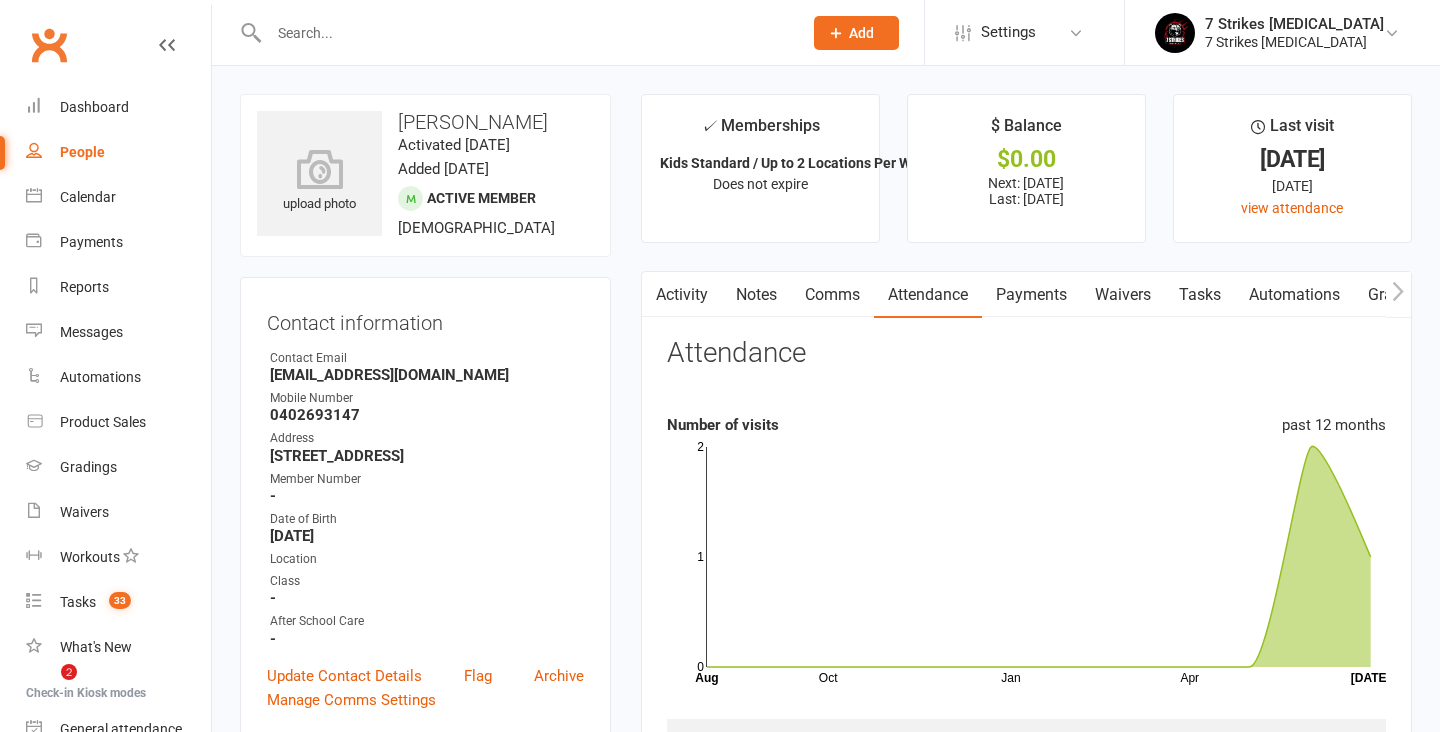 scroll, scrollTop: 643, scrollLeft: 0, axis: vertical 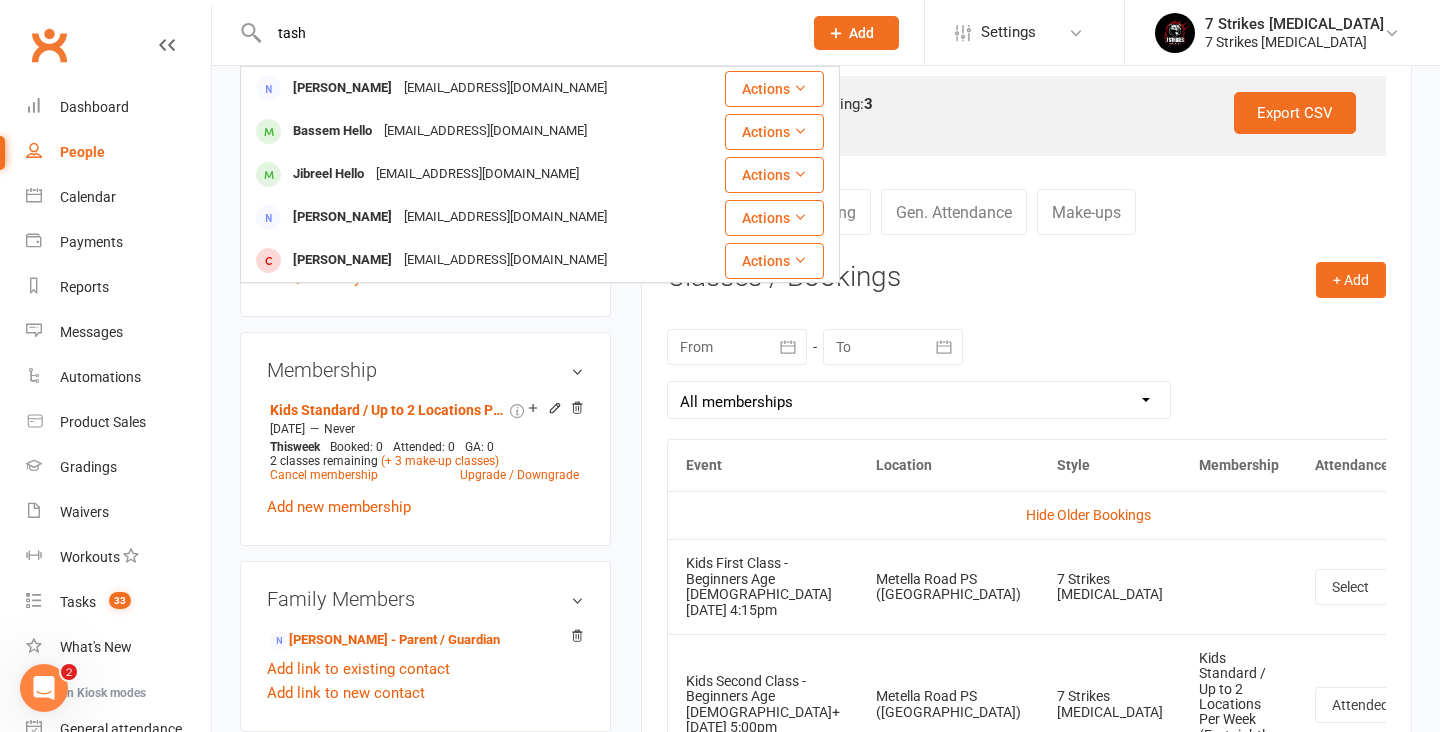 type on "Tash" 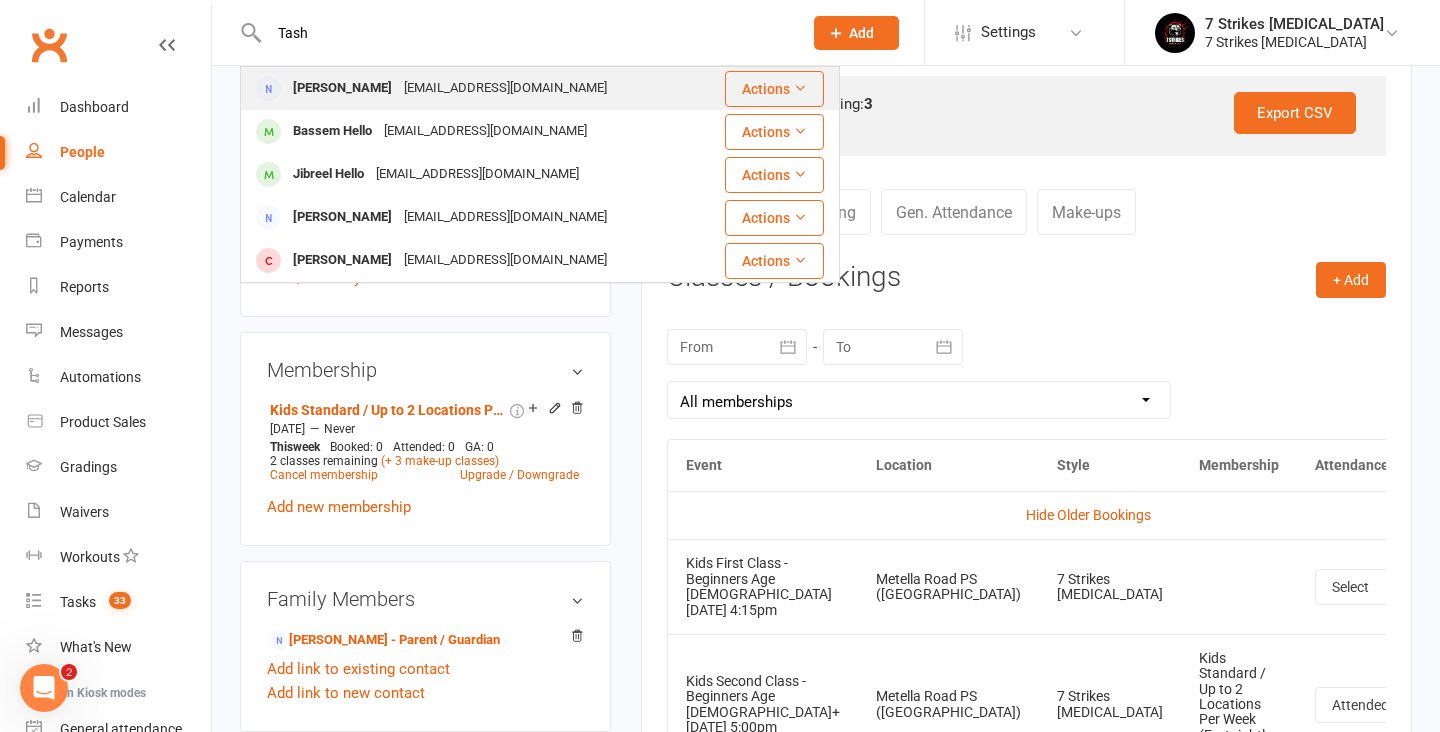 drag, startPoint x: 0, startPoint y: 0, endPoint x: 466, endPoint y: 91, distance: 474.80206 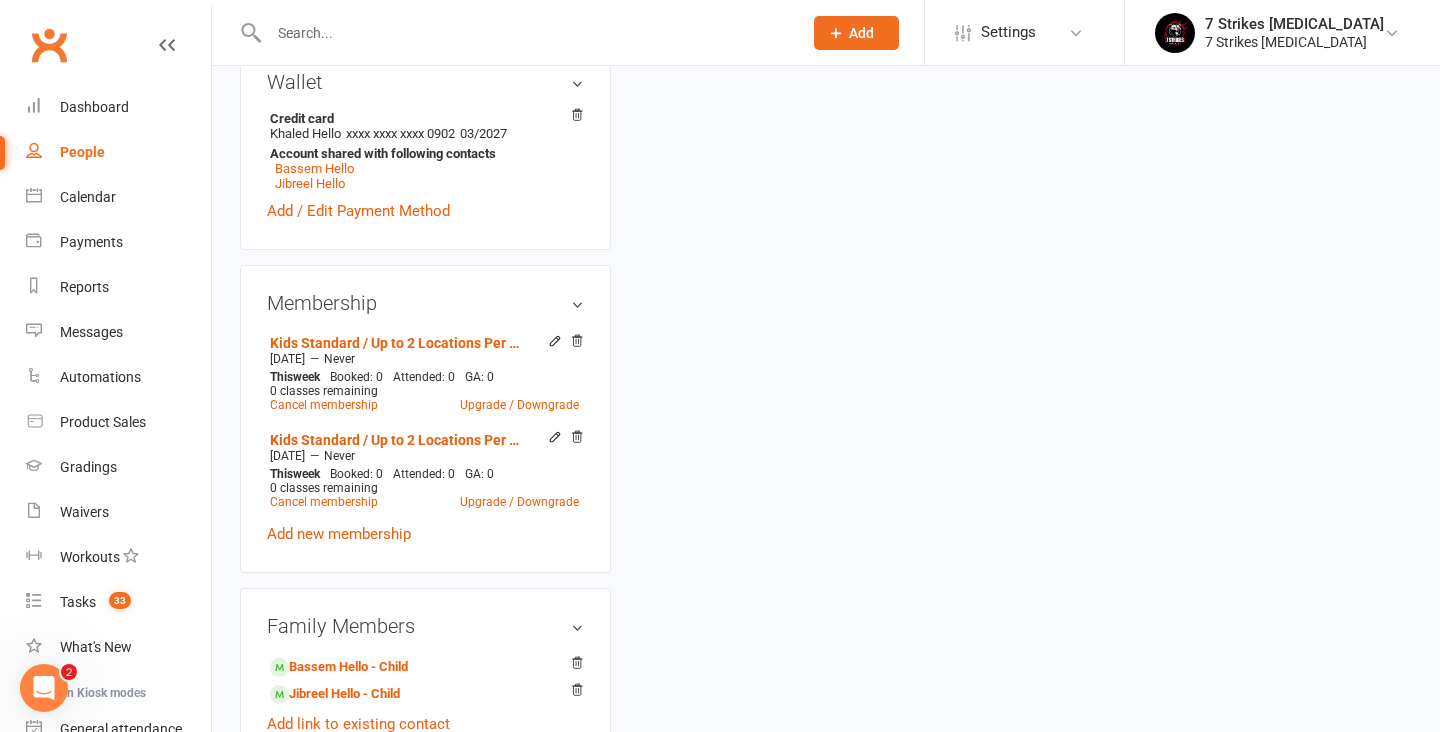 scroll, scrollTop: 0, scrollLeft: 0, axis: both 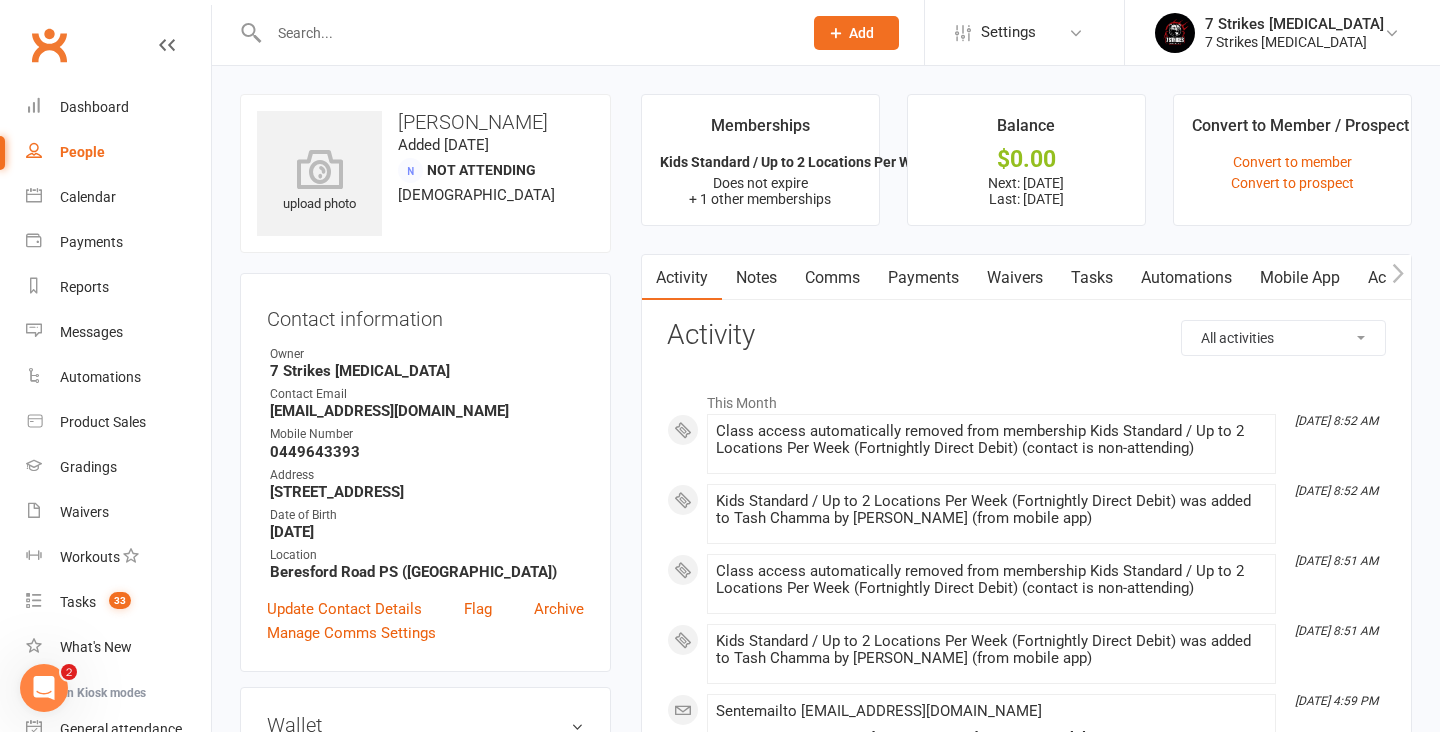 click on "upload photo Tash Chamma Added 3 July, 2025   Not Attending 28 years old  Contact information Owner   7 Strikes Martial Arts Contact Email  Tash.chamma@gmail.com
Mobile Number  0449643393
Address  86 kootingal street Greystanes Nsw 2145
Date of Birth  October 18, 1996
Location  Beresford Road PS (Greystanes)
Update Contact Details Flag Archive Manage Comms Settings
Wallet Credit card Khaled Hello  xxxx xxxx xxxx 0902  03/2027 Account shared with following contacts Bassem Hello Jibreel Hello
Add / Edit Payment Method
Membership      Kids Standard / Up to 2 Locations Per Week (Fortnightly Direct Debit) Jul 11 2025 — Never This  week Booked: 0 Attended: 0 GA: 0 0 classes remaining    Cancel membership Upgrade / Downgrade     Kids Standard / Up to 2 Locations Per Week (Fortnightly Direct Debit) Jul 11 2025 — Never This  week Booked: 0 Attended: 0 GA: 0 0 classes remaining    Cancel membership Upgrade / Downgrade Add new membership
Family Members   Bassem Hello - Child  Jibreel Hello - Child" at bounding box center [826, 1686] 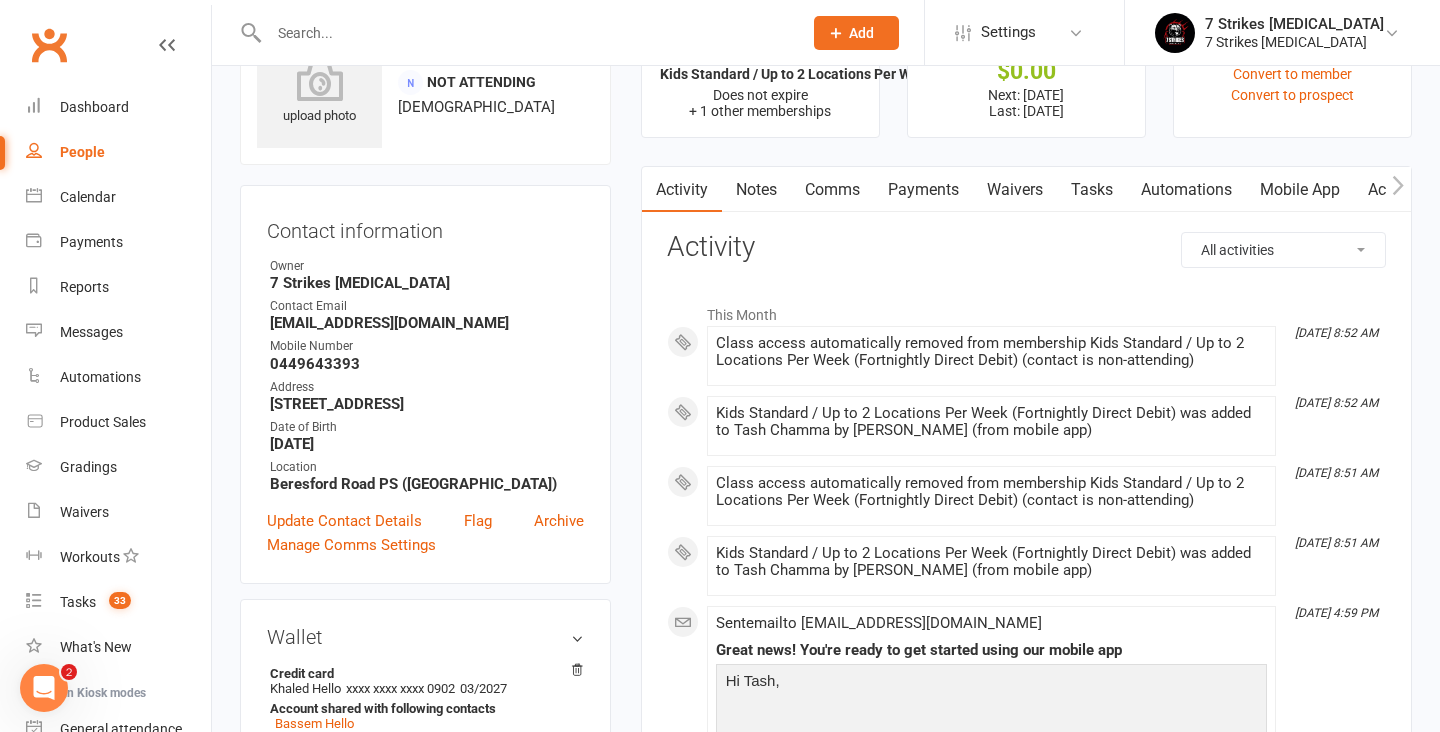 scroll, scrollTop: 87, scrollLeft: 0, axis: vertical 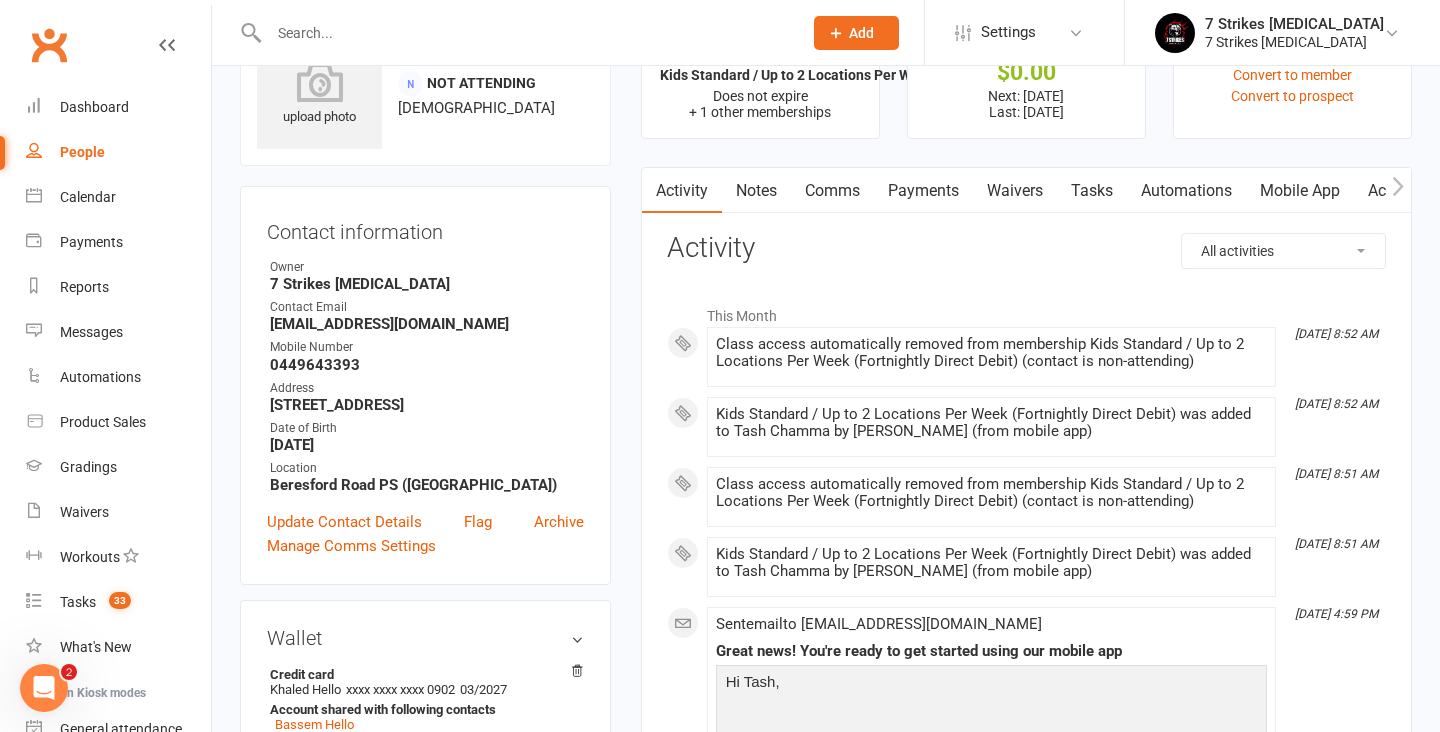 click on "Payments" at bounding box center (923, 191) 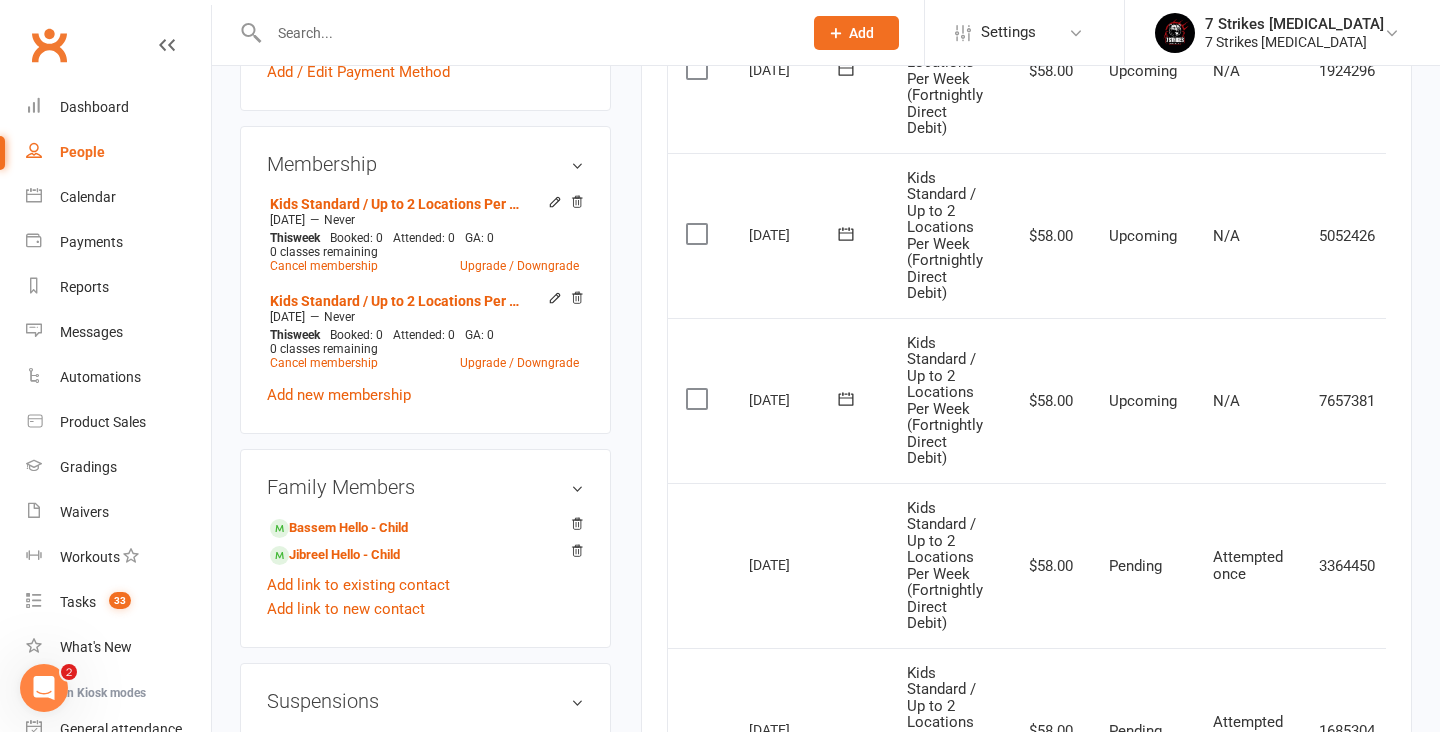 scroll, scrollTop: 790, scrollLeft: 0, axis: vertical 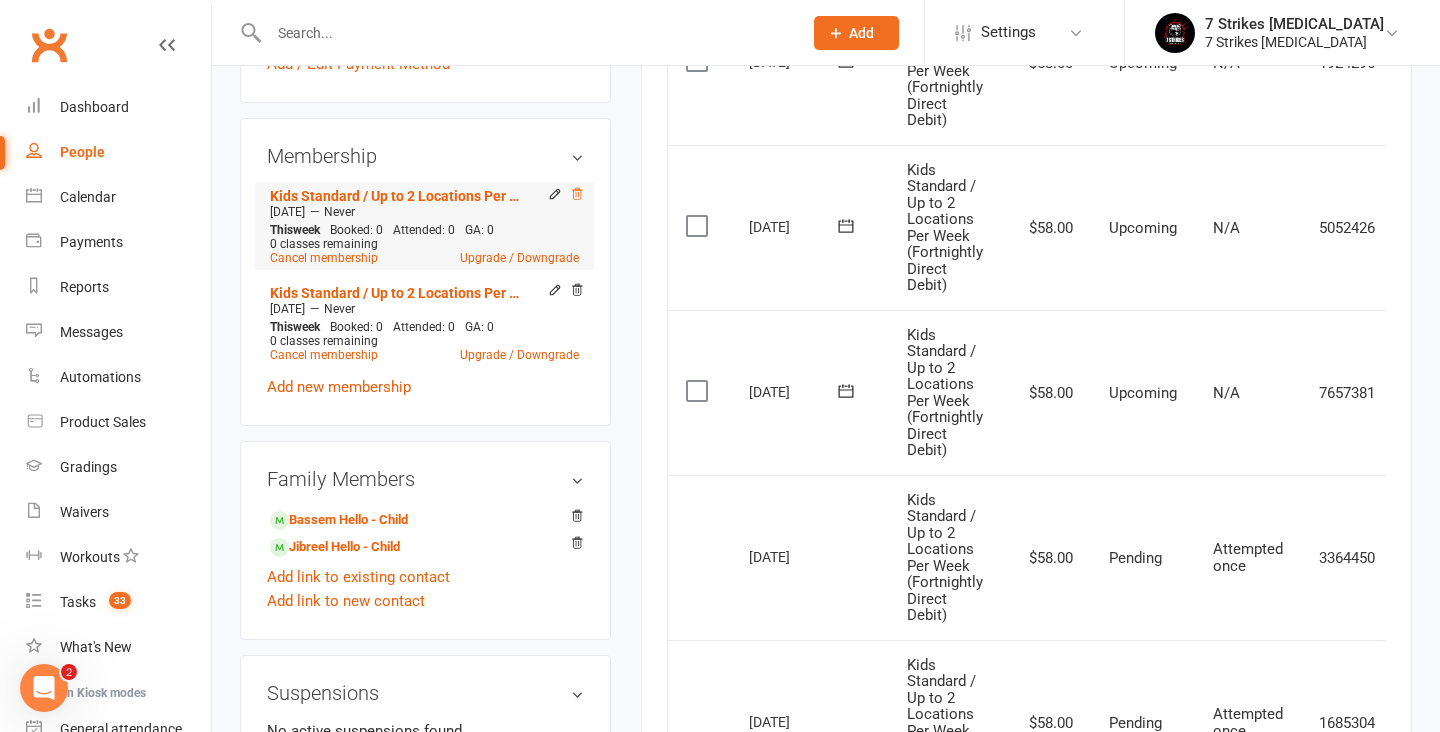 click 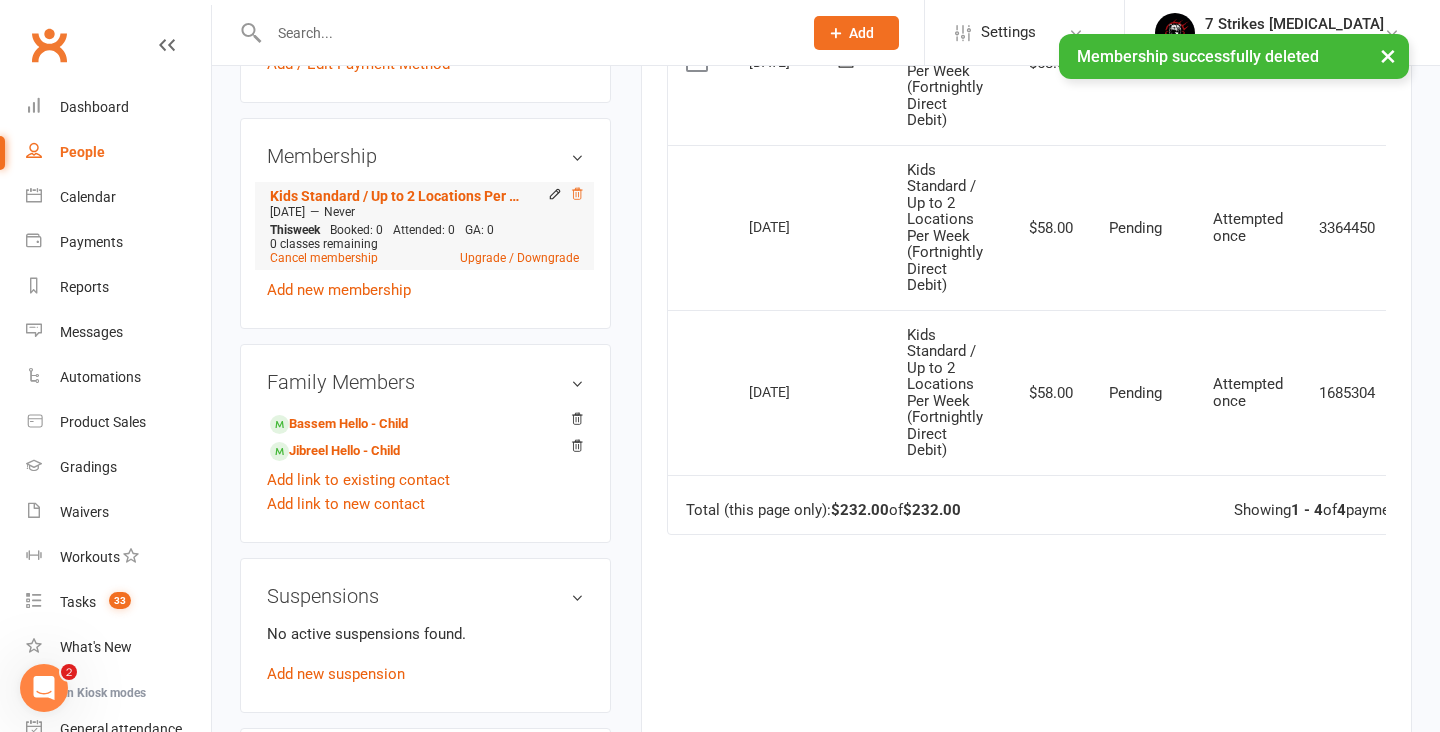 click 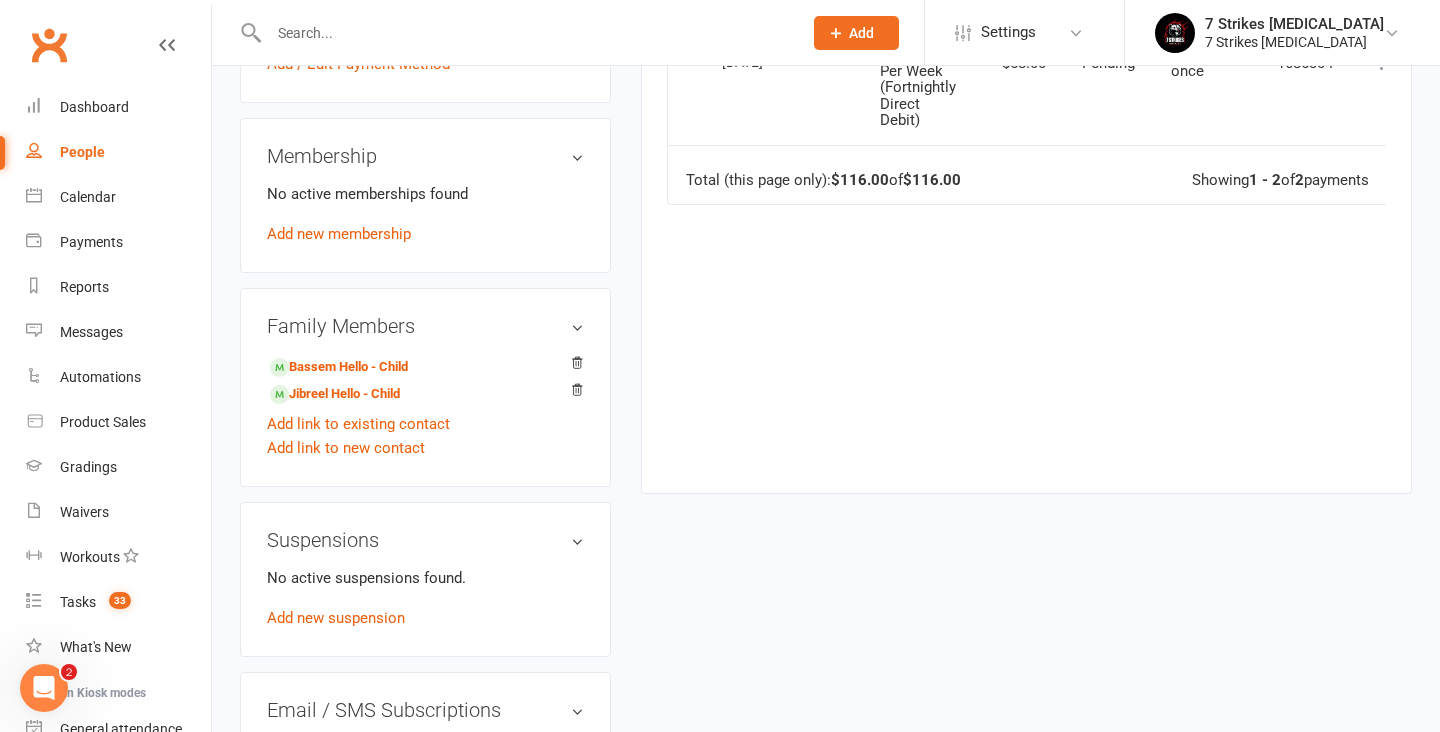 drag, startPoint x: 814, startPoint y: 109, endPoint x: 1291, endPoint y: 385, distance: 551.09436 